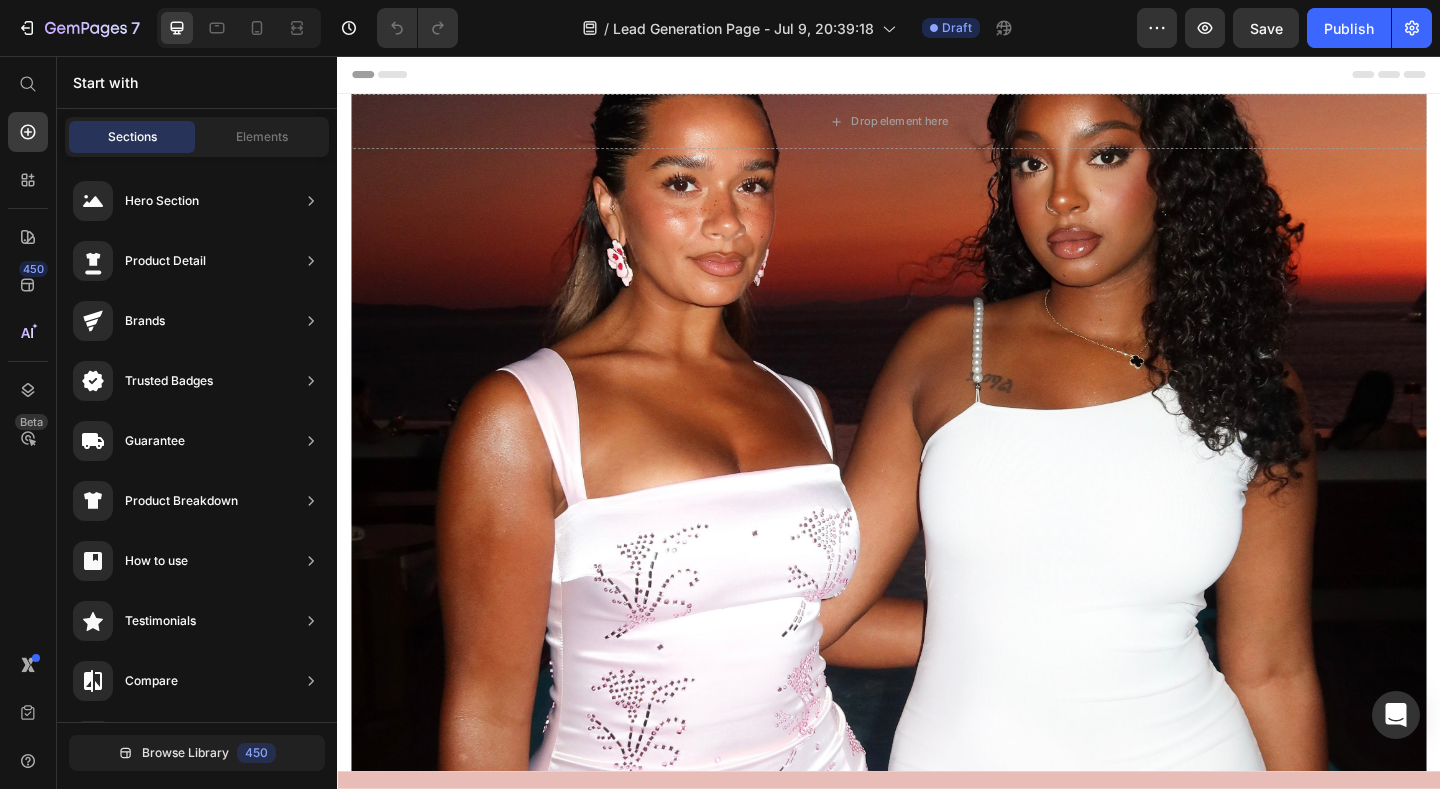 scroll, scrollTop: 0, scrollLeft: 0, axis: both 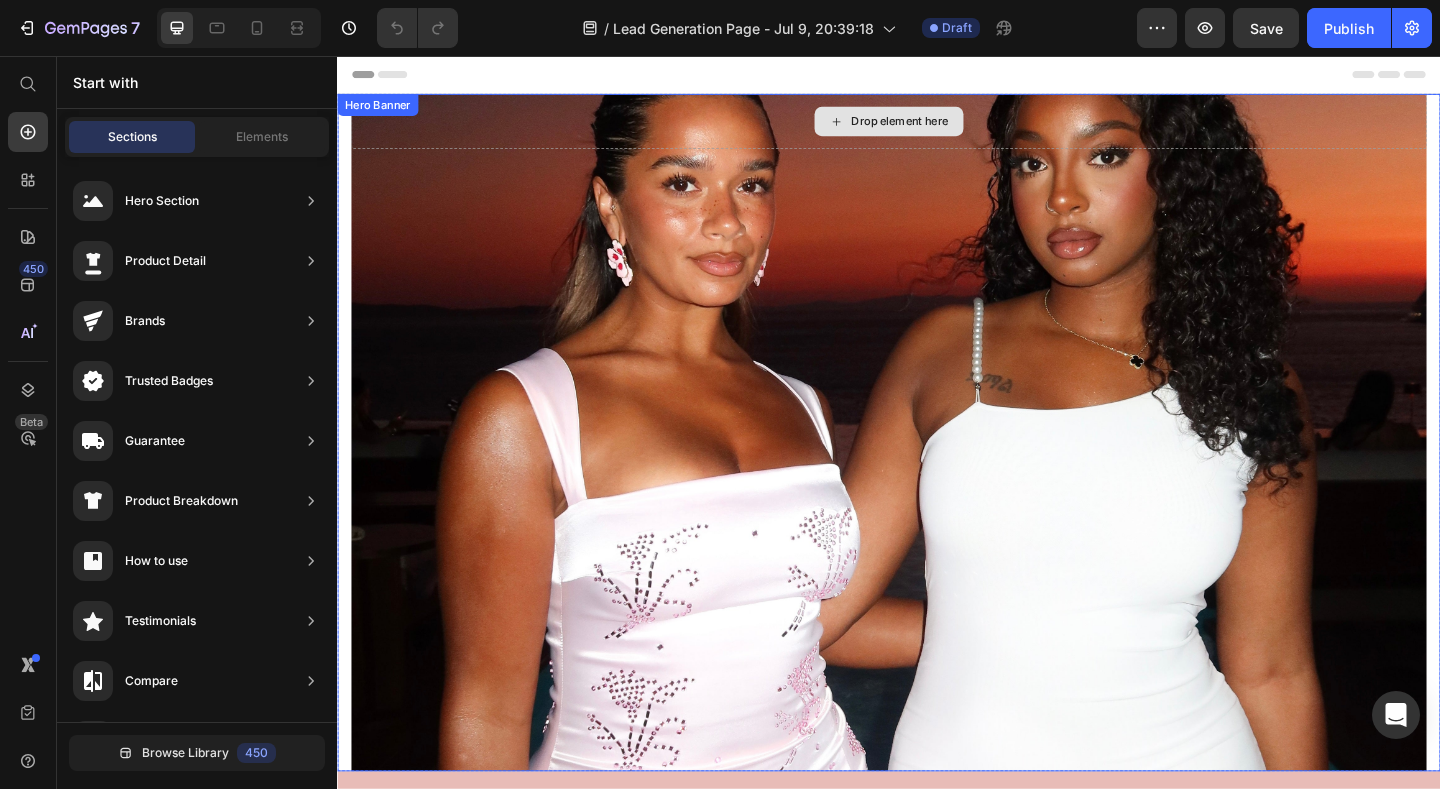 click on "Drop element here" at bounding box center [949, 127] 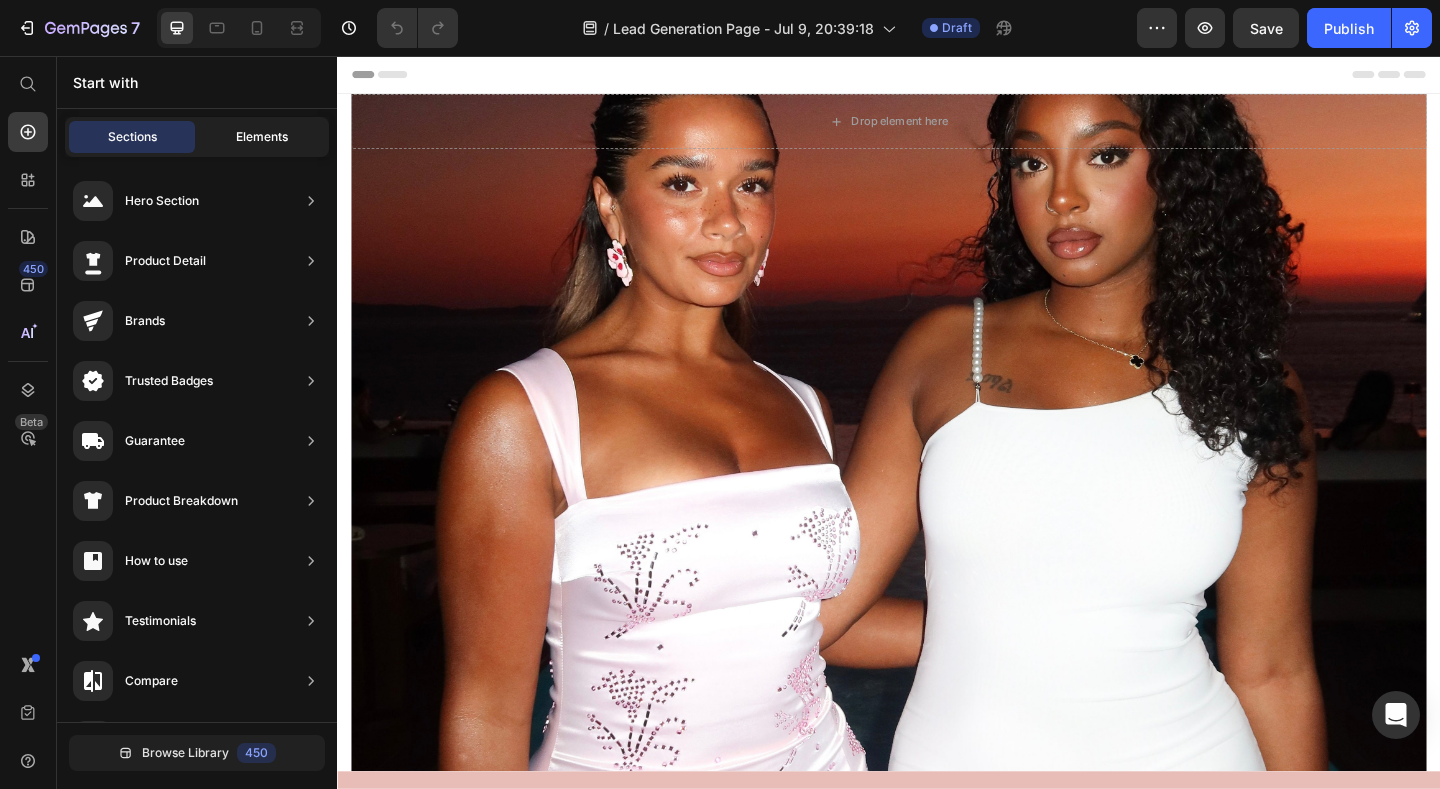 click on "Elements" at bounding box center [262, 137] 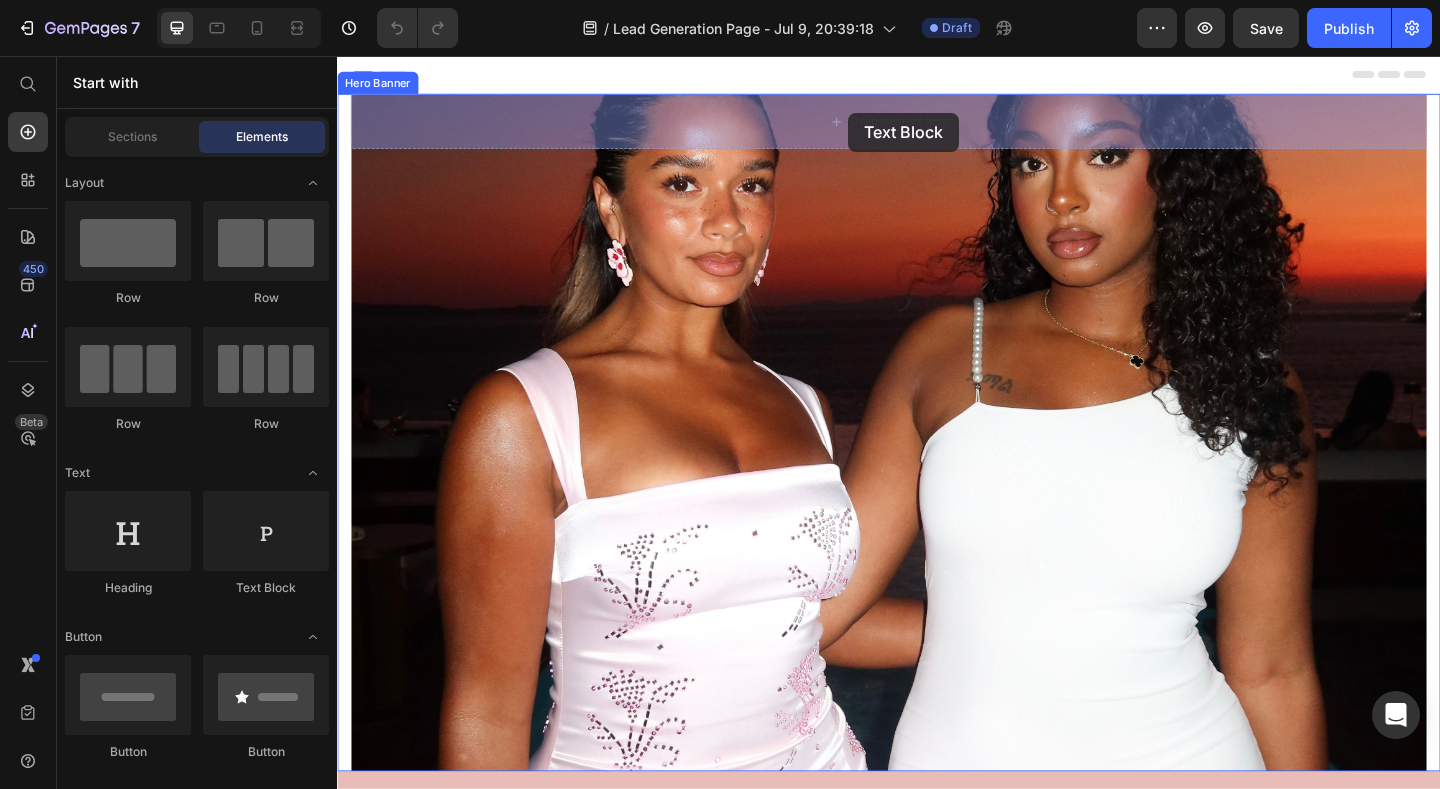 drag, startPoint x: 591, startPoint y: 616, endPoint x: 895, endPoint y: 112, distance: 588.5847 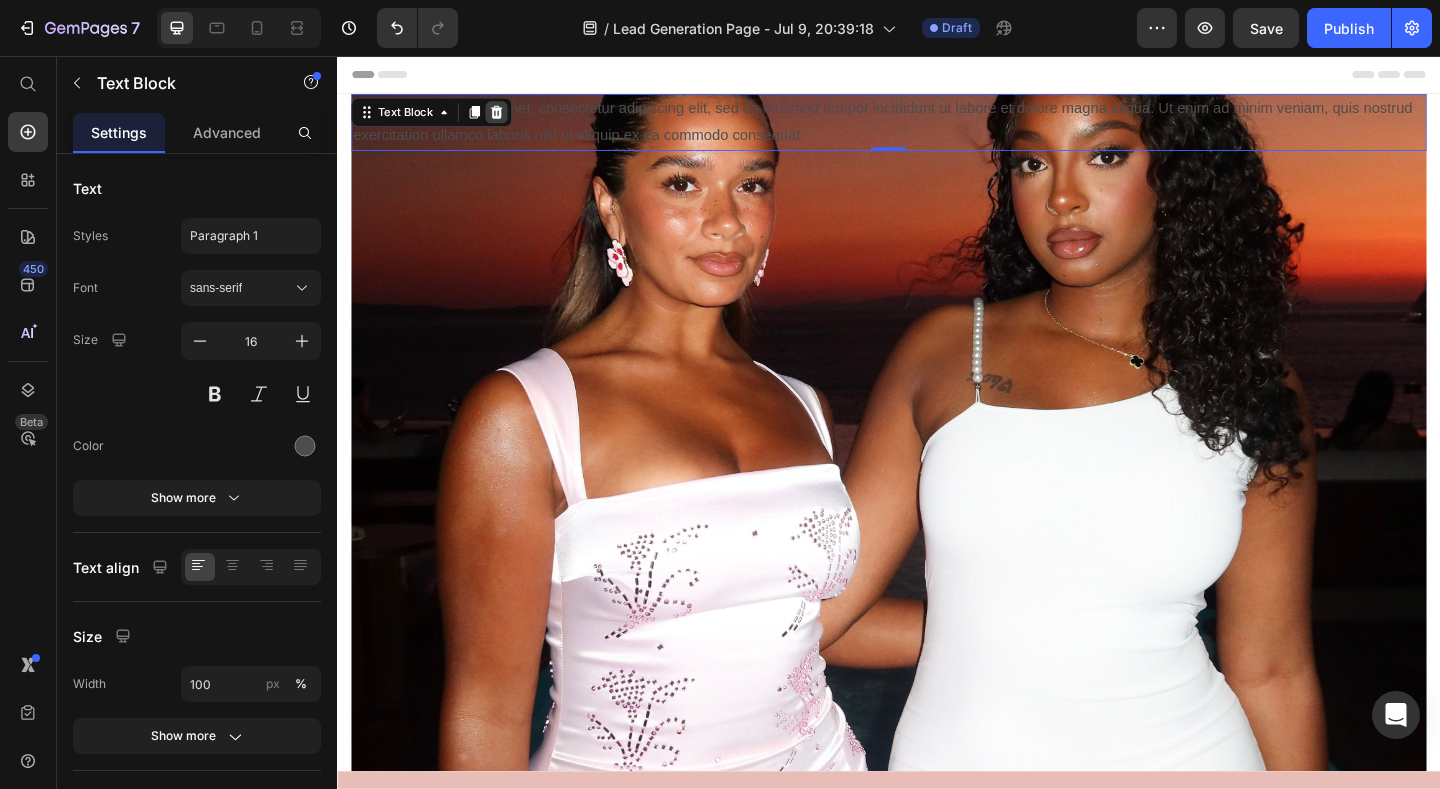 click 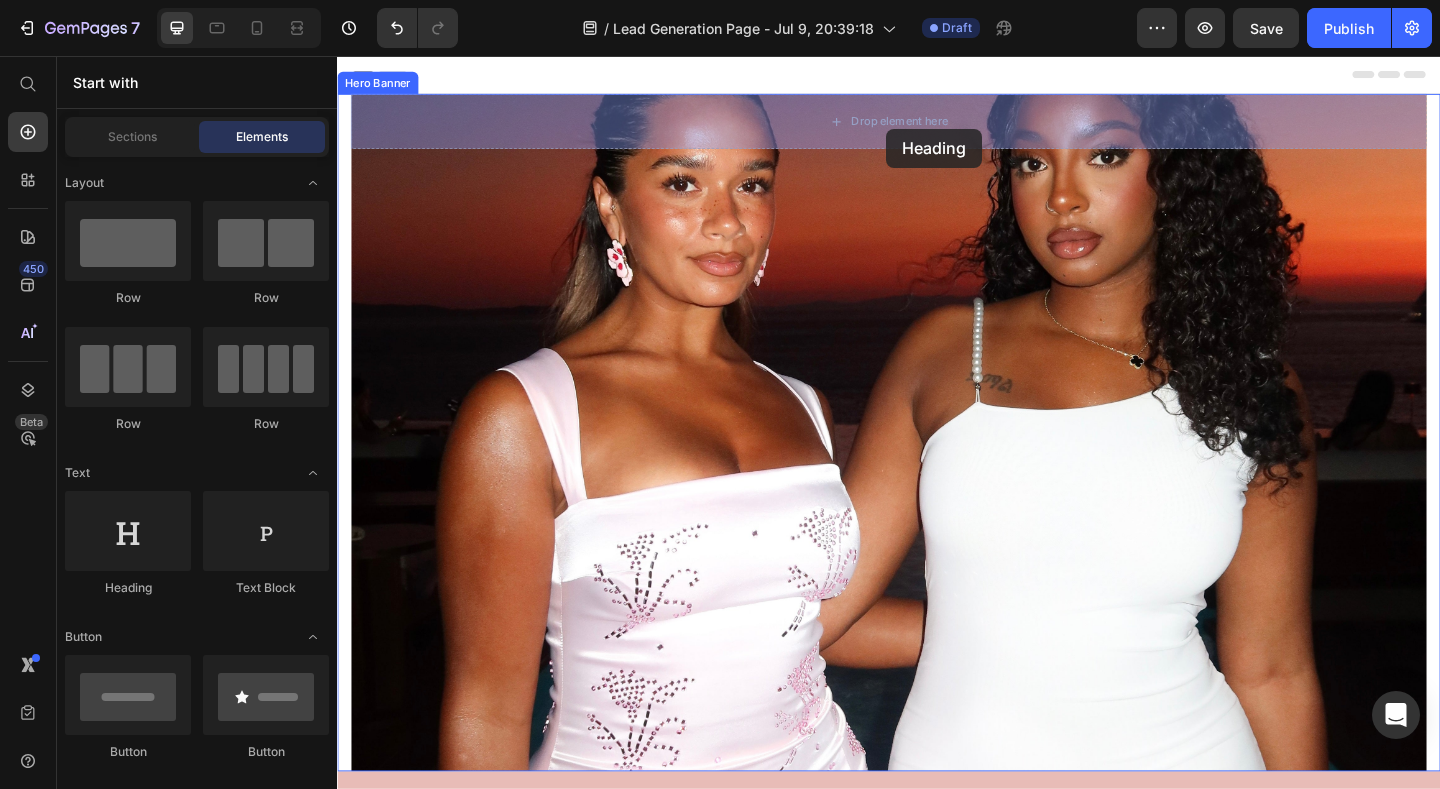drag, startPoint x: 479, startPoint y: 608, endPoint x: 934, endPoint y: 134, distance: 657.03955 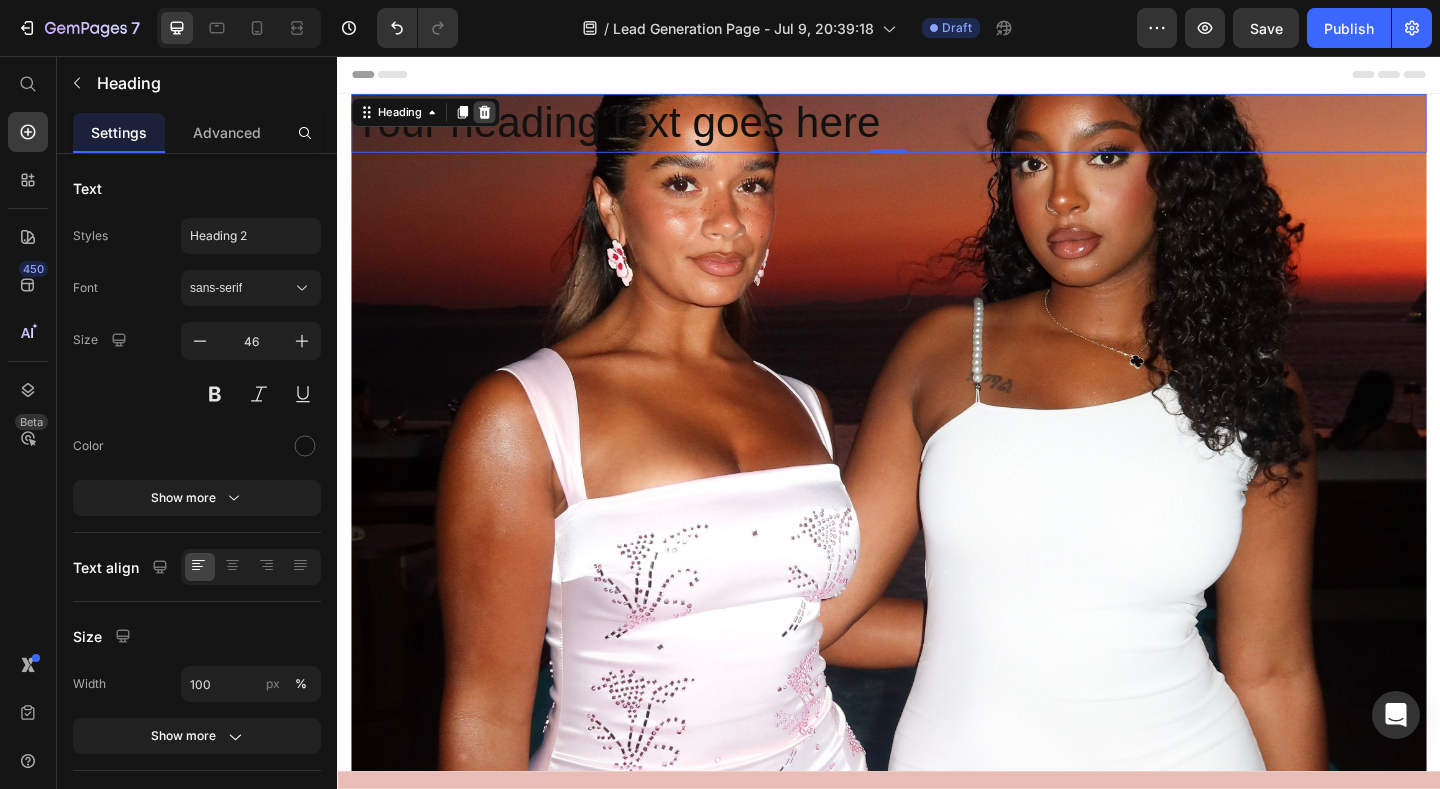 click 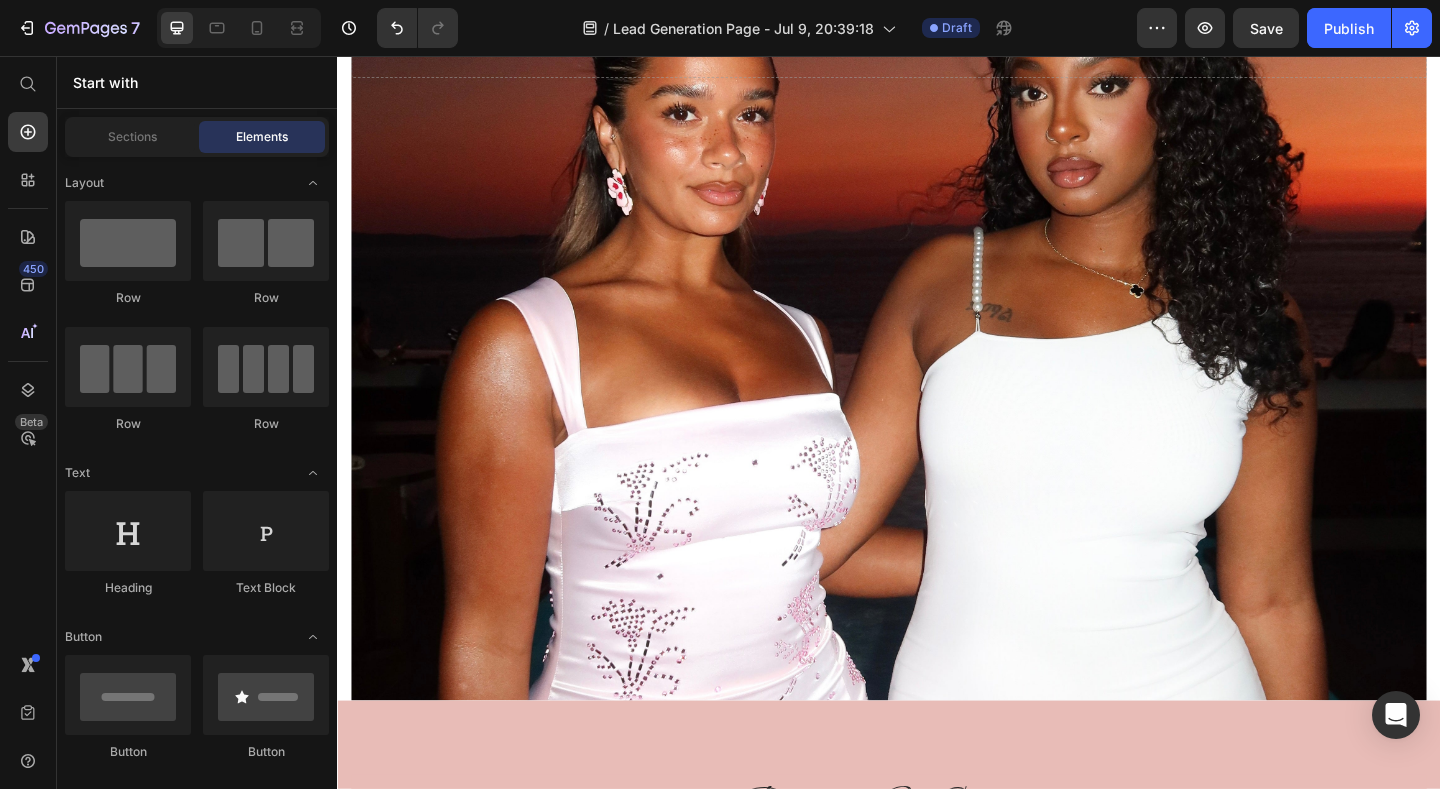 scroll, scrollTop: 80, scrollLeft: 0, axis: vertical 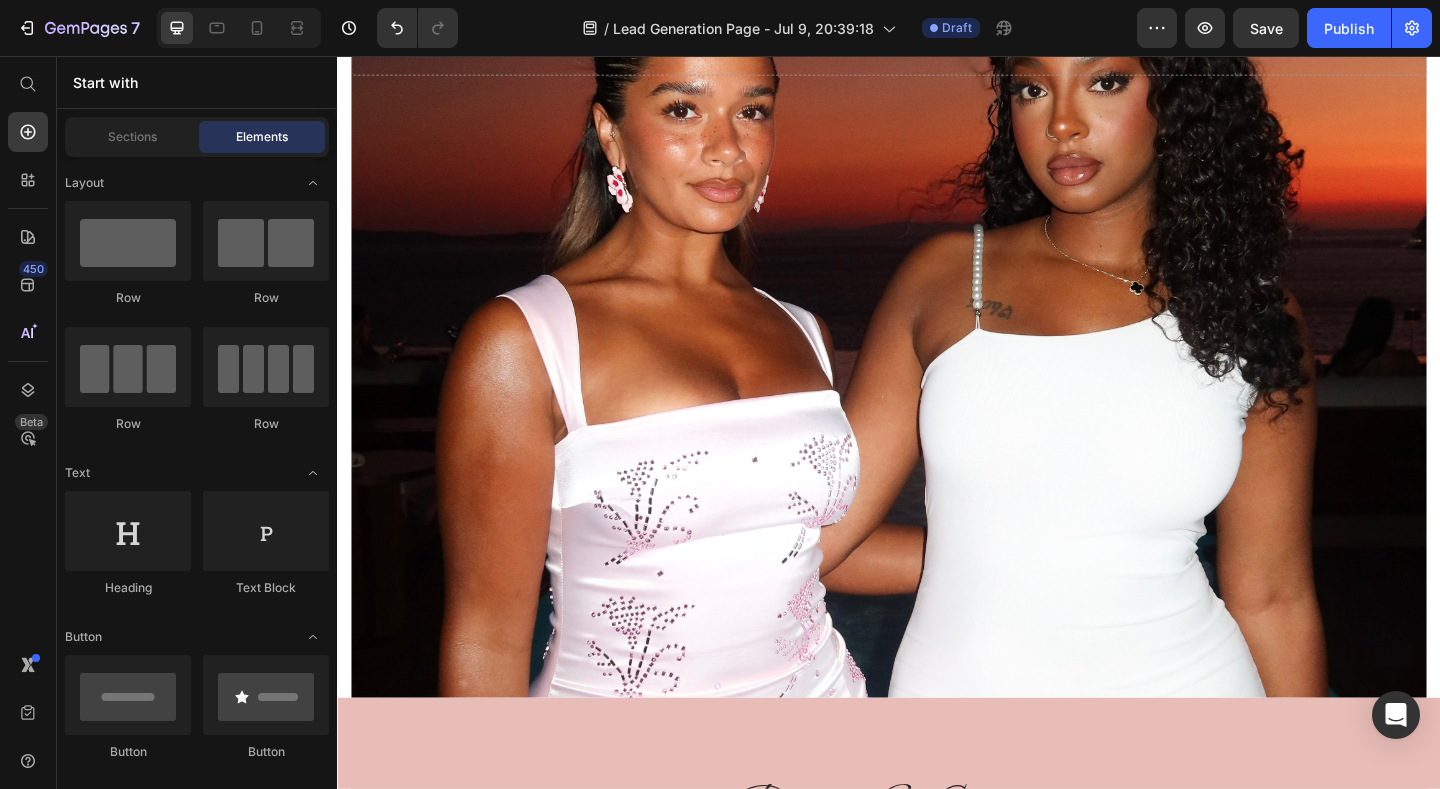 click on "Heading
Text Block" 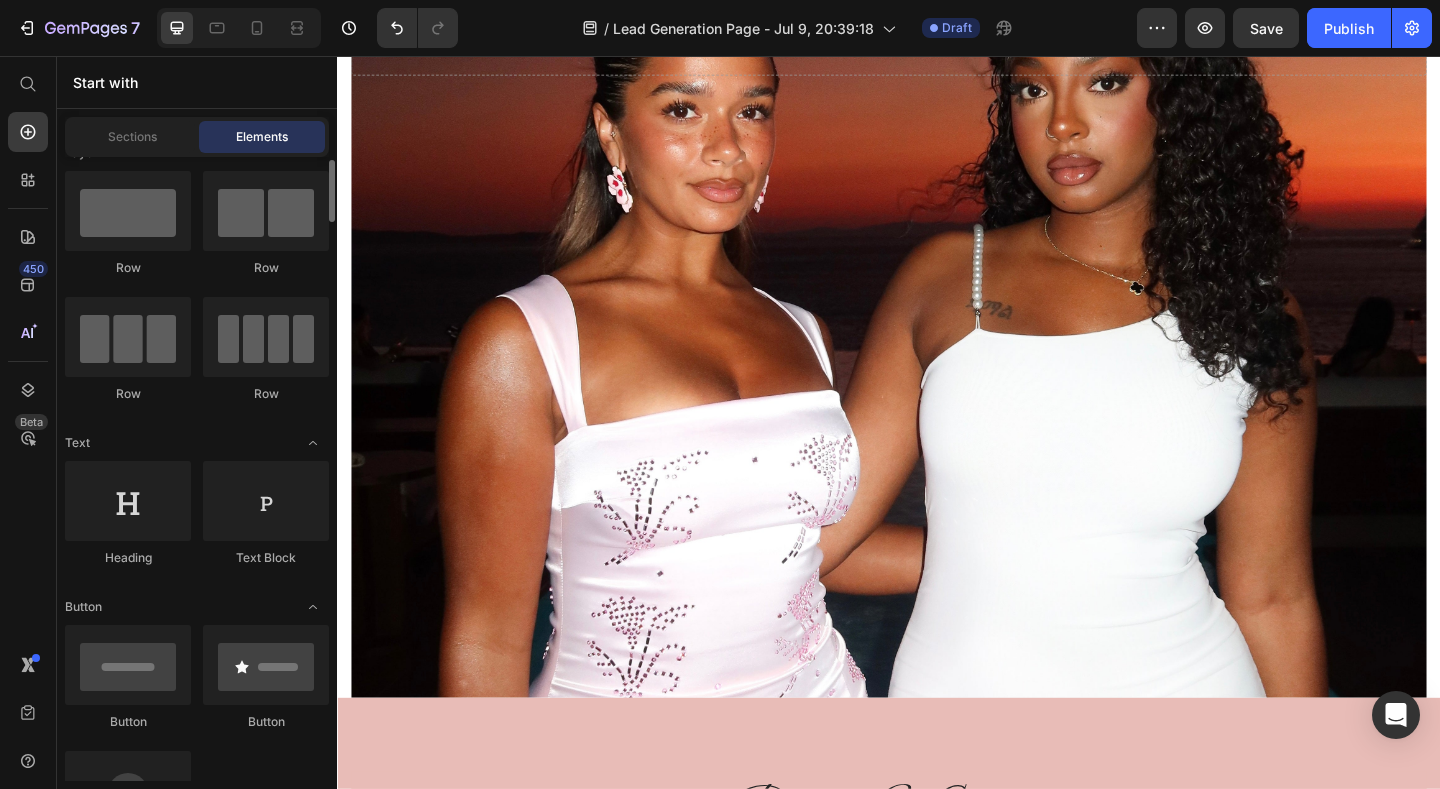 scroll, scrollTop: 0, scrollLeft: 0, axis: both 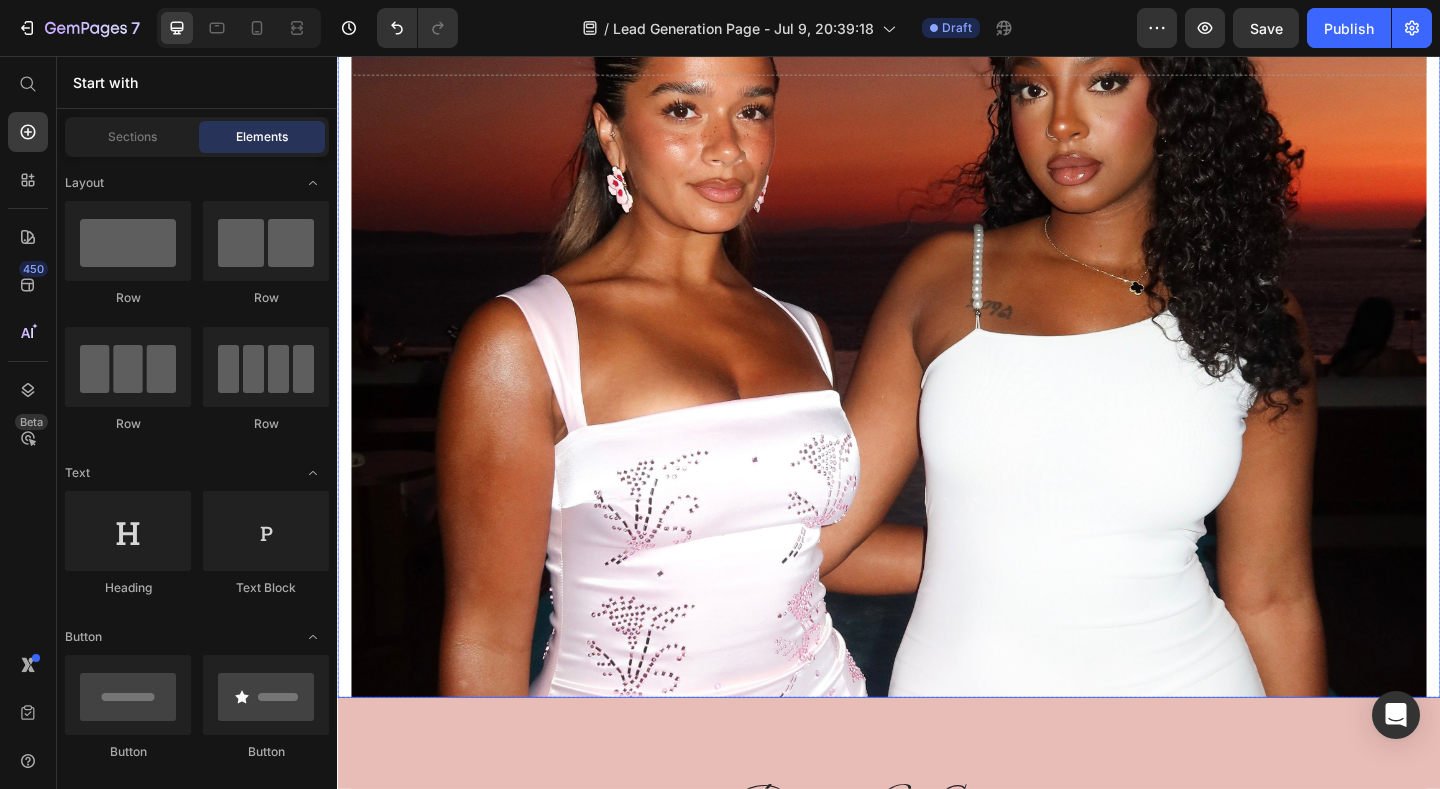 click on "Drop element here Hero Banner" at bounding box center (937, 385) 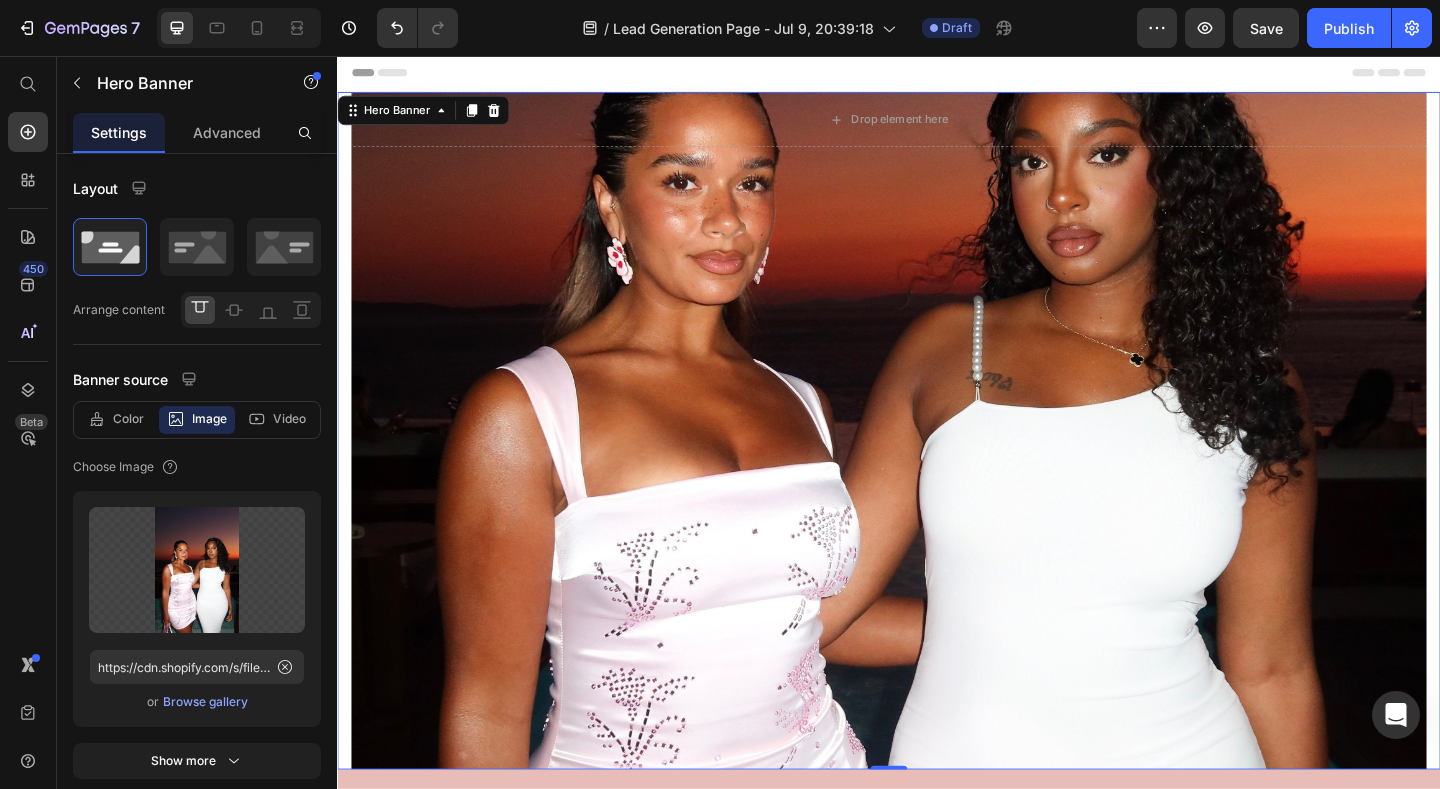 scroll, scrollTop: 0, scrollLeft: 0, axis: both 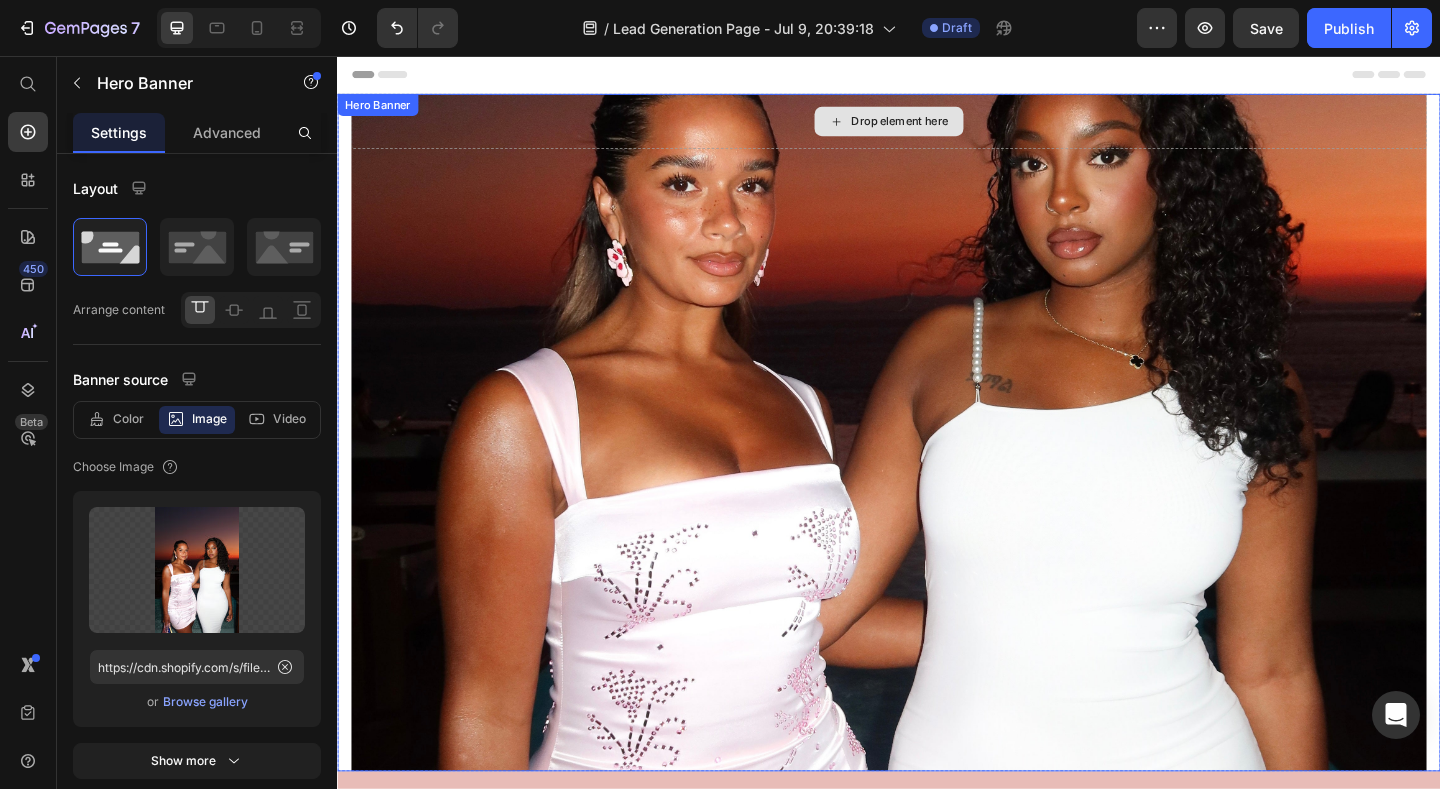 click on "Drop element here" at bounding box center (949, 127) 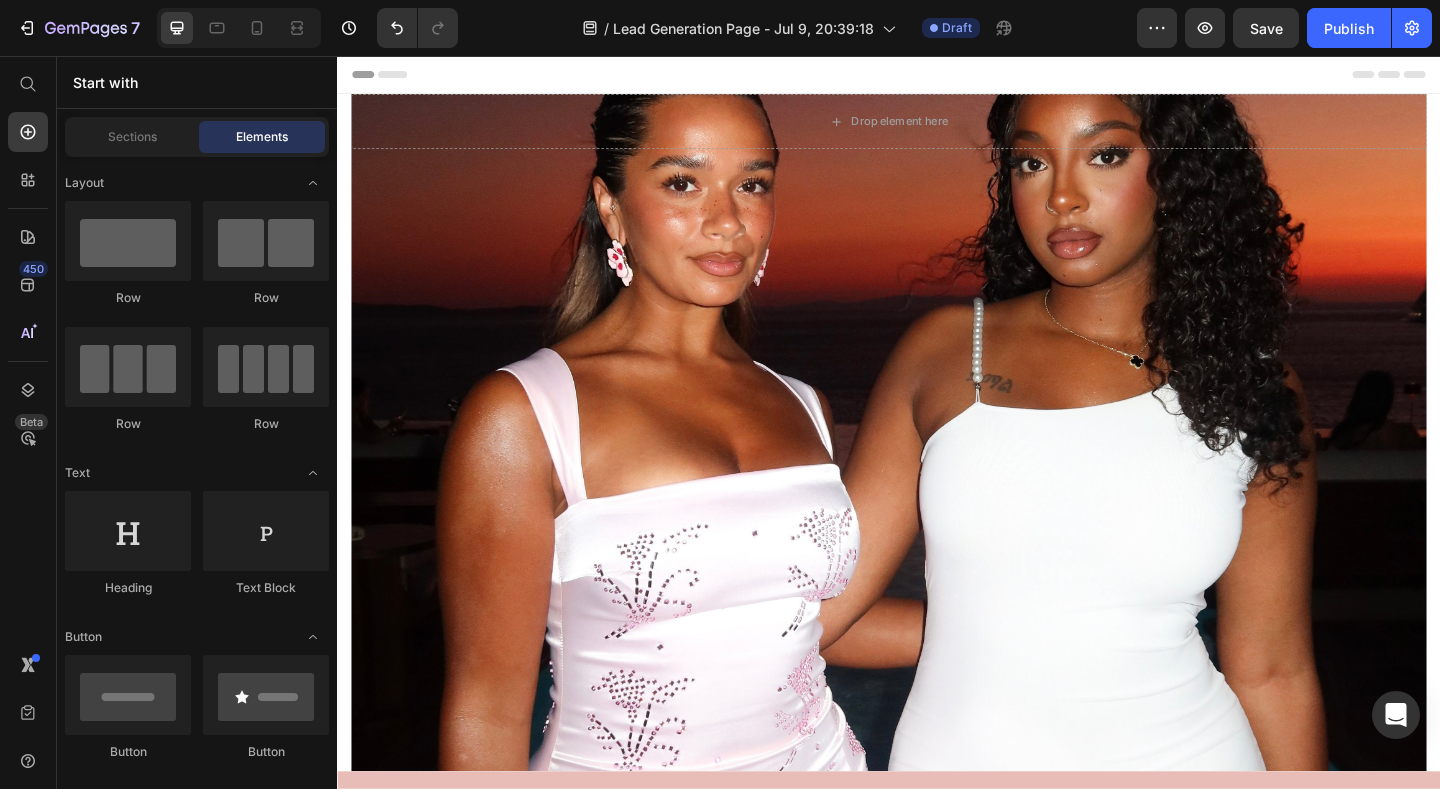 click on "Header" at bounding box center (937, 76) 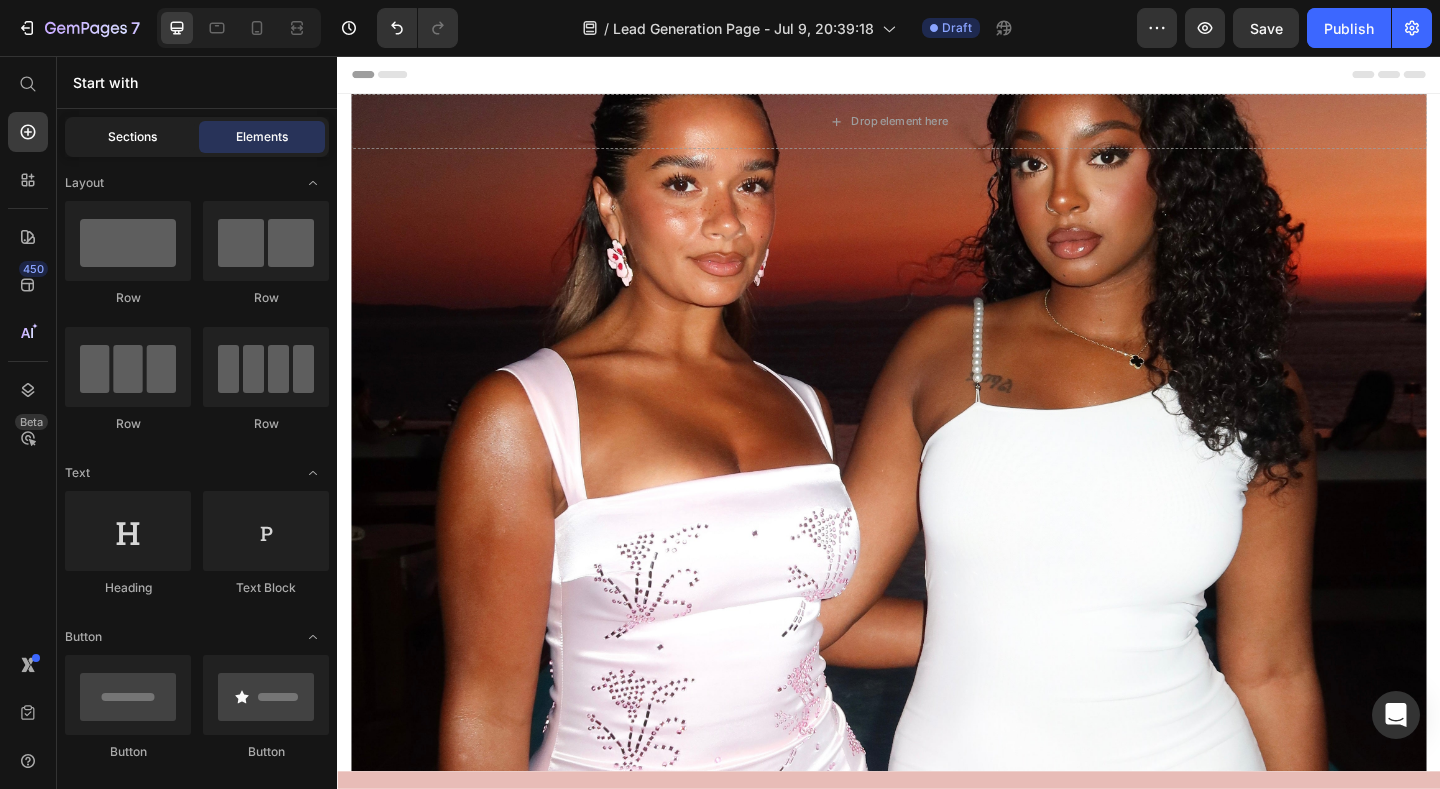 click on "Sections" 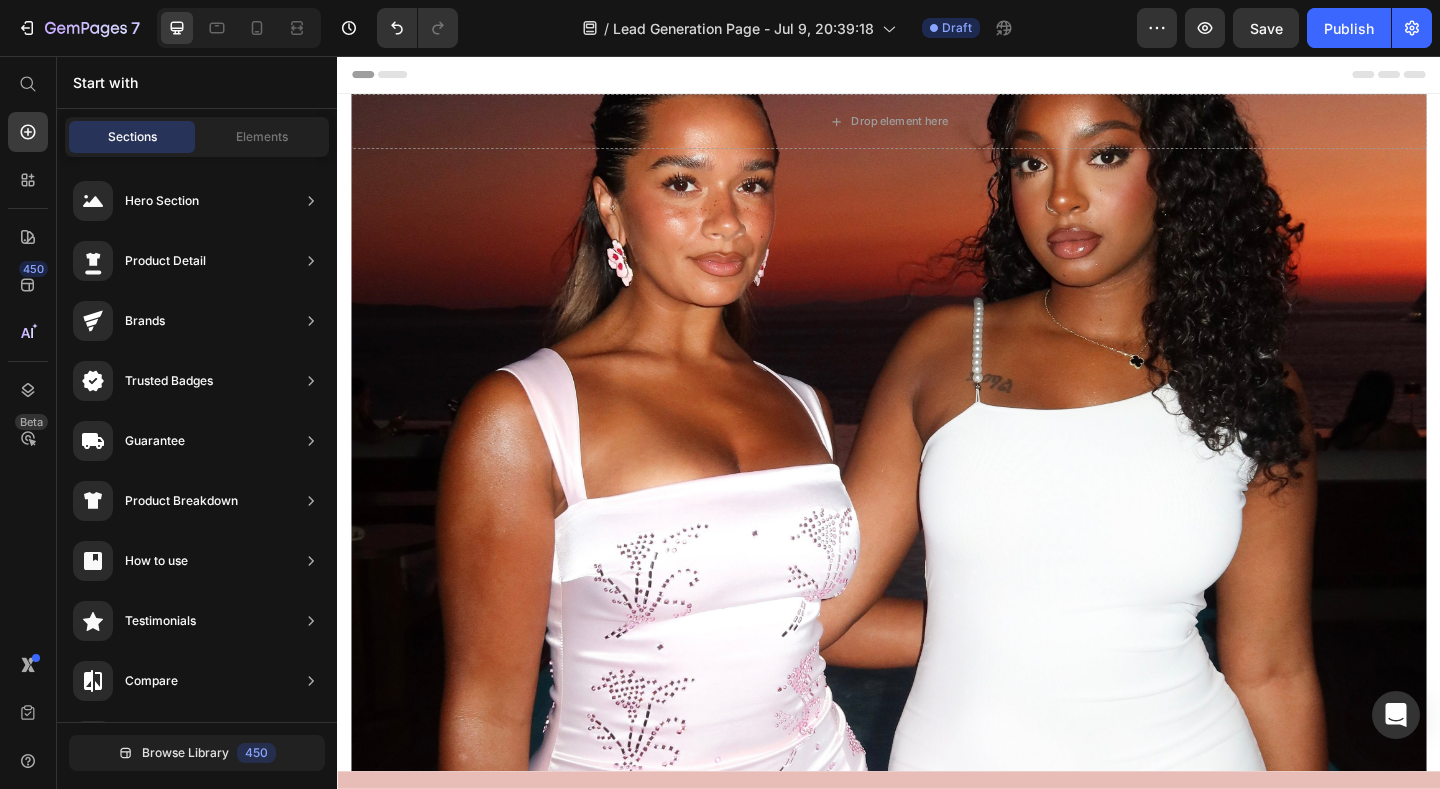 click on "Header" at bounding box center [937, 76] 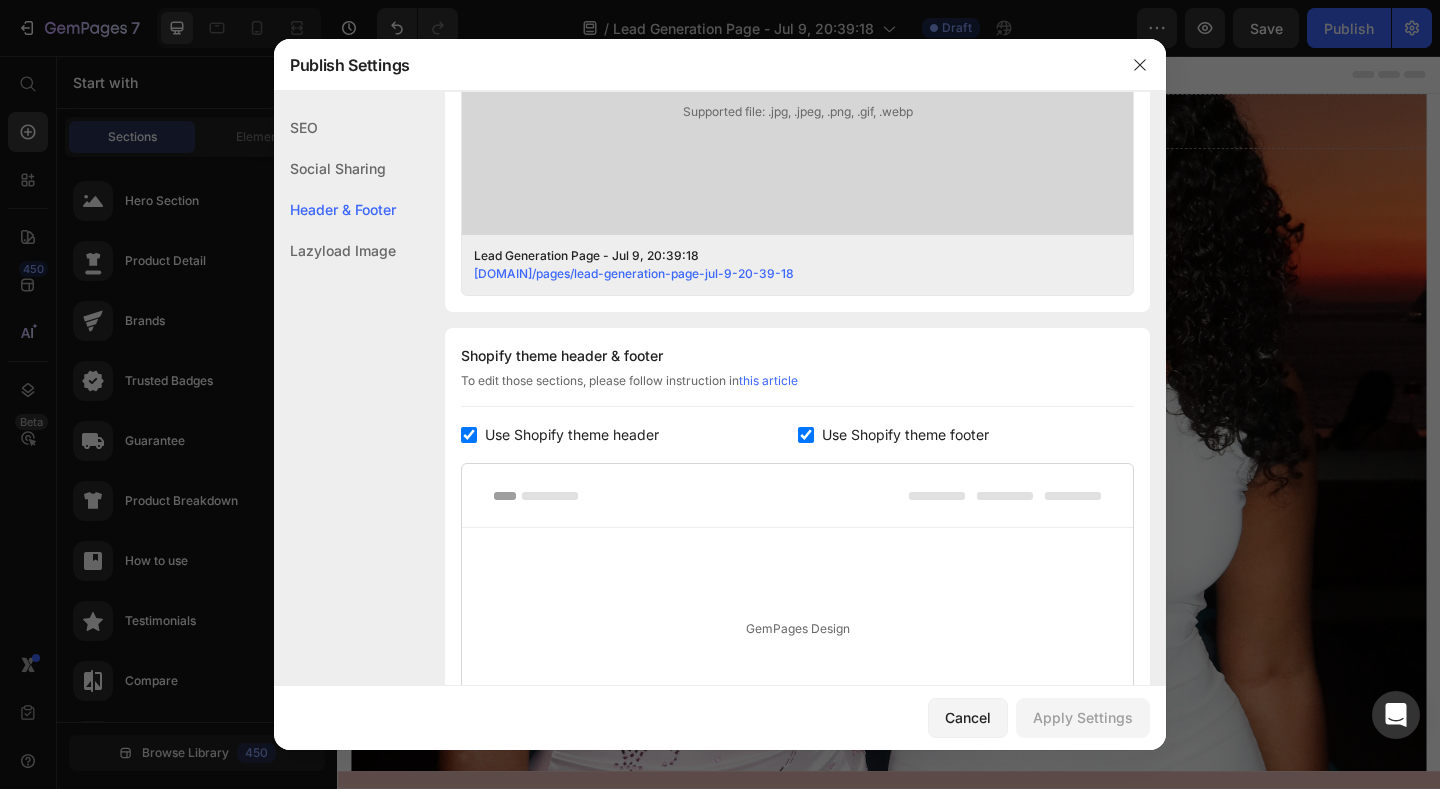 scroll, scrollTop: 937, scrollLeft: 0, axis: vertical 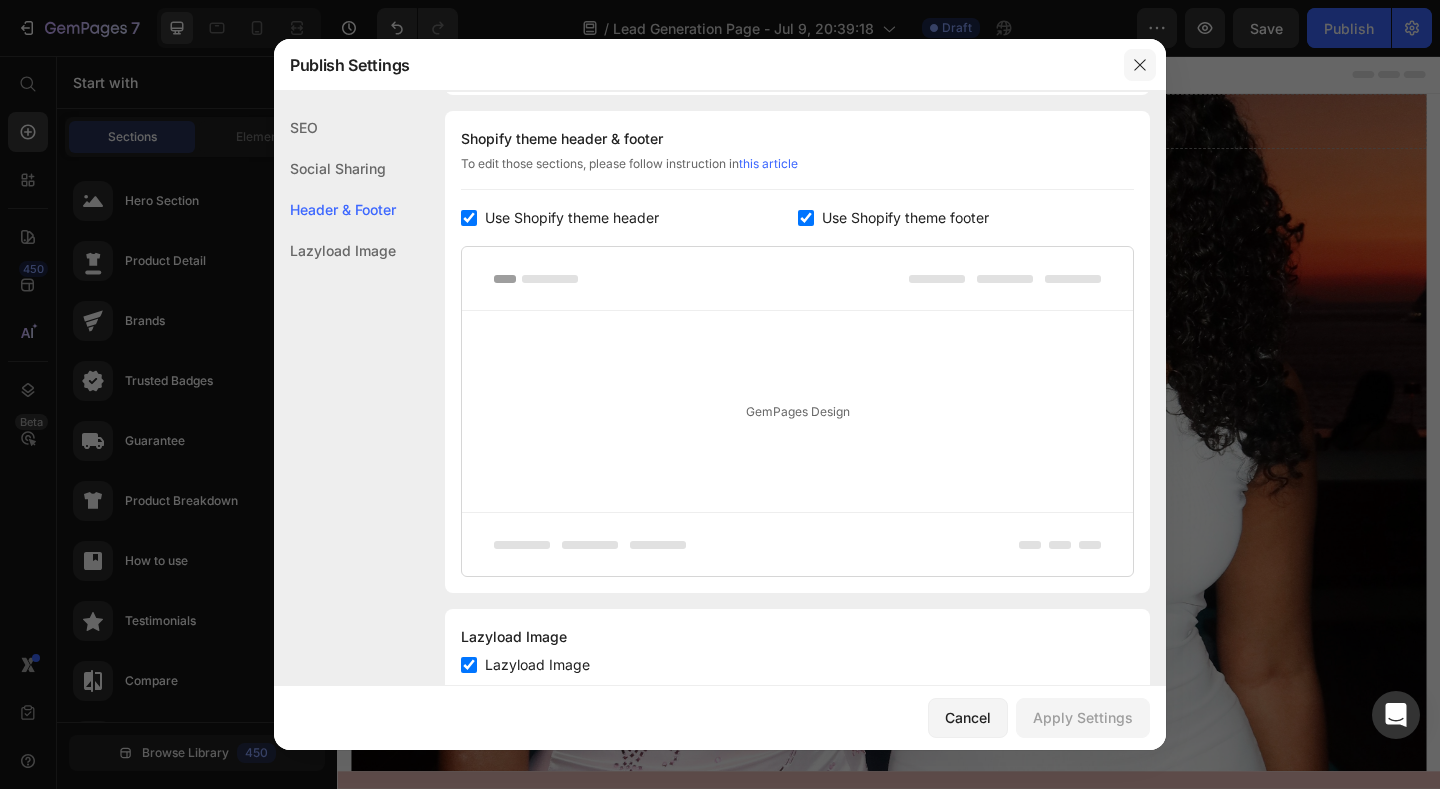 click 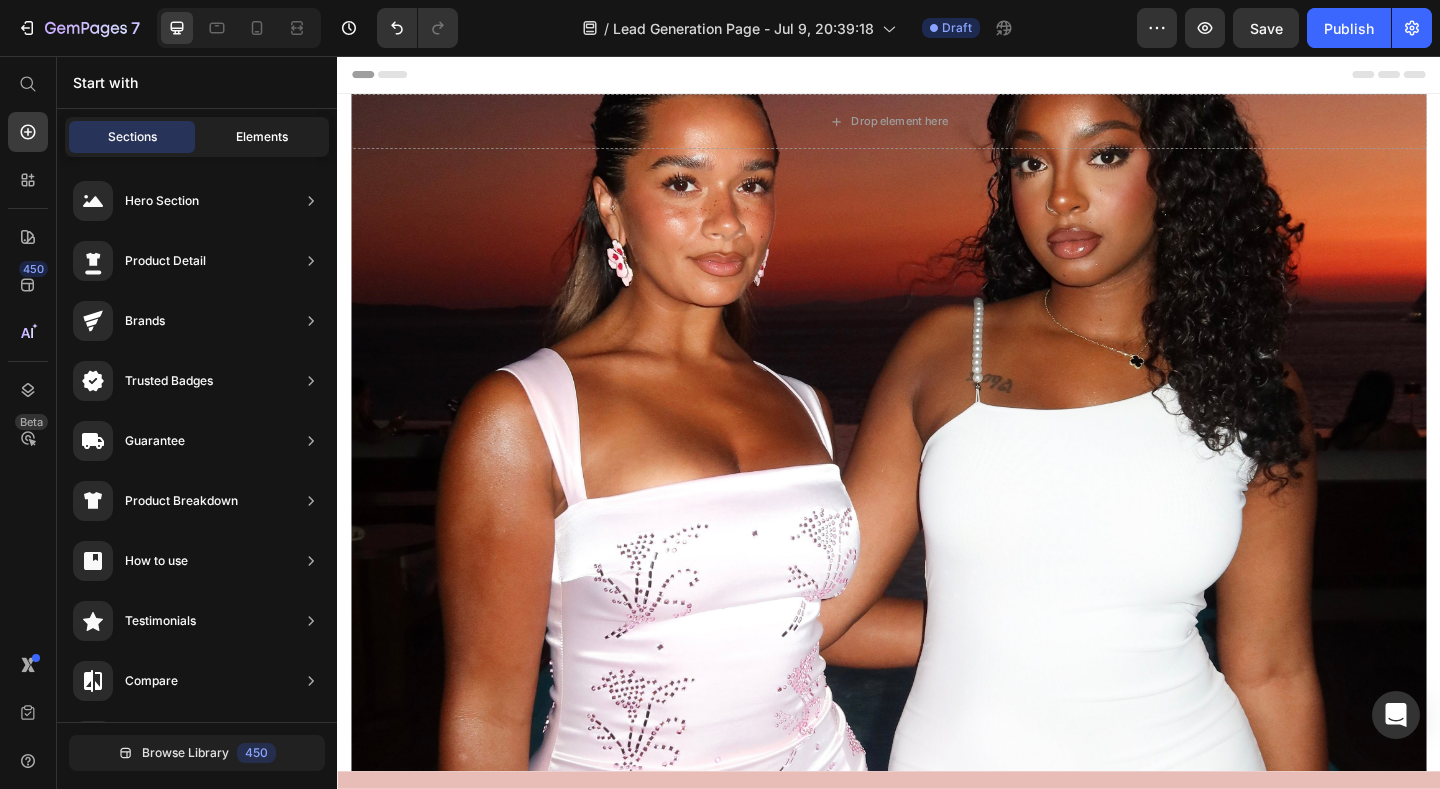 click on "Elements" at bounding box center (262, 137) 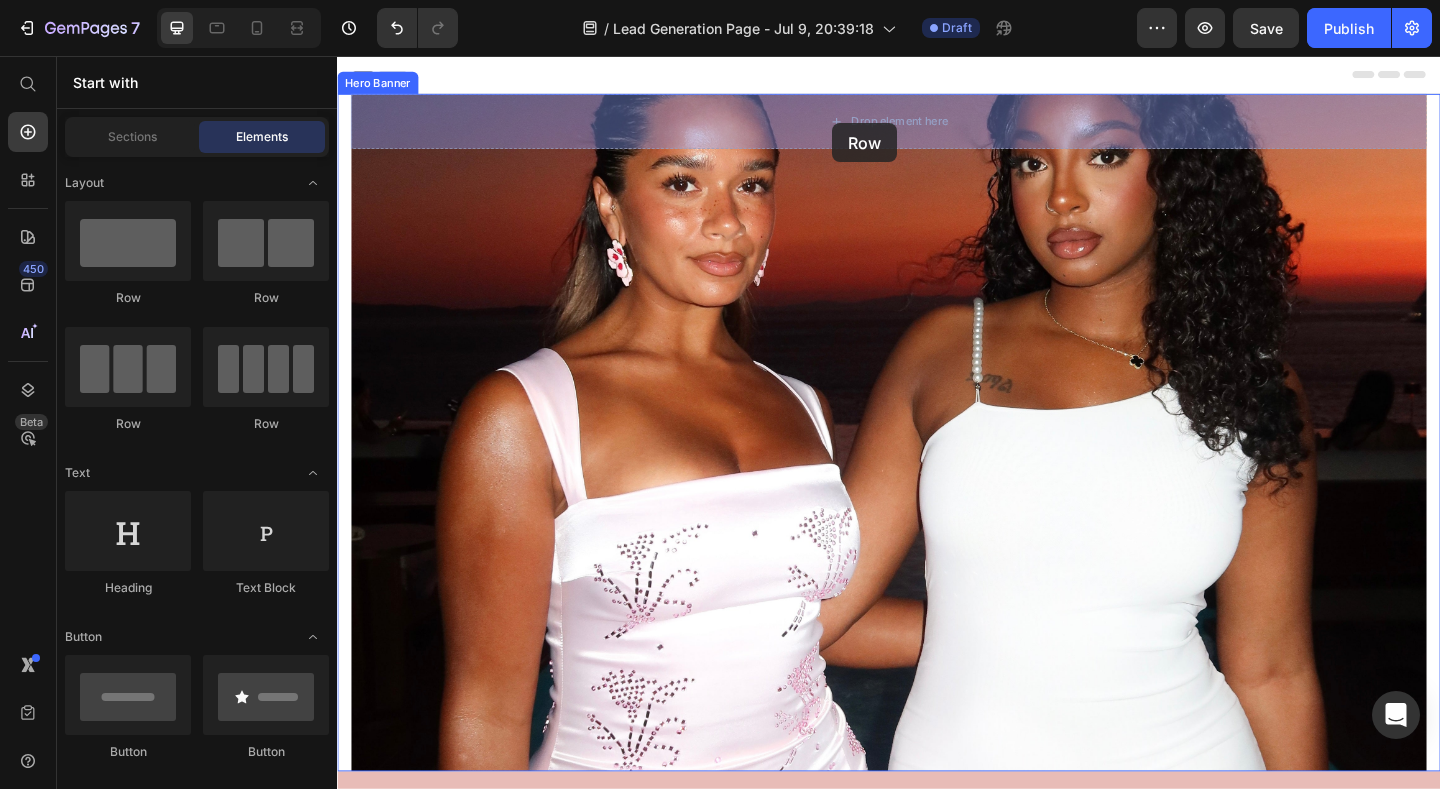 drag, startPoint x: 455, startPoint y: 324, endPoint x: 877, endPoint y: 122, distance: 467.85468 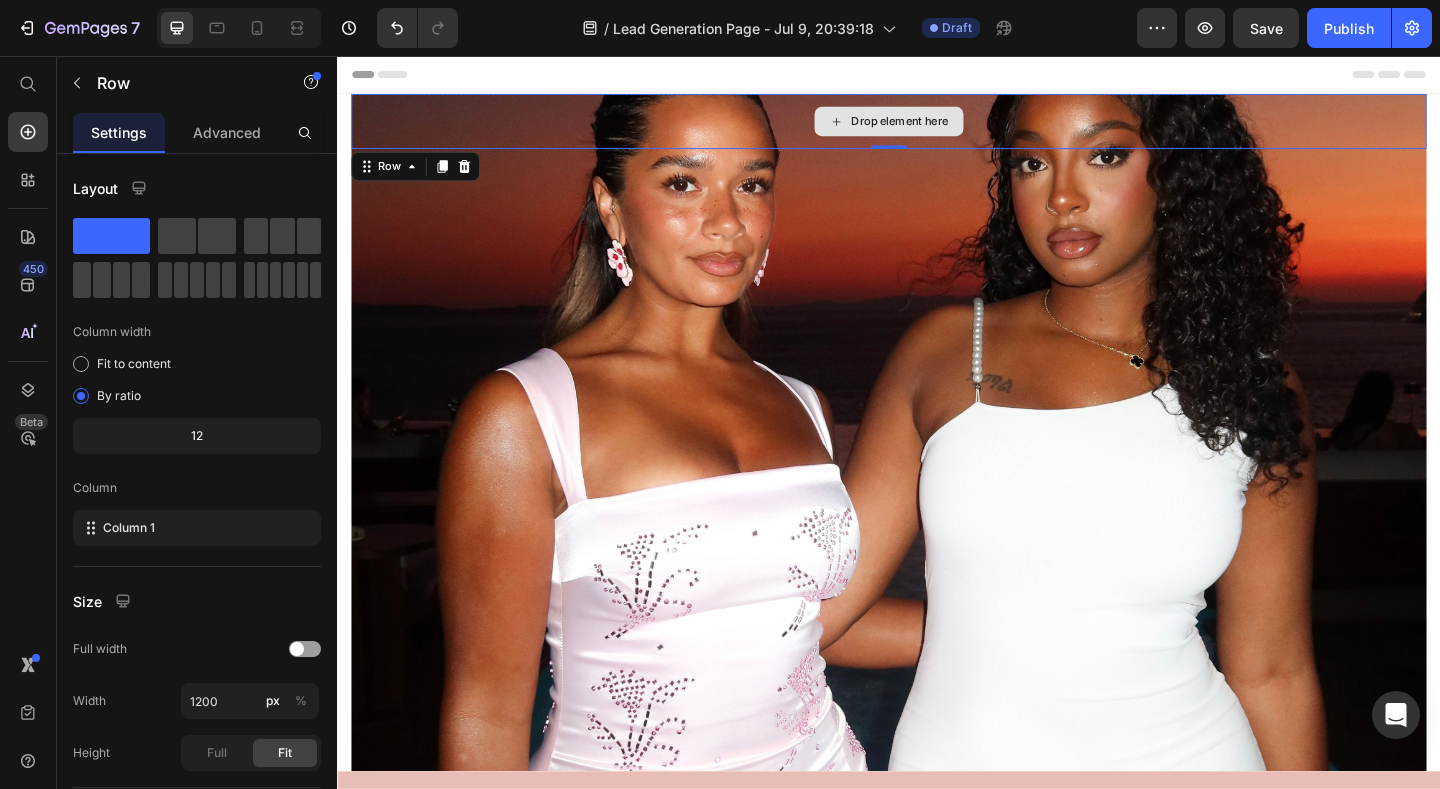 click on "Drop element here" at bounding box center (937, 127) 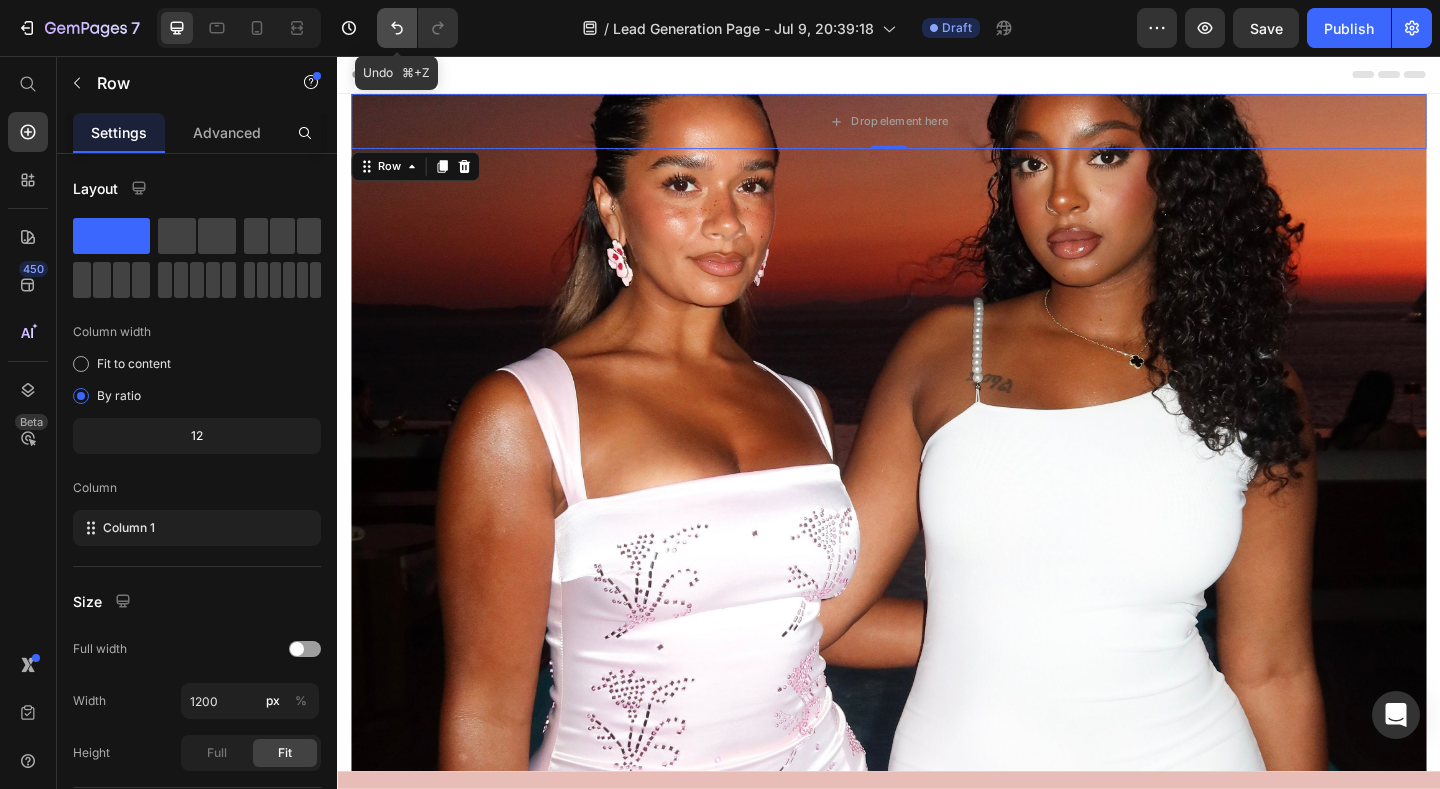 click 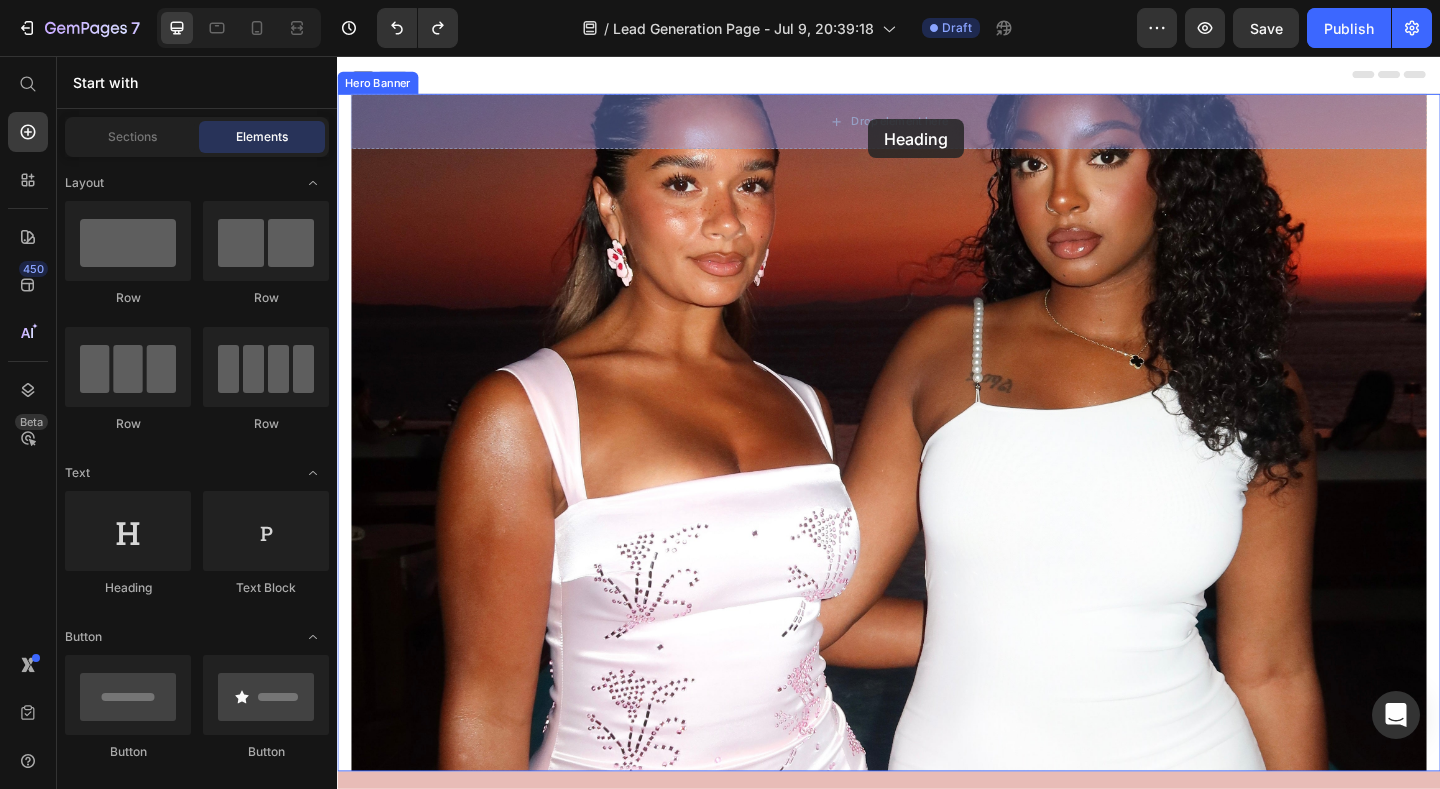 drag, startPoint x: 463, startPoint y: 602, endPoint x: 915, endPoint y: 121, distance: 660.04926 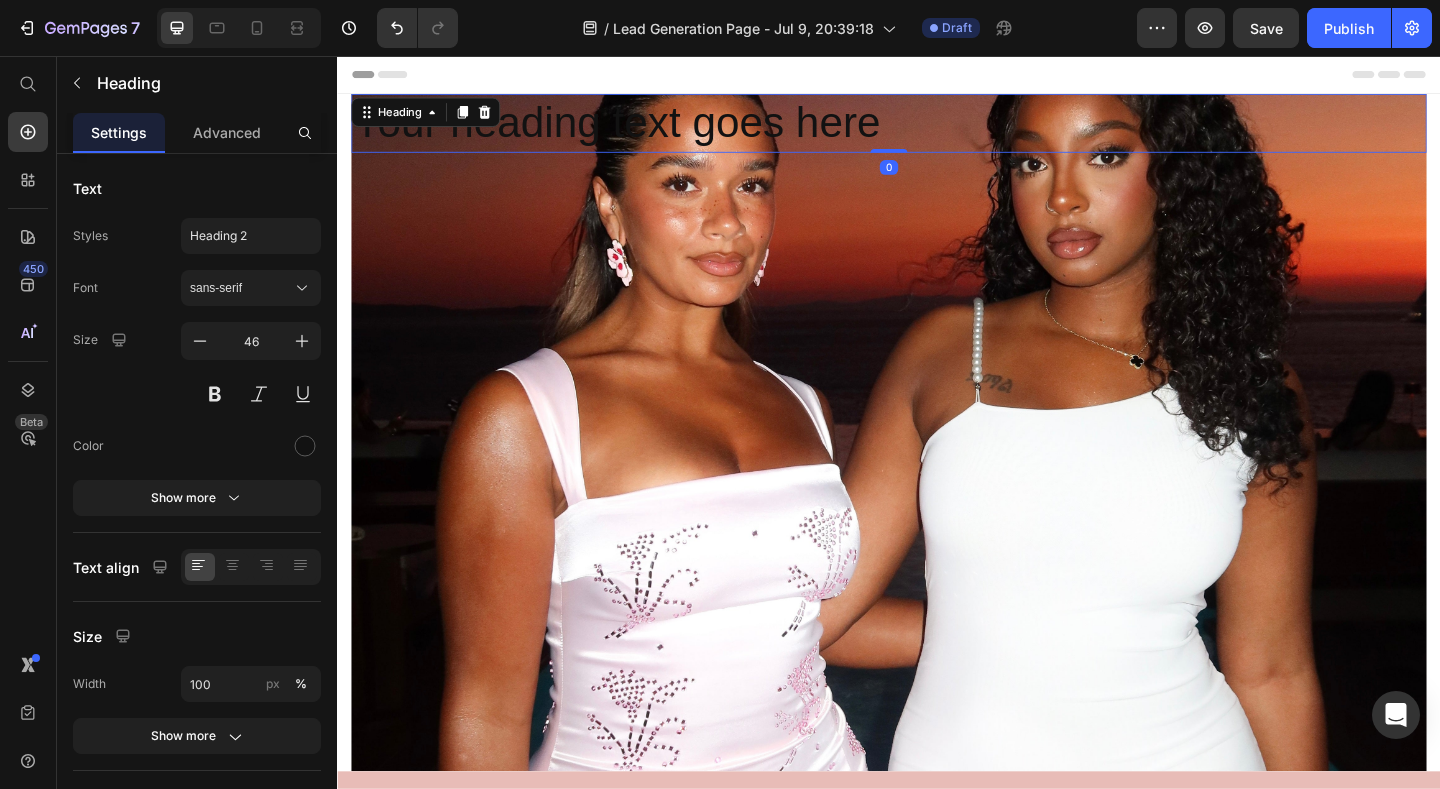 click on "Your heading text goes here" at bounding box center [937, 129] 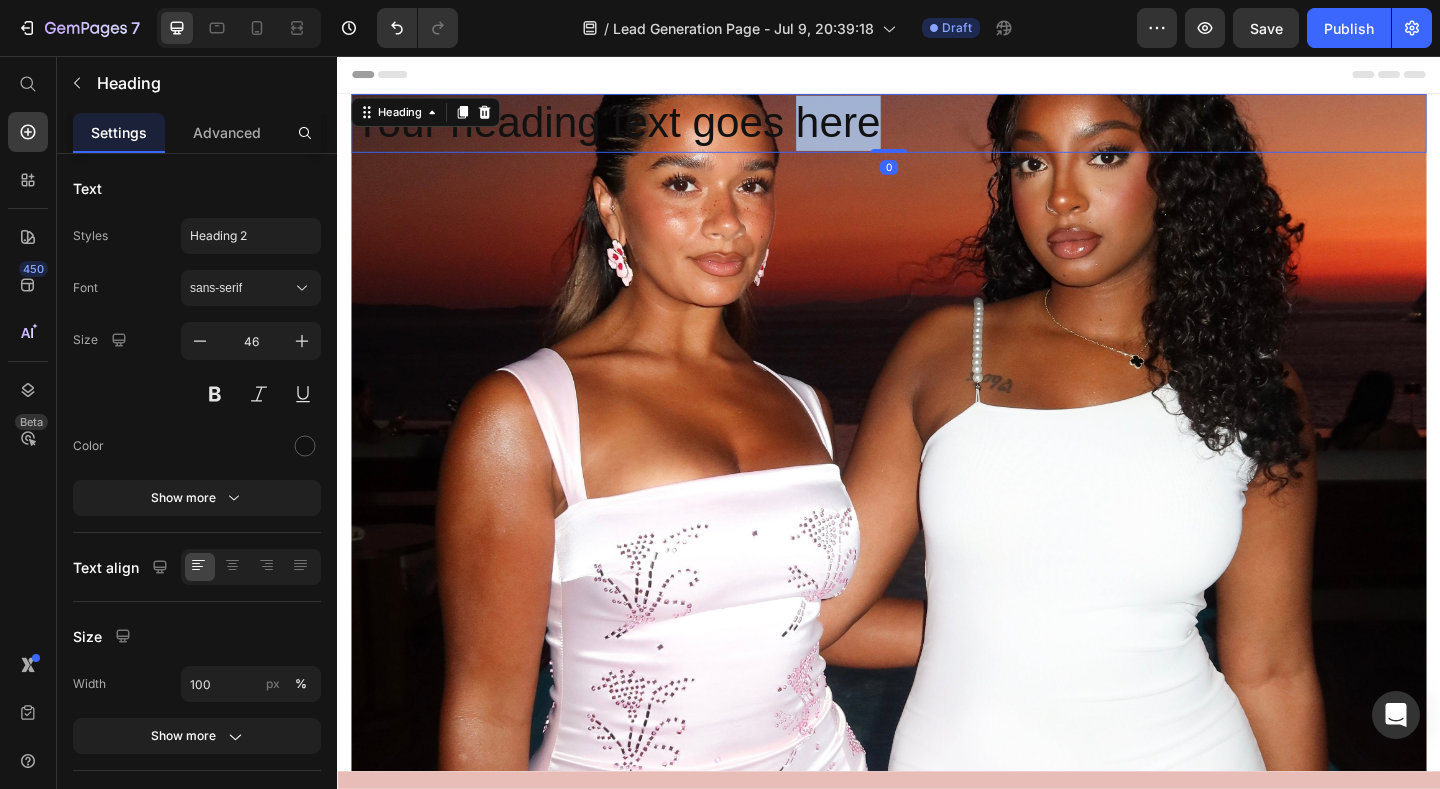 click on "Your heading text goes here" at bounding box center (937, 129) 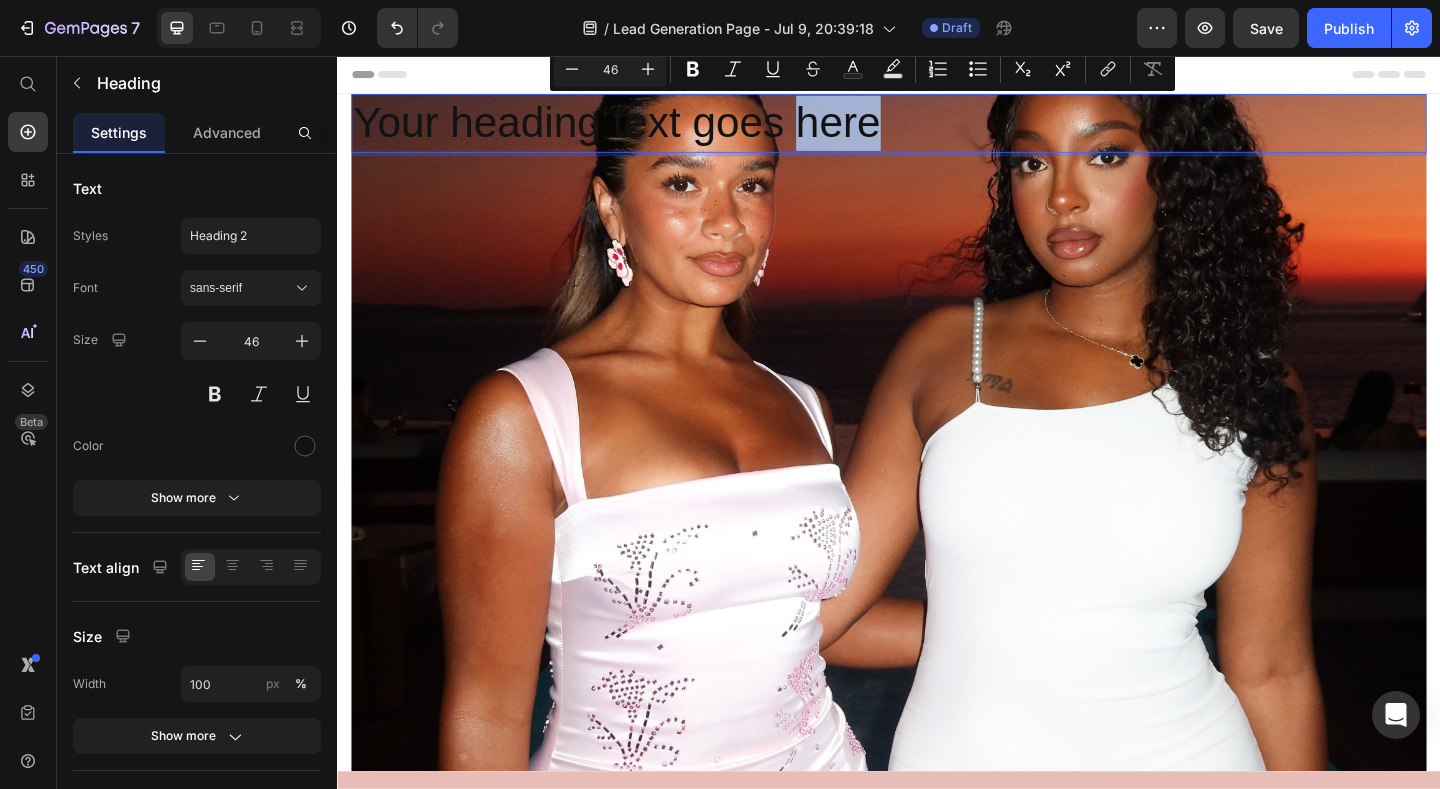 click on "Your heading text goes here" at bounding box center [937, 129] 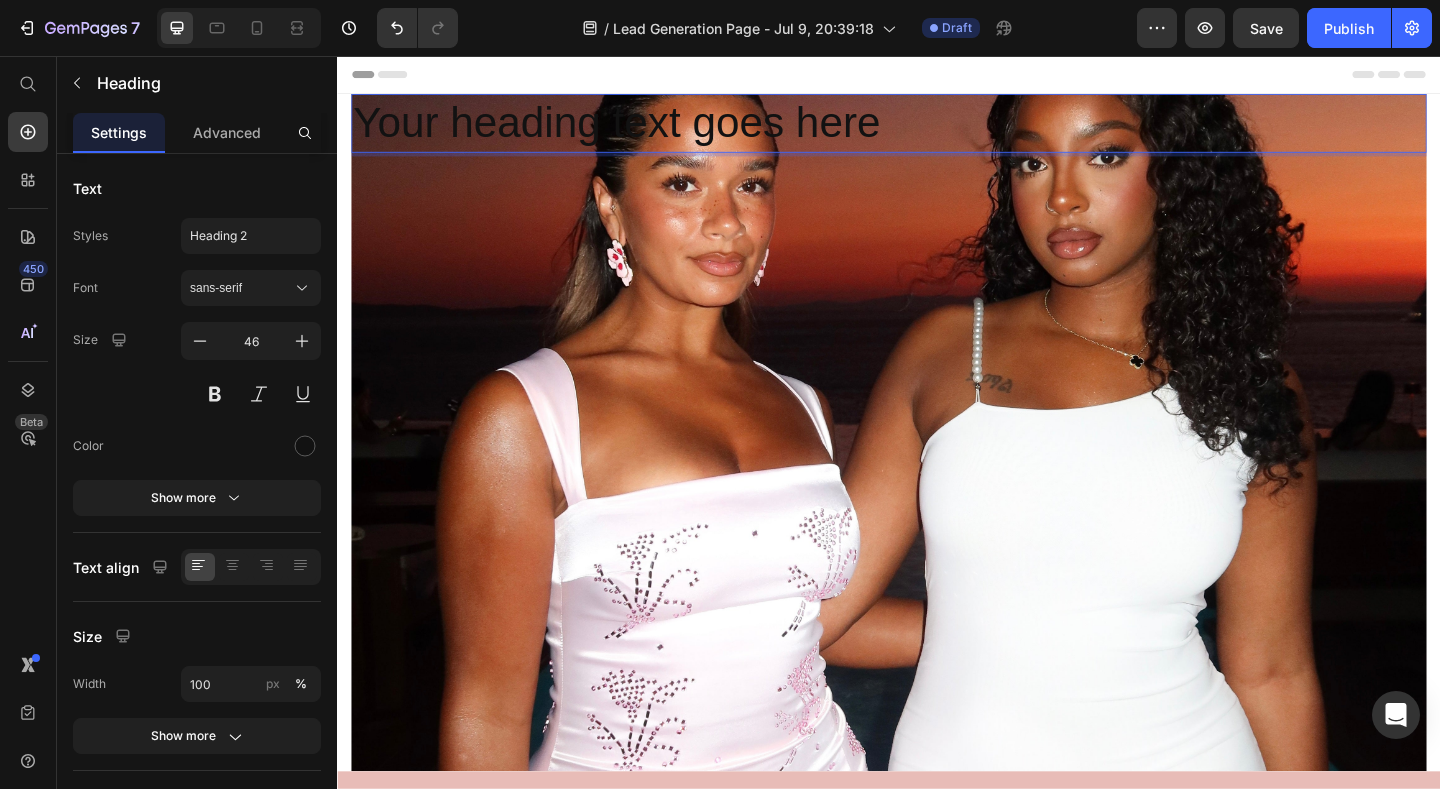 click on "Your heading text goes here" at bounding box center [937, 129] 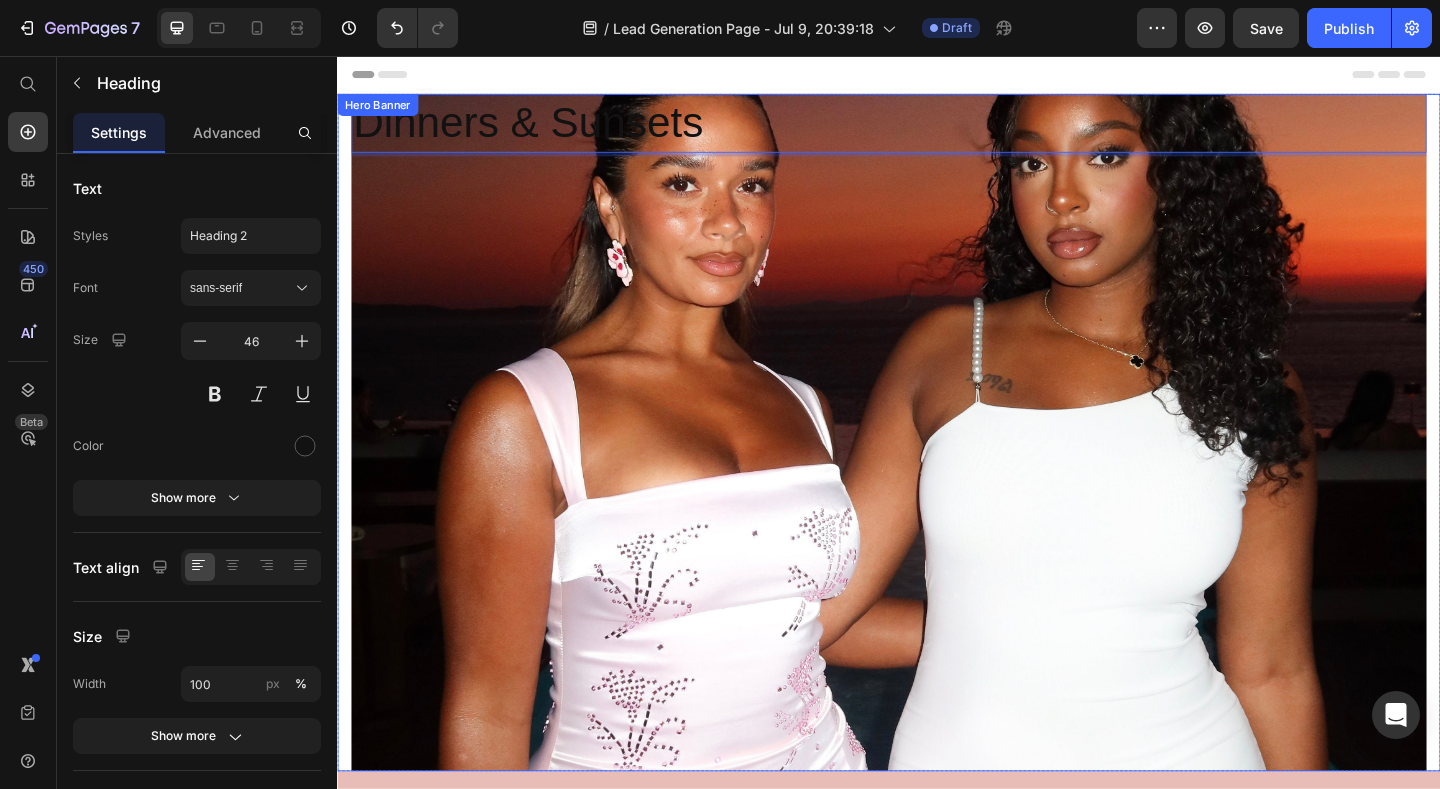 click at bounding box center [937, 465] 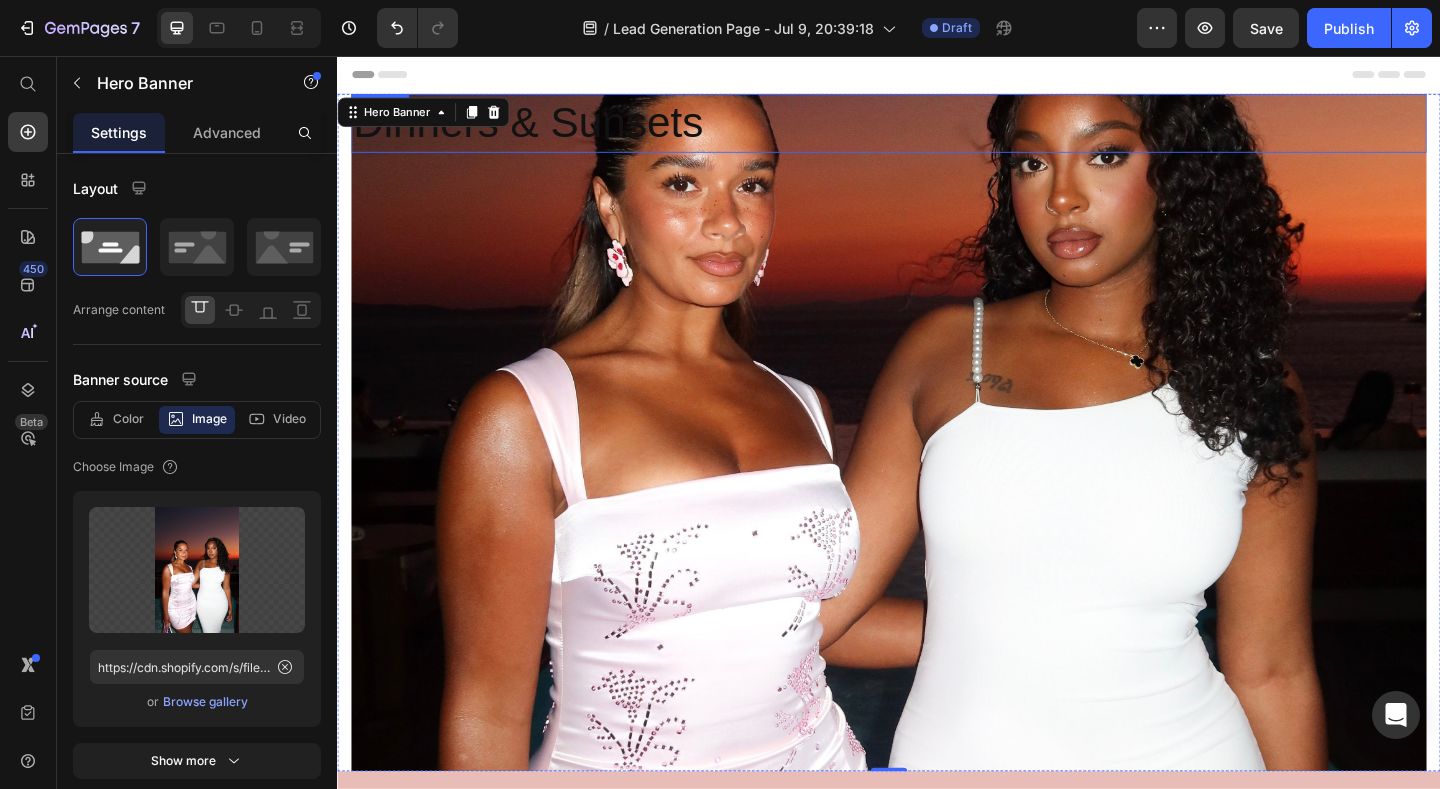click on "Dinners & Sunsets" at bounding box center (937, 129) 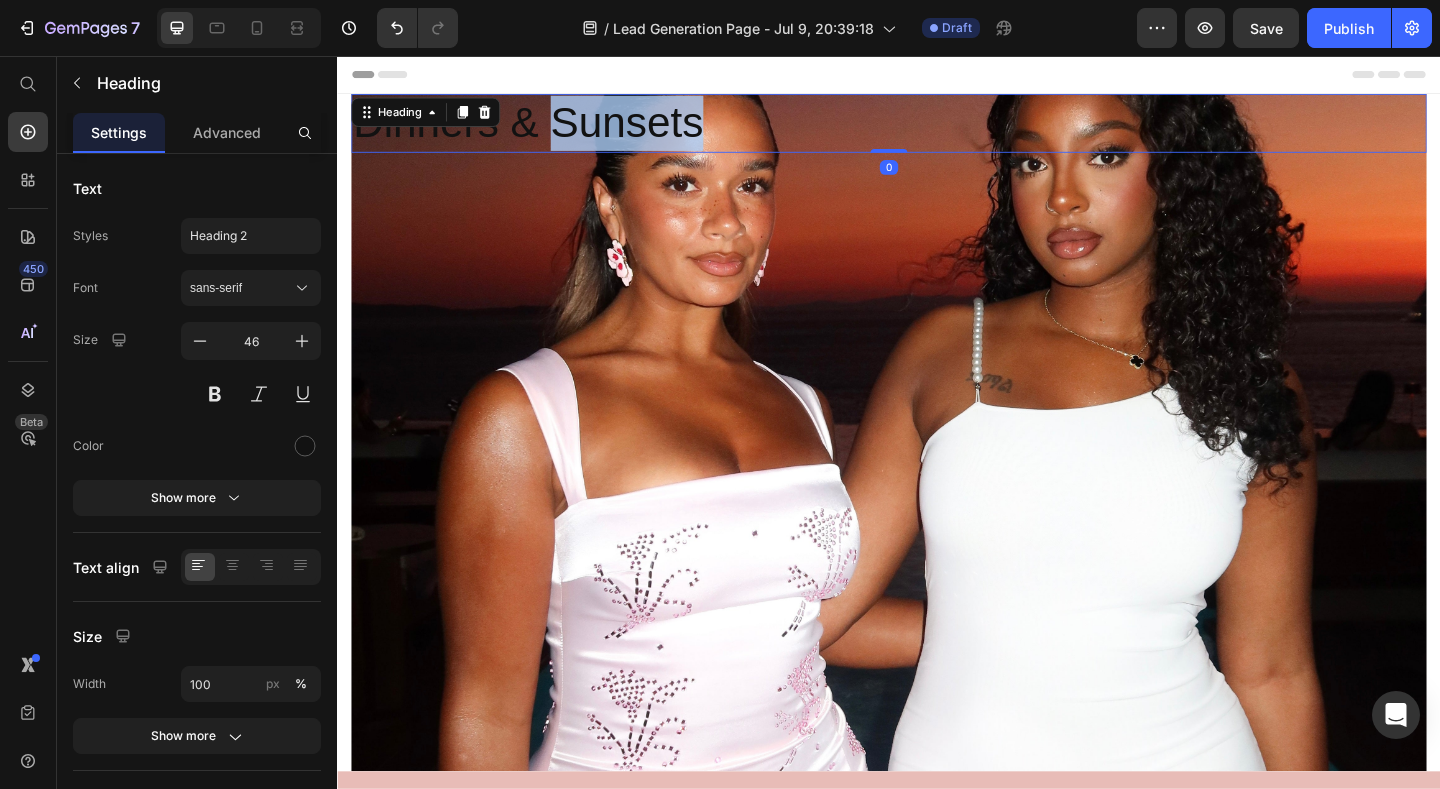 click on "Dinners & Sunsets" at bounding box center (937, 129) 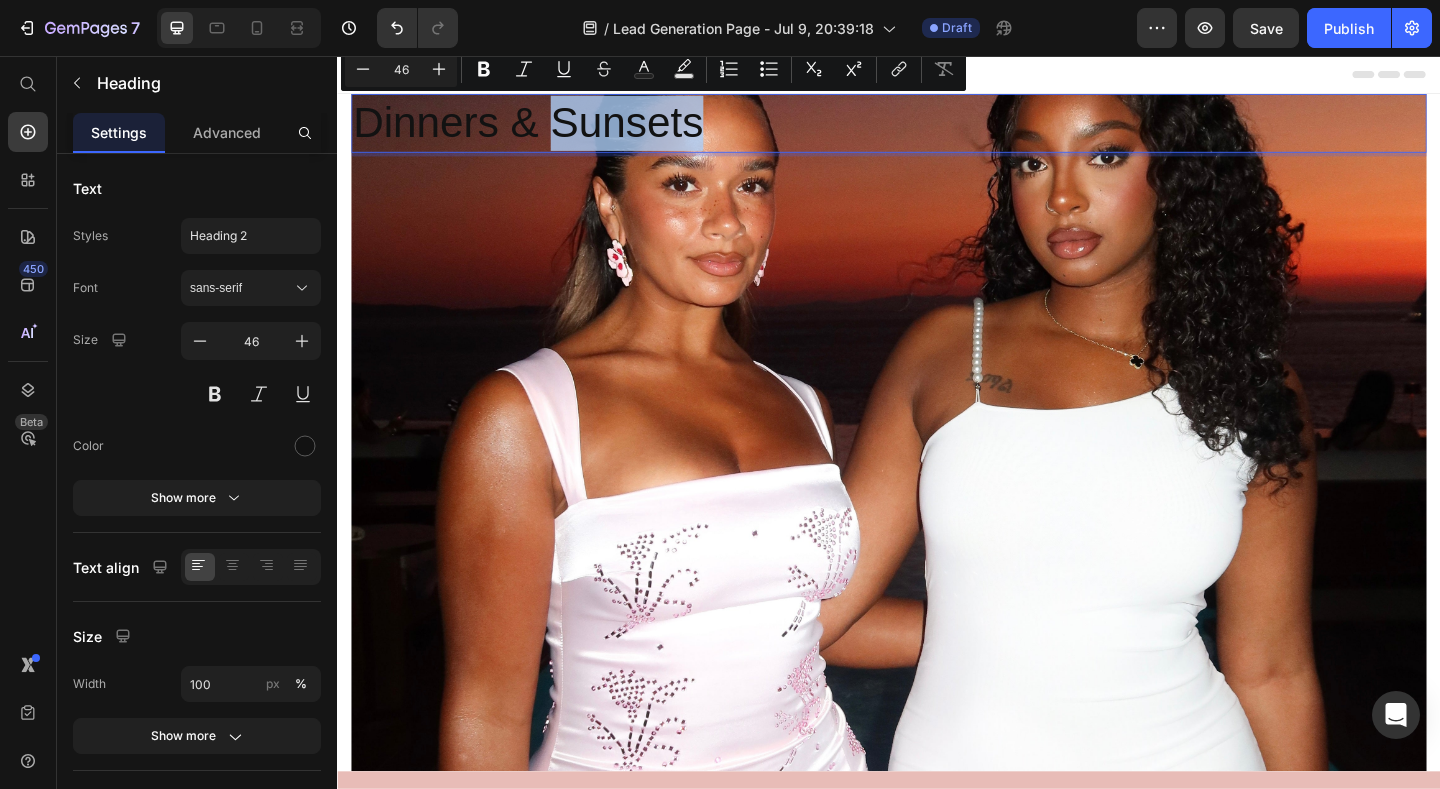 click on "Dinners & Sunsets" at bounding box center [937, 129] 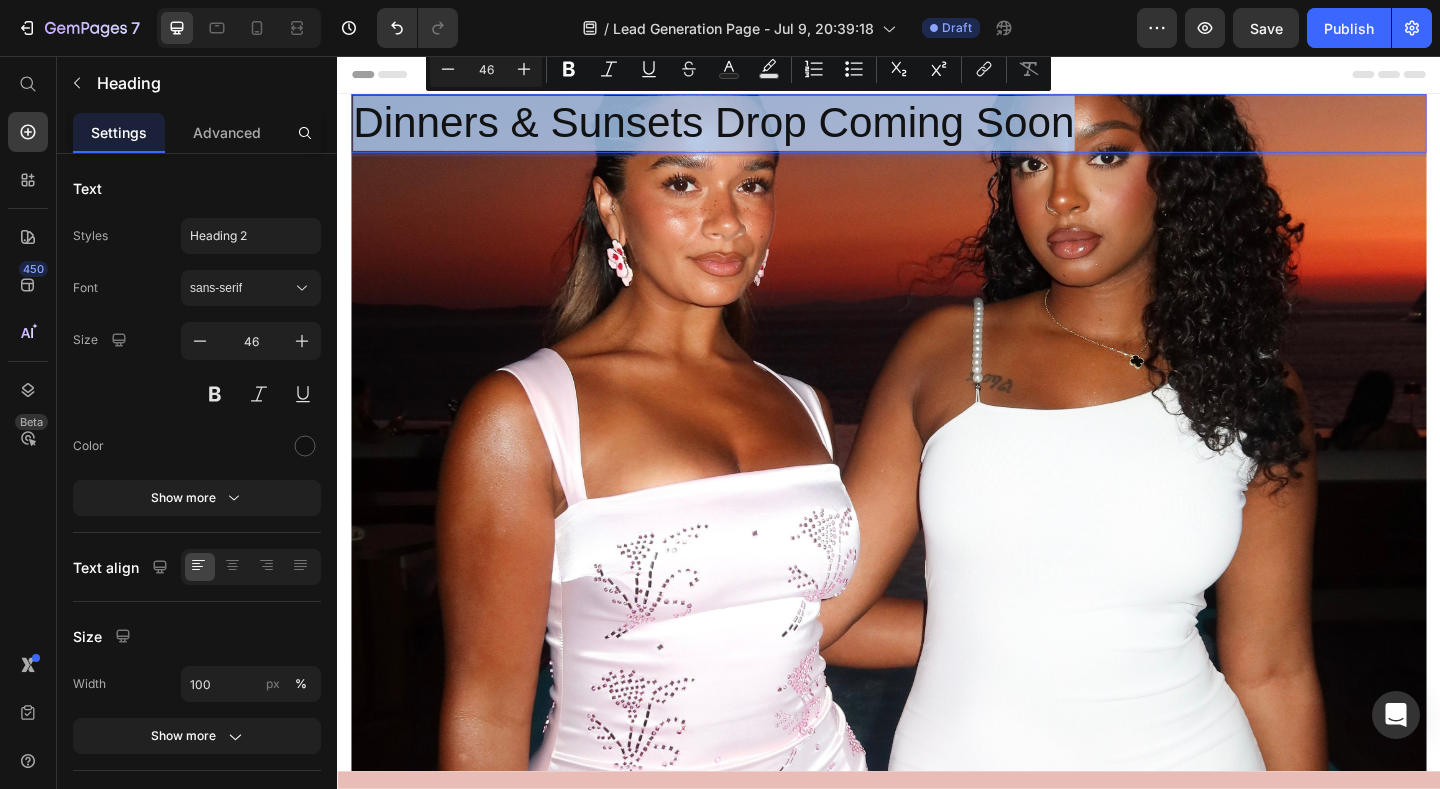 drag, startPoint x: 1148, startPoint y: 135, endPoint x: 365, endPoint y: 127, distance: 783.0409 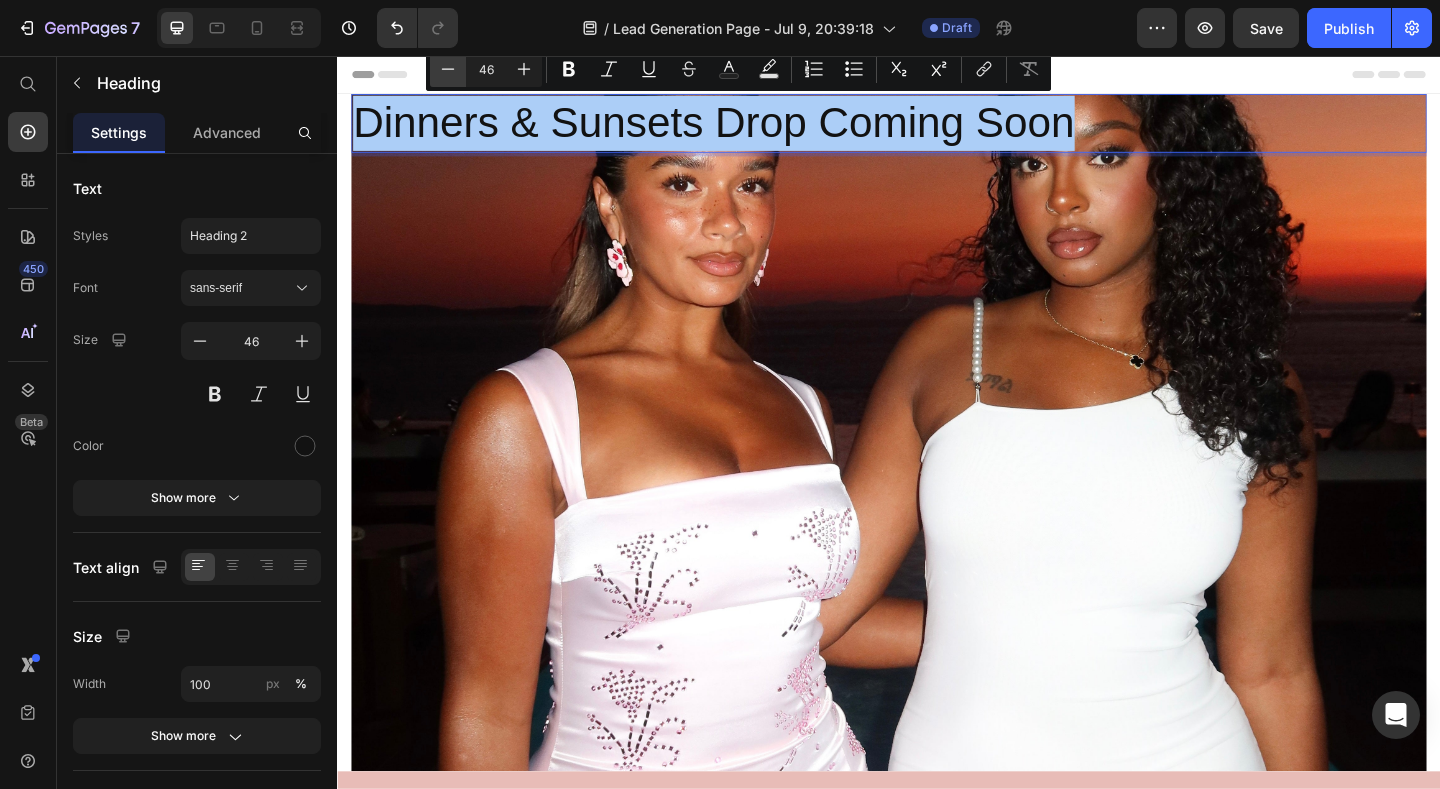 click 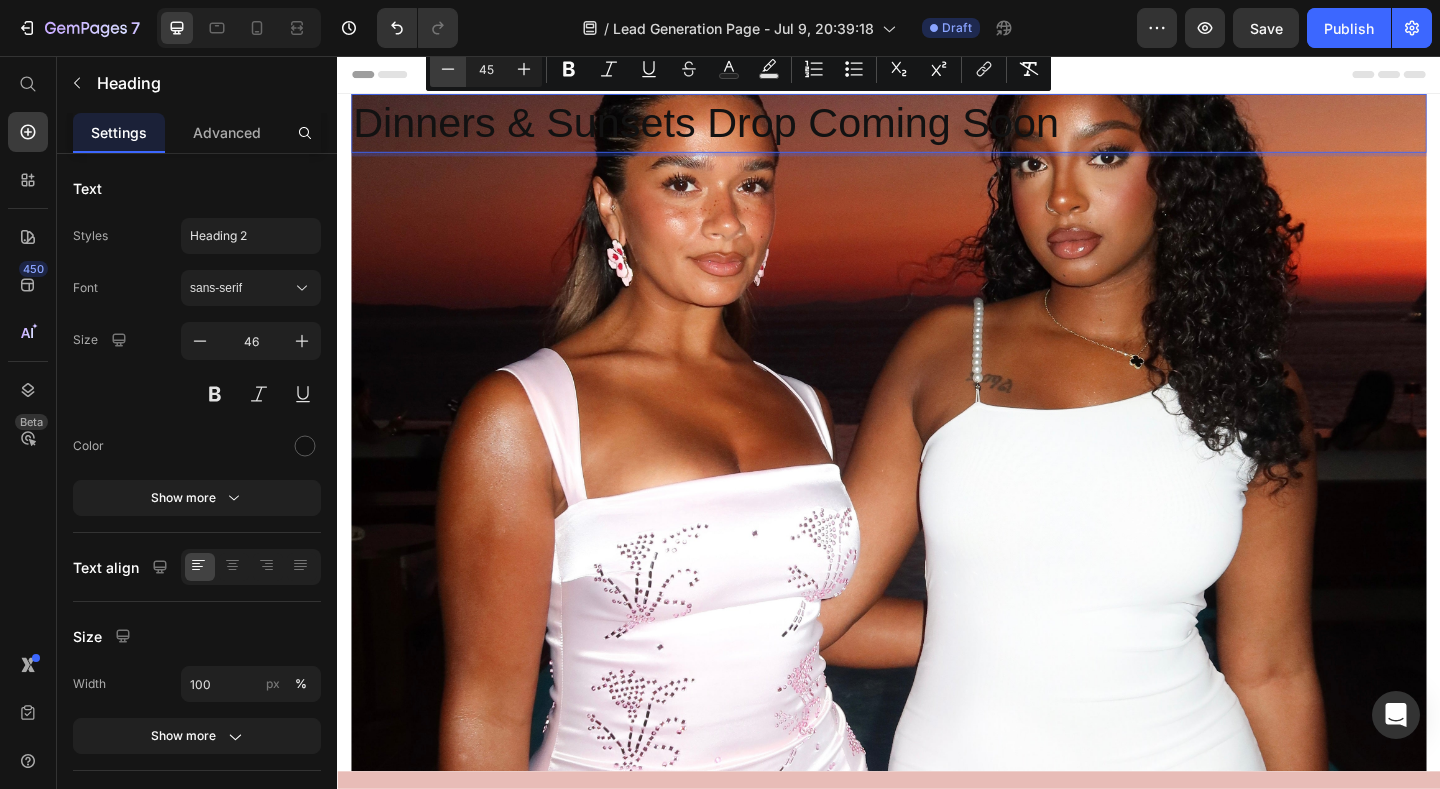 click 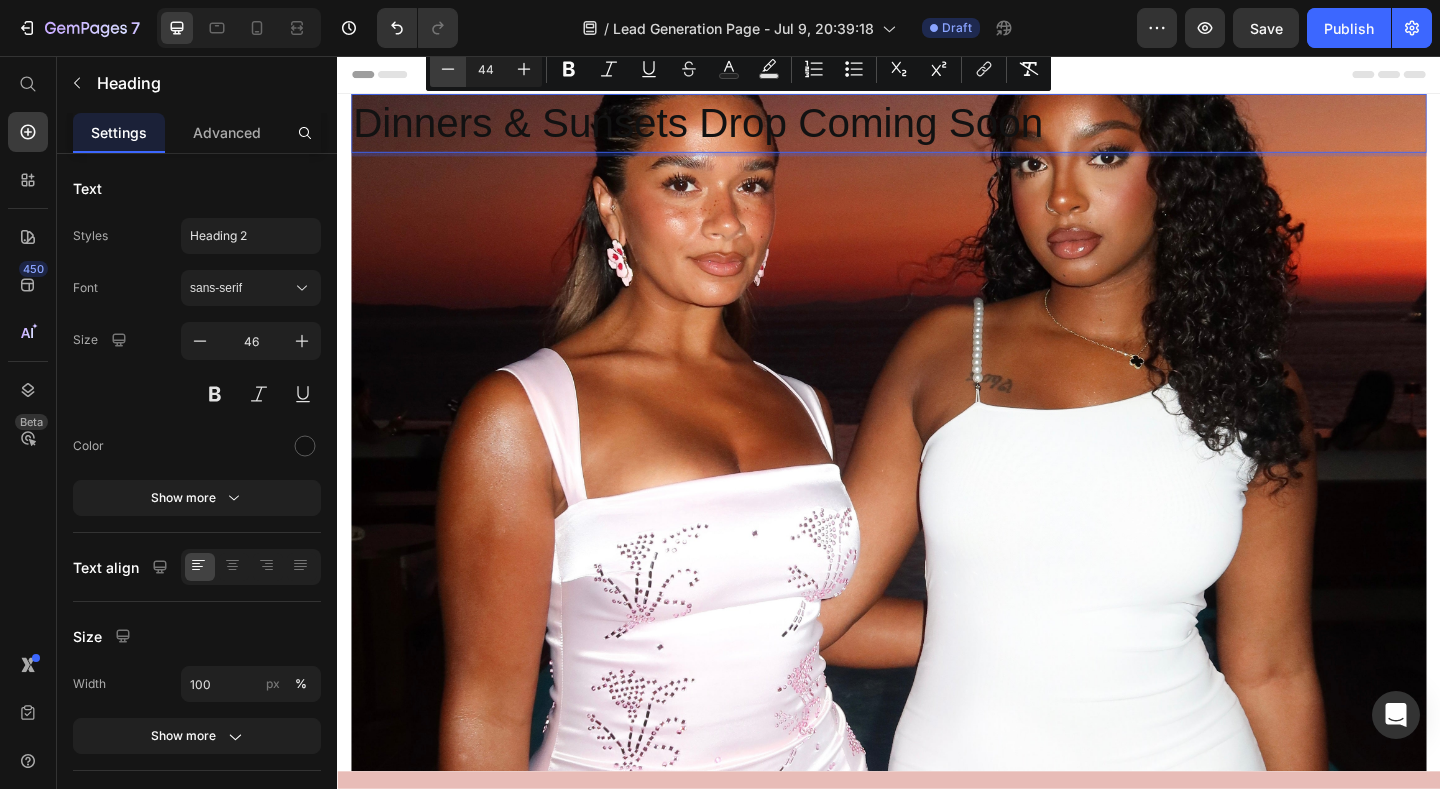 click 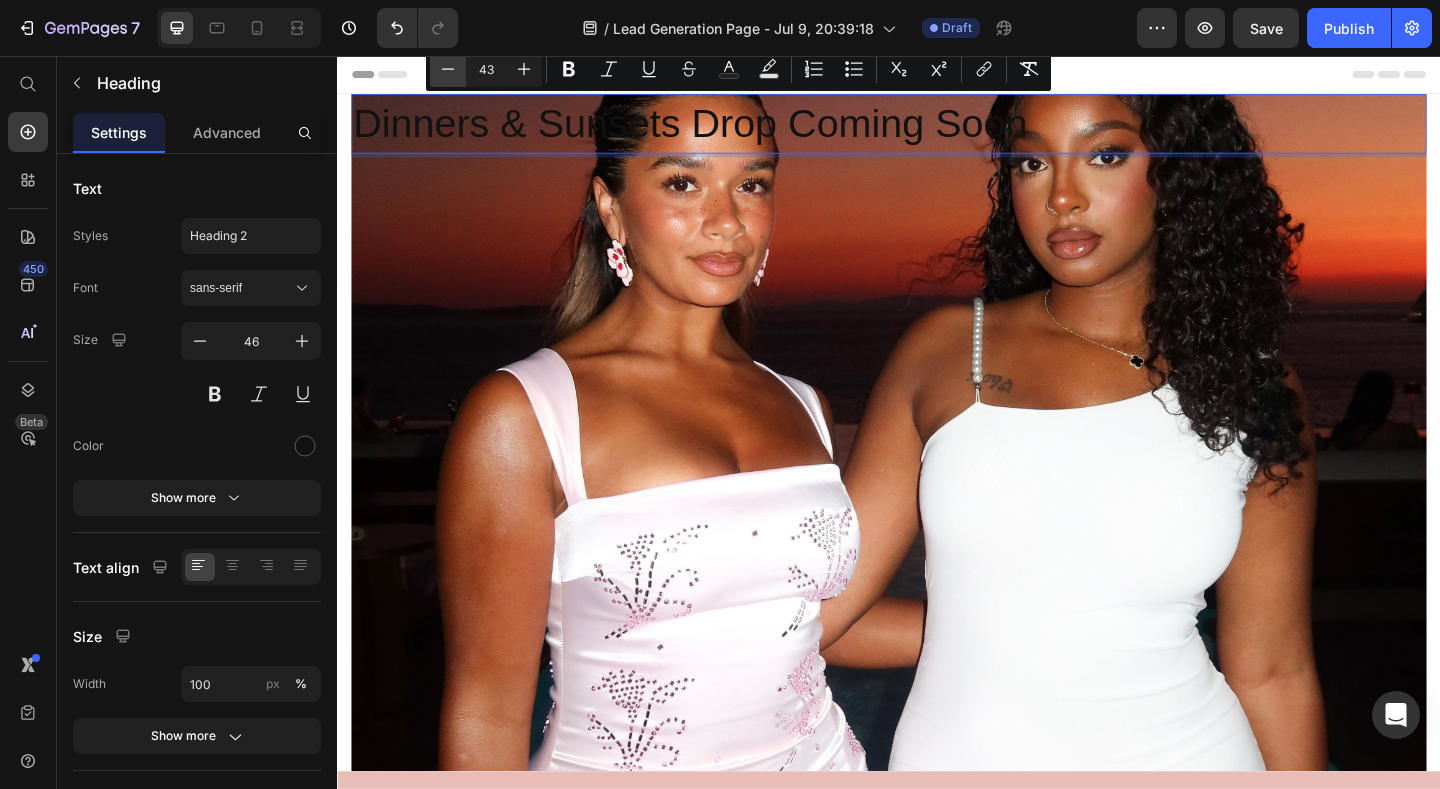 click 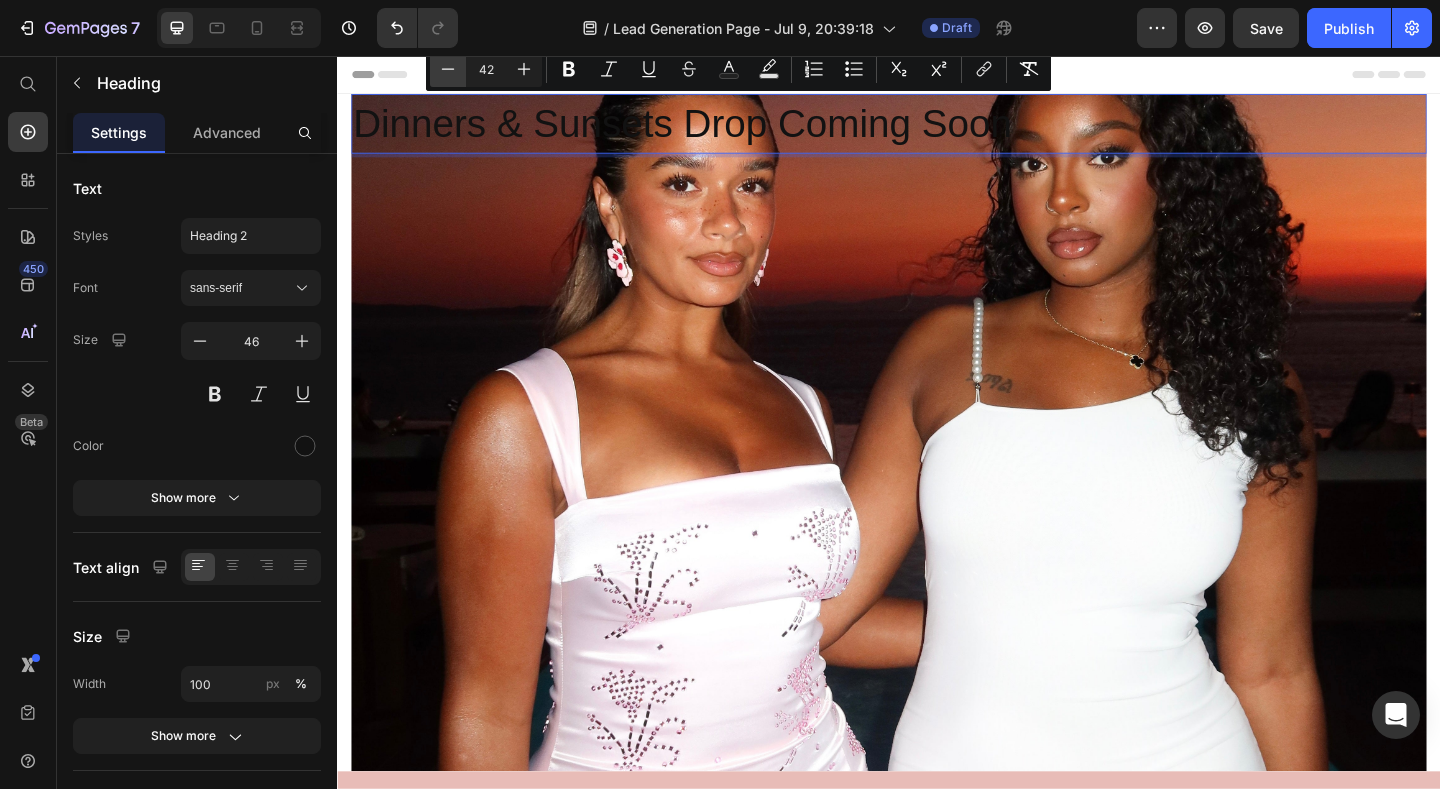 click 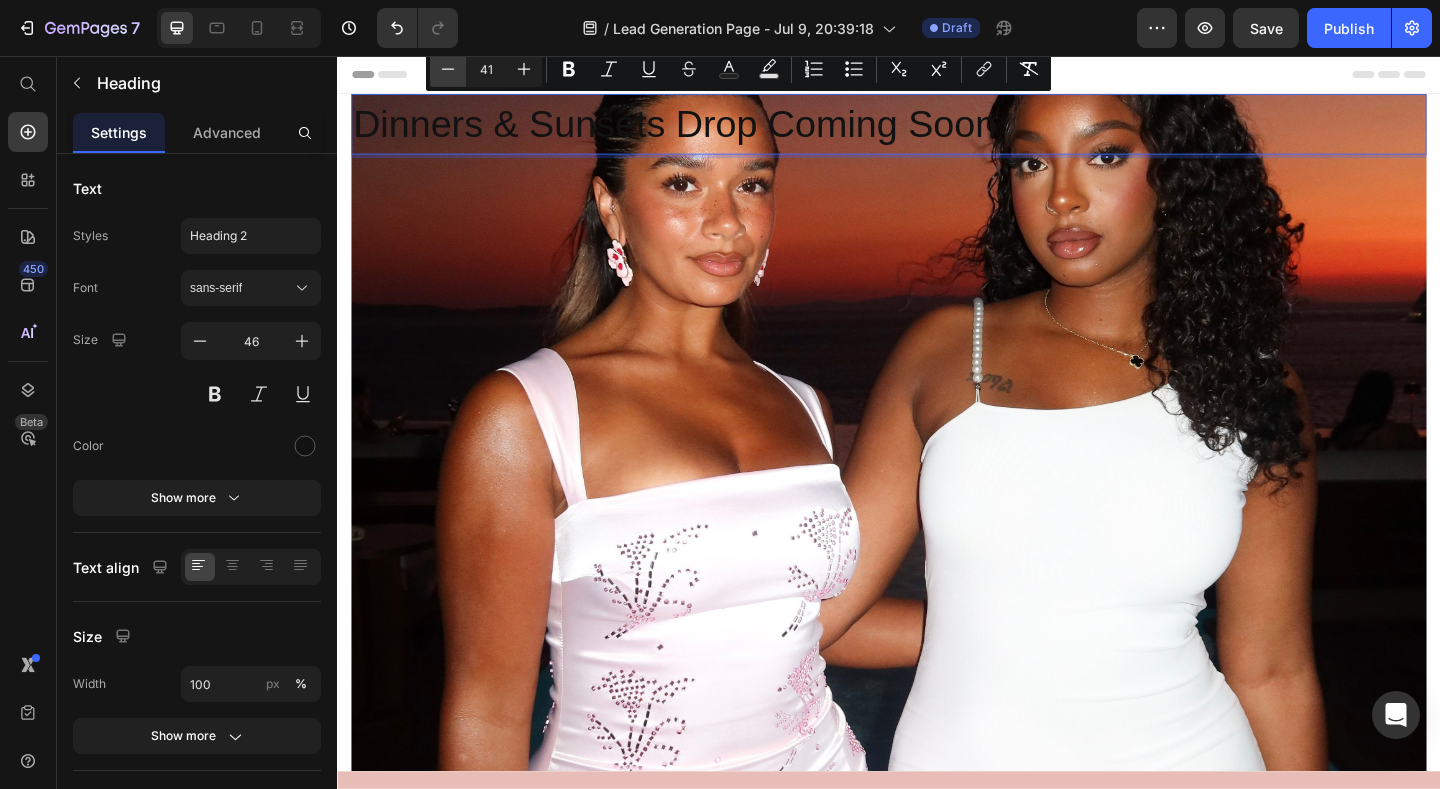 click 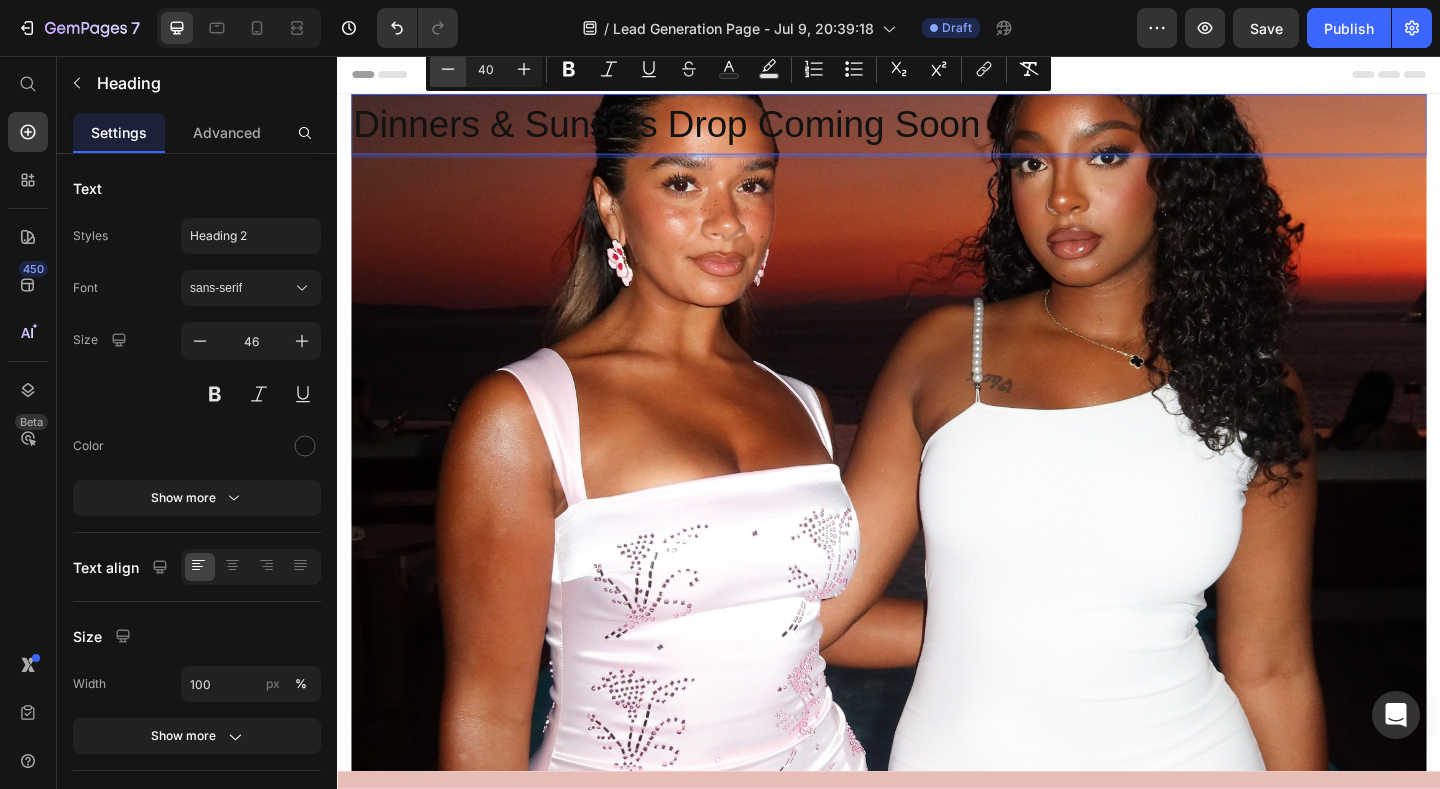 click 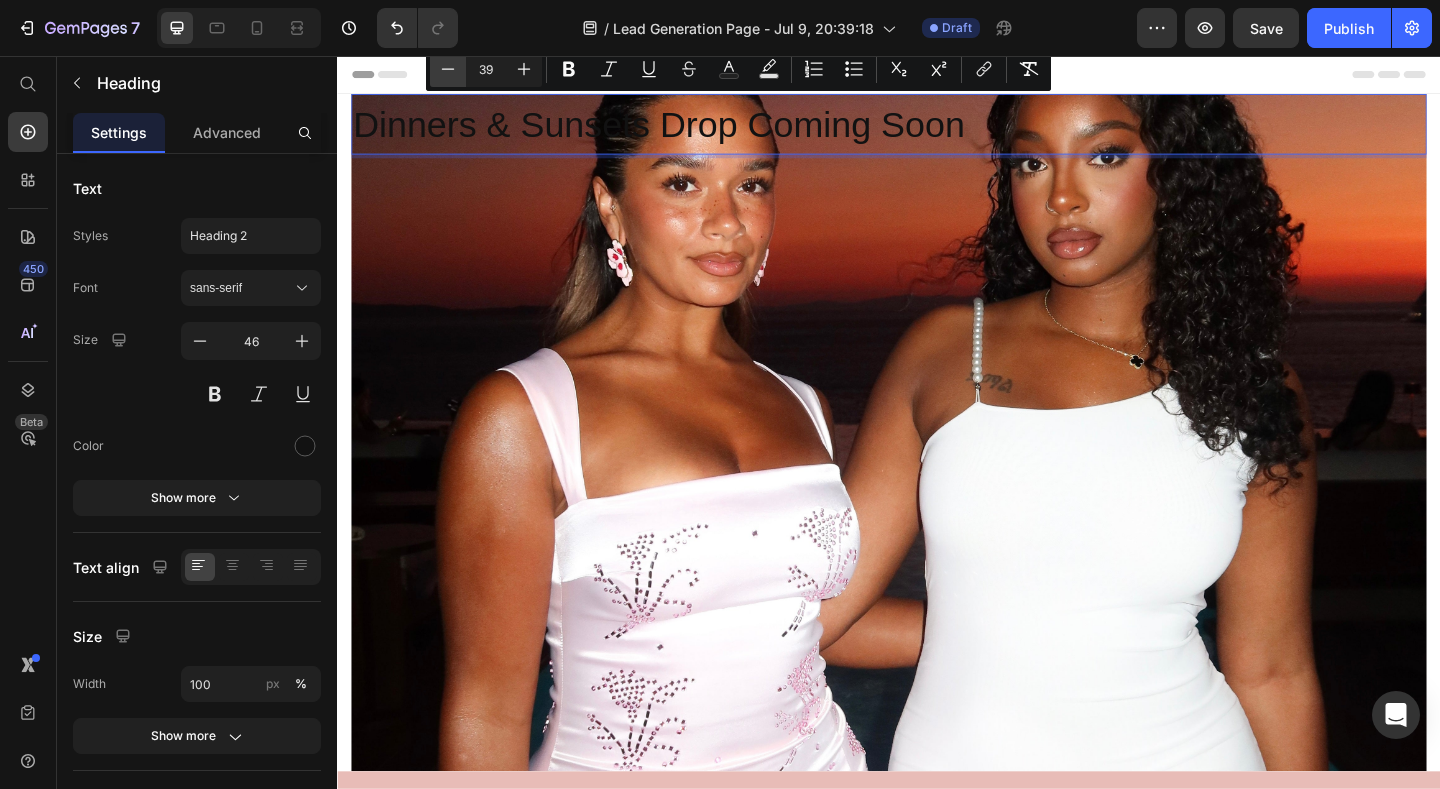 click 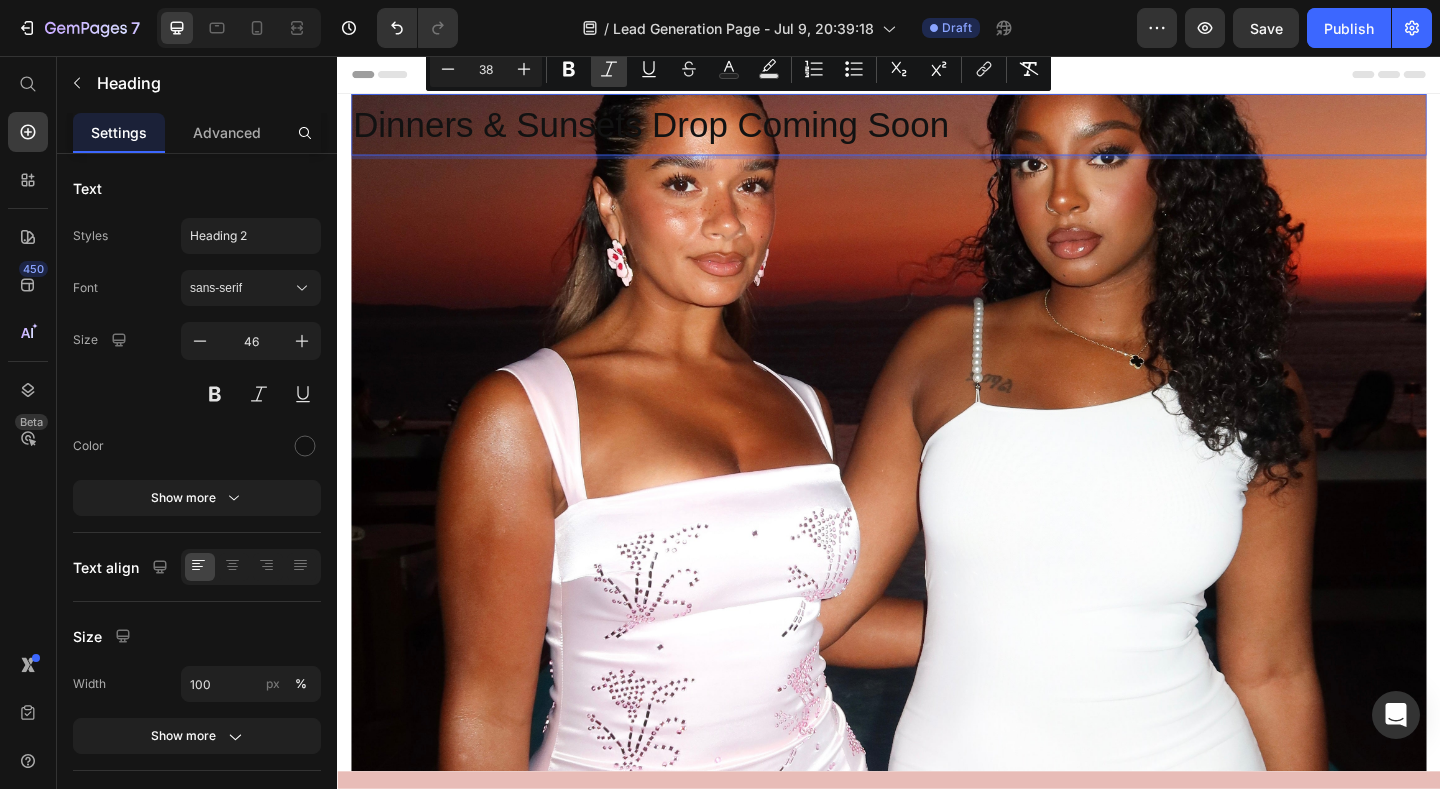 click 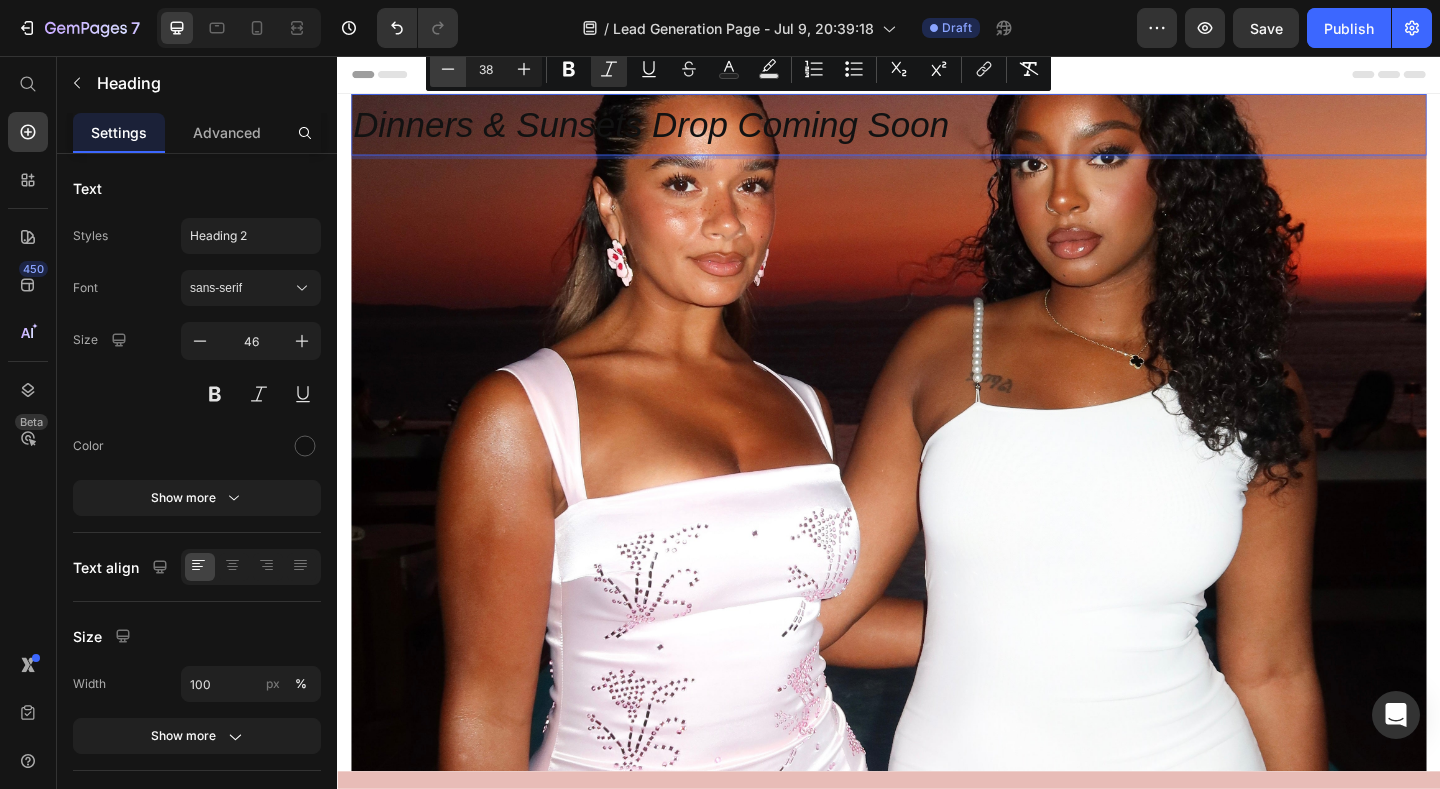 click on "Minus" at bounding box center (448, 69) 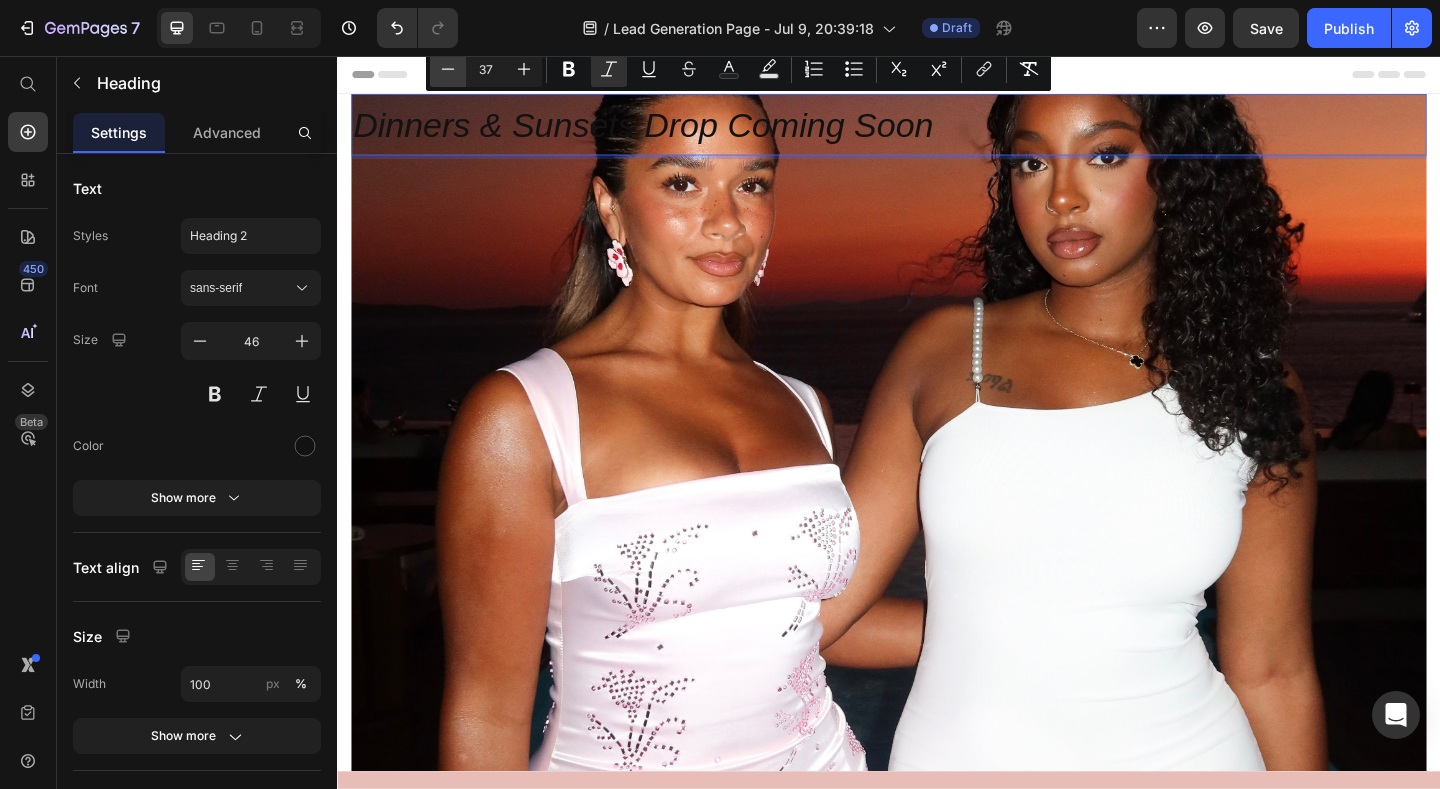 click on "Minus" at bounding box center [448, 69] 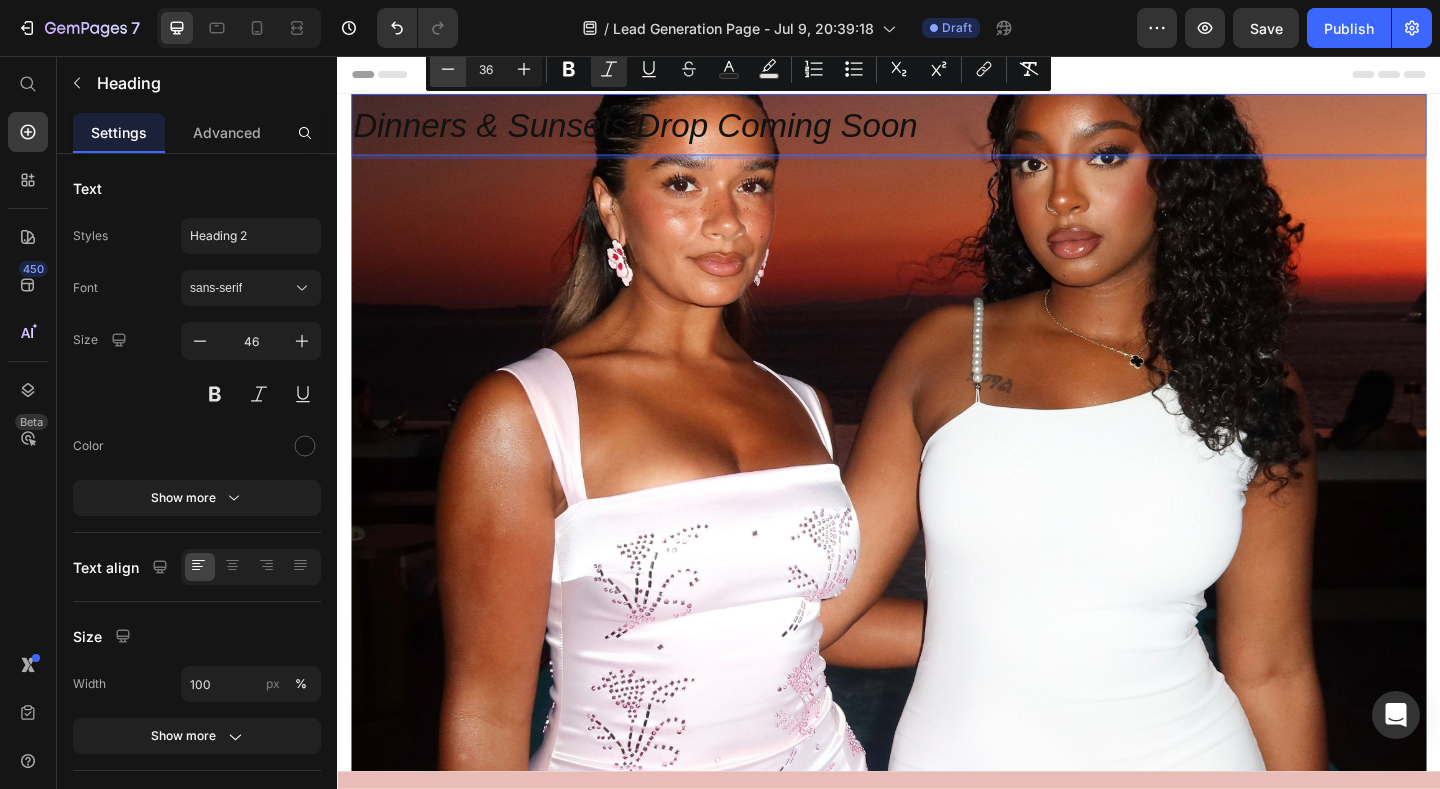 click on "Minus" at bounding box center (448, 69) 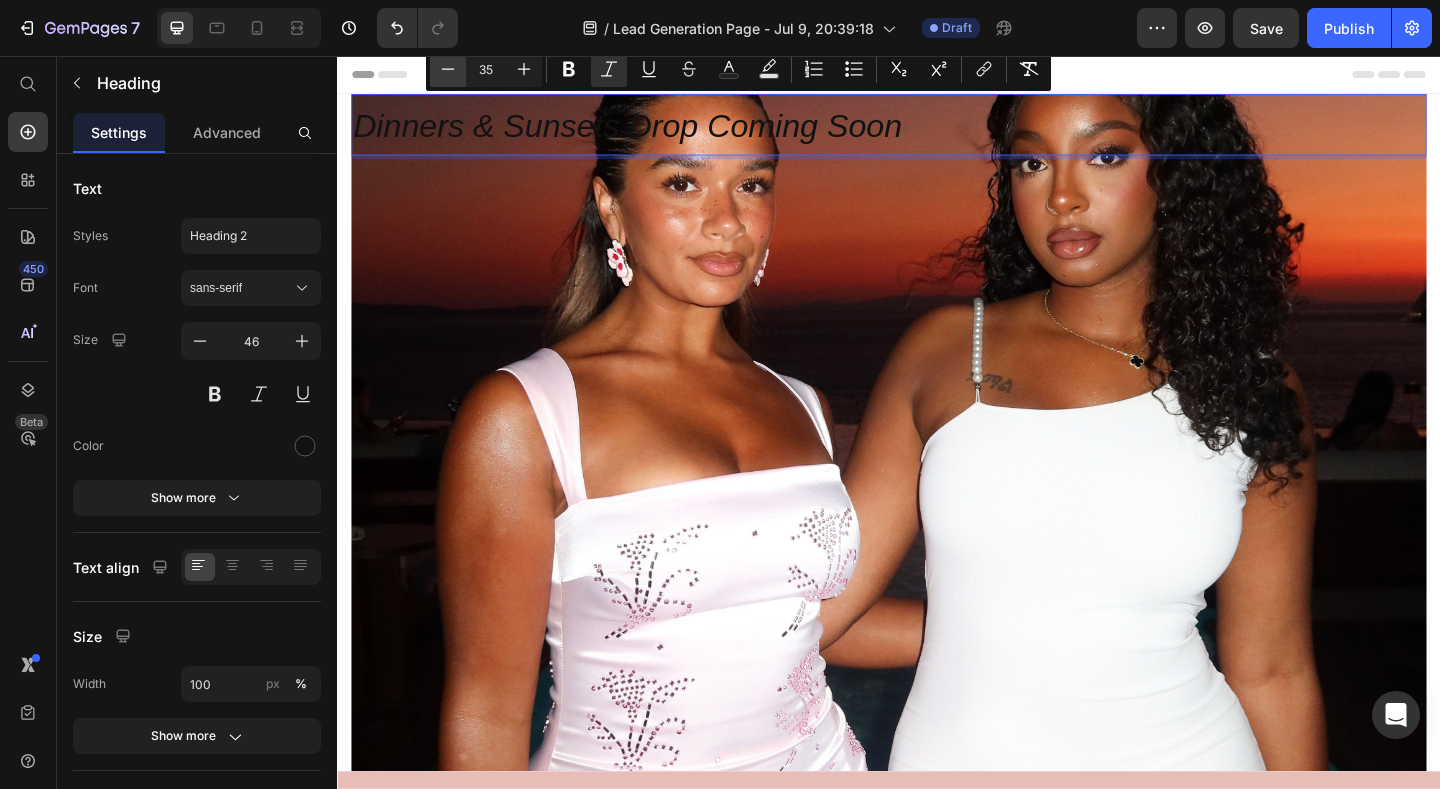 click on "Minus" at bounding box center (448, 69) 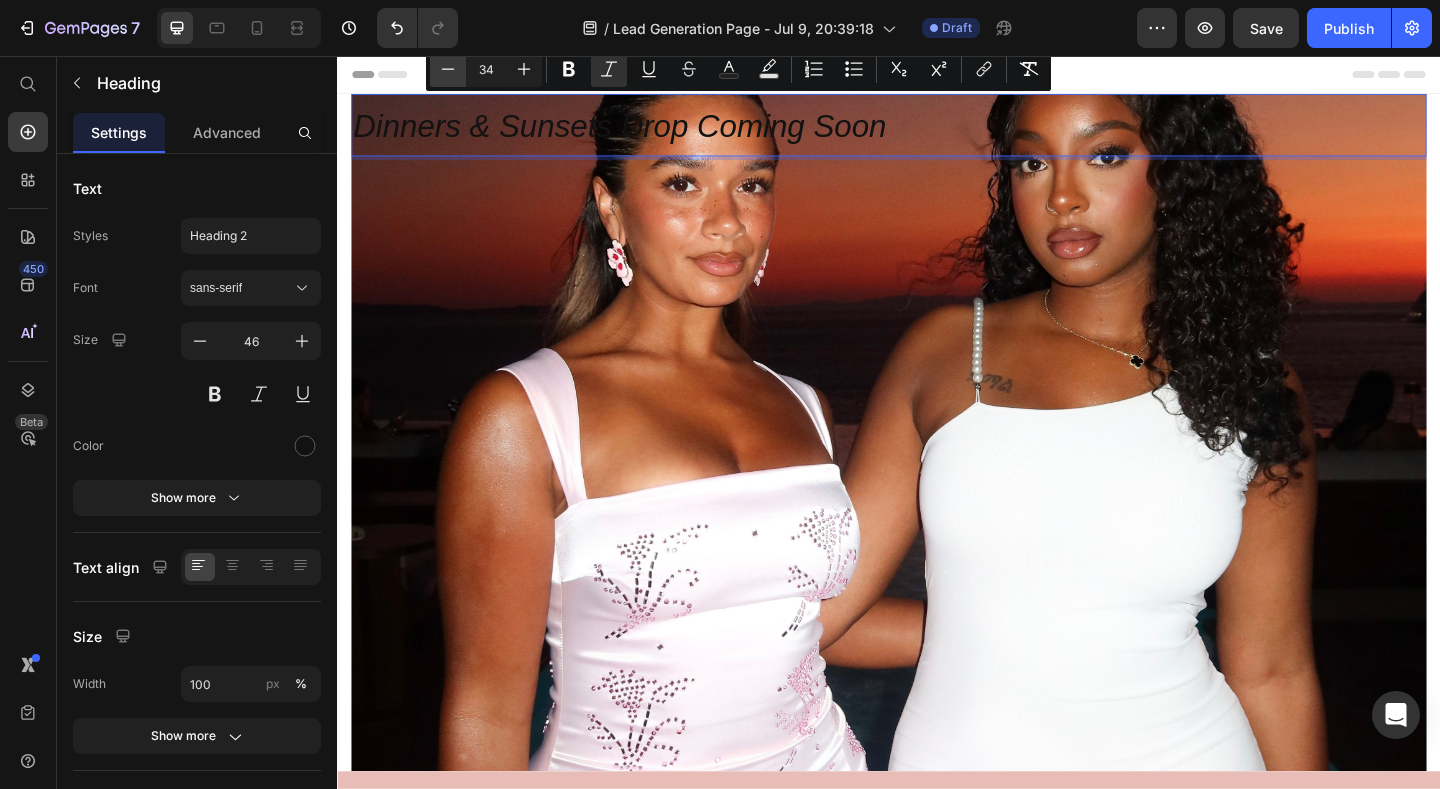 click on "Minus" at bounding box center (448, 69) 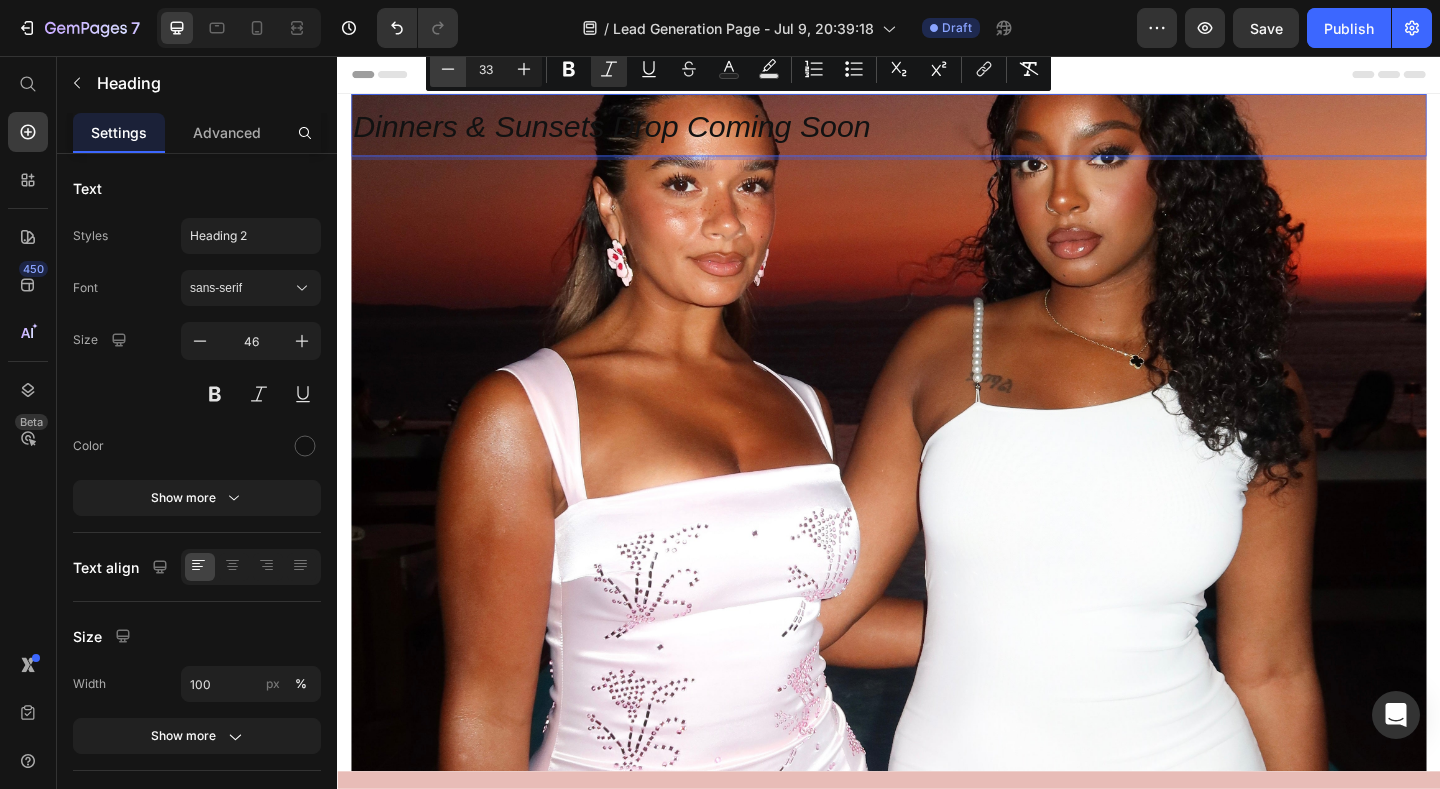 click on "Minus" at bounding box center (448, 69) 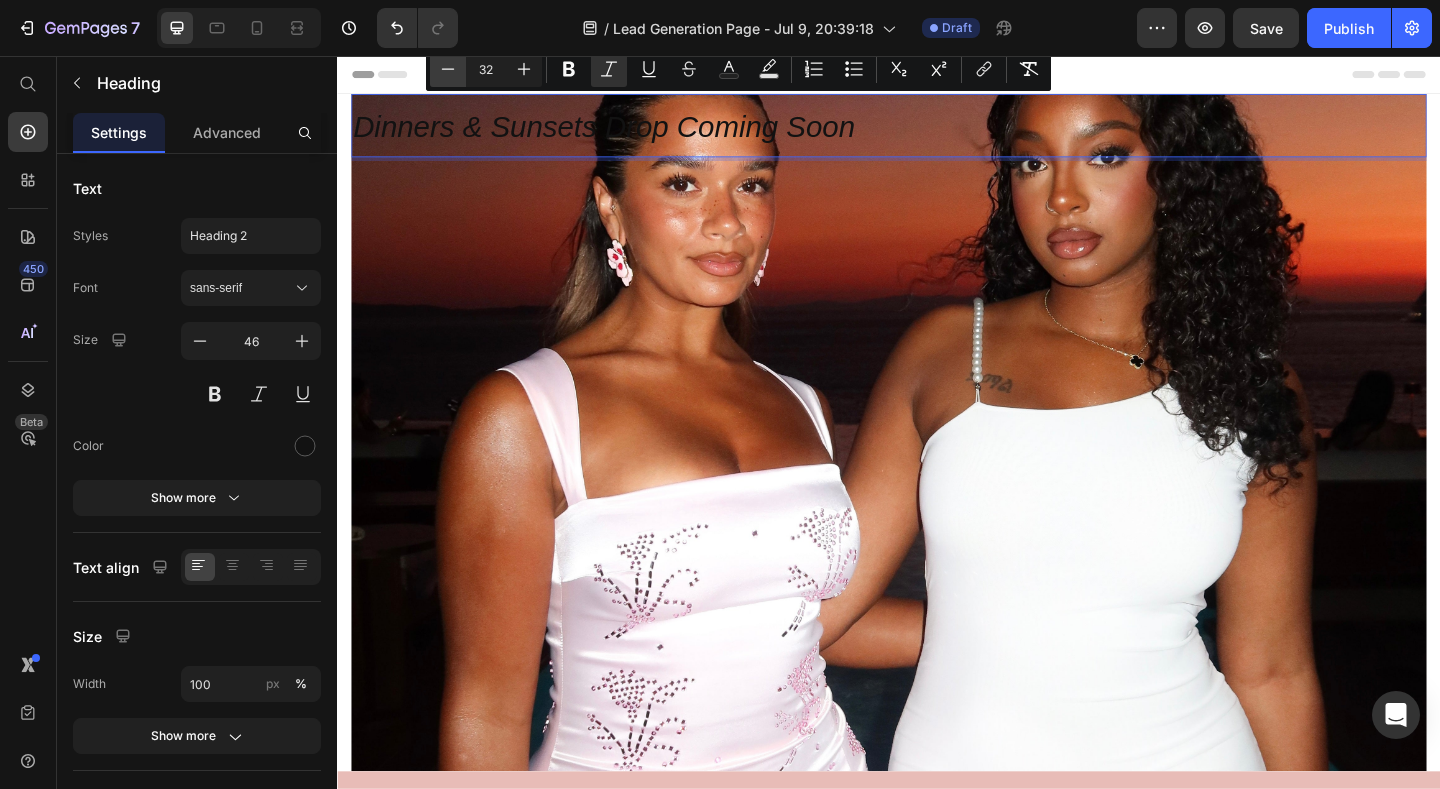 click on "Minus" at bounding box center [448, 69] 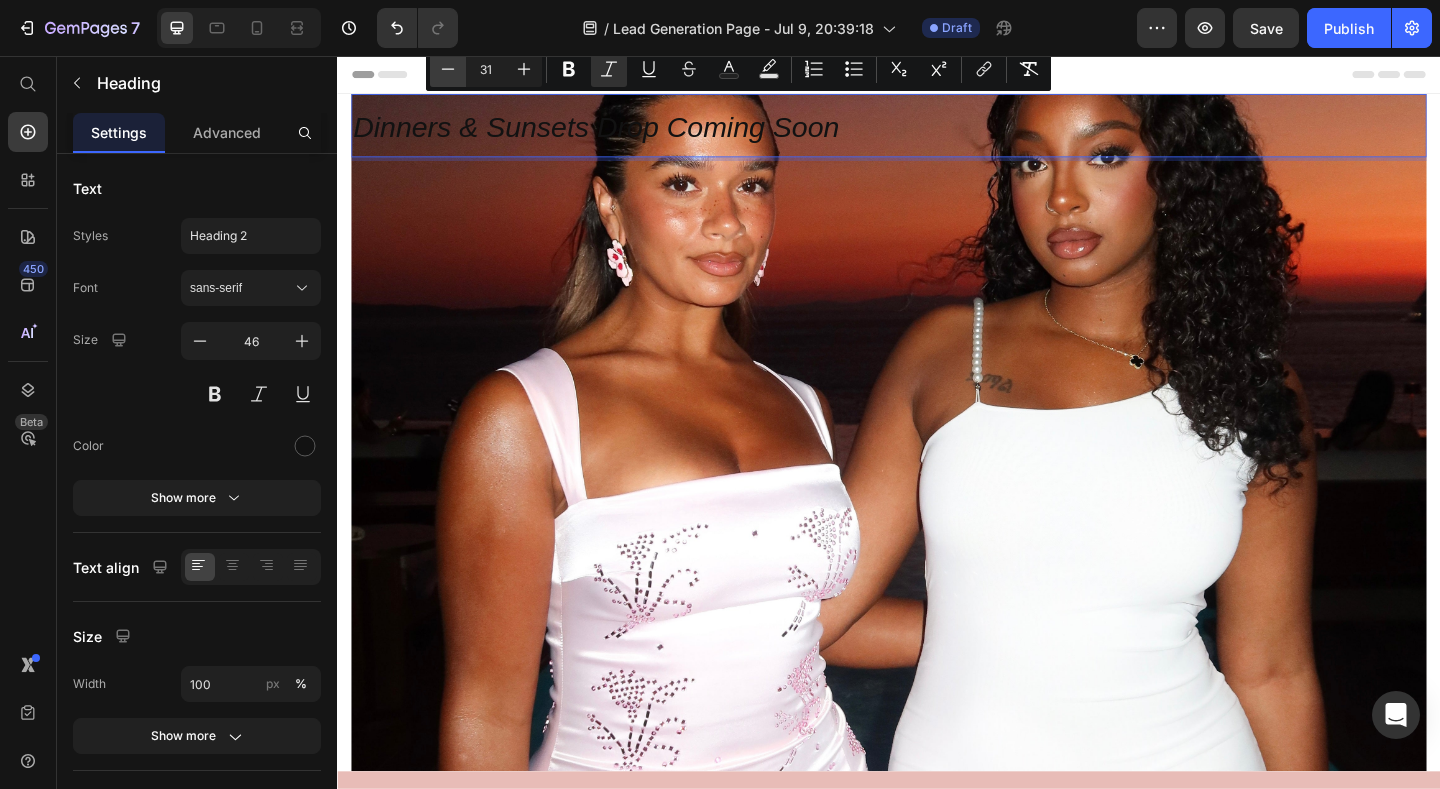 click on "Minus" at bounding box center (448, 69) 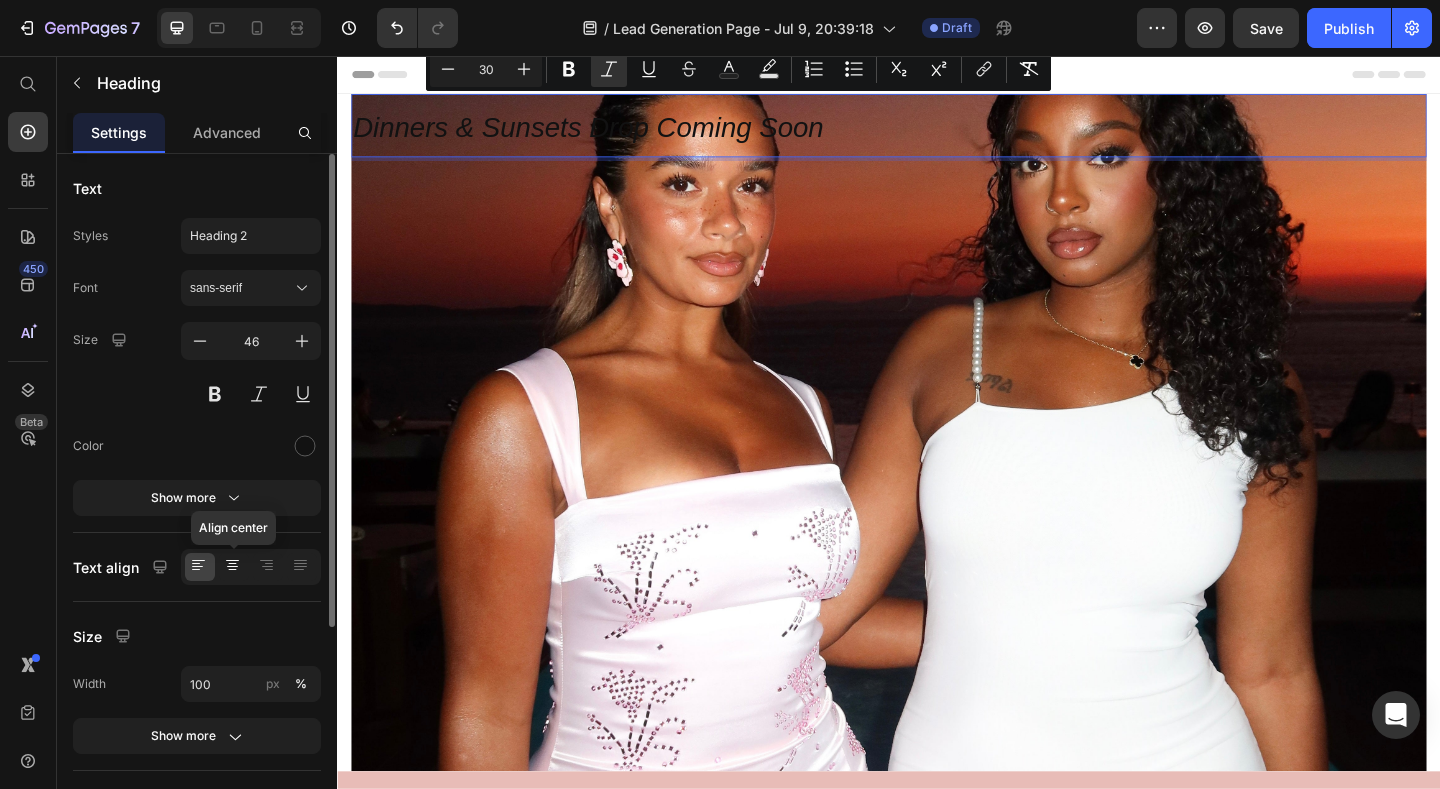click 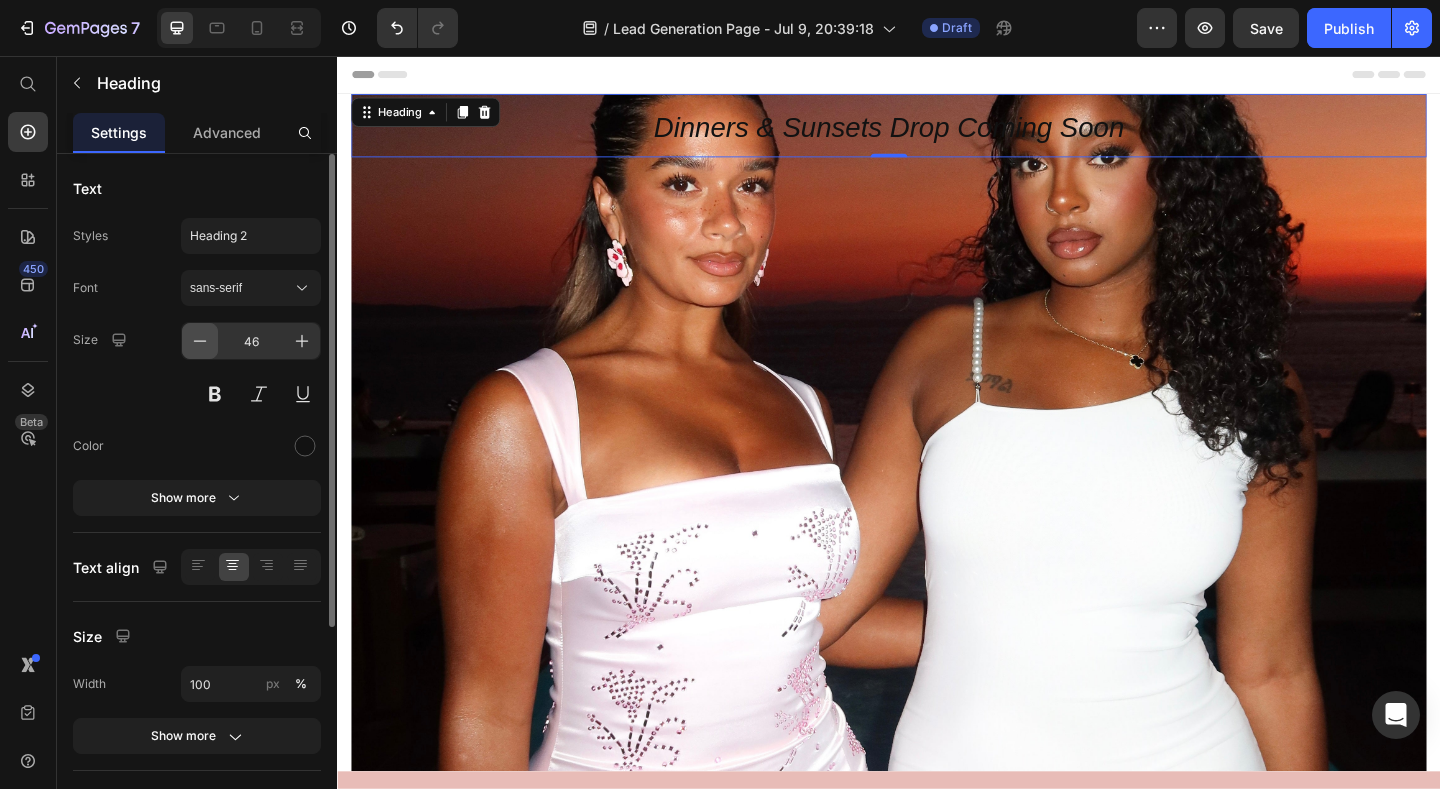 click 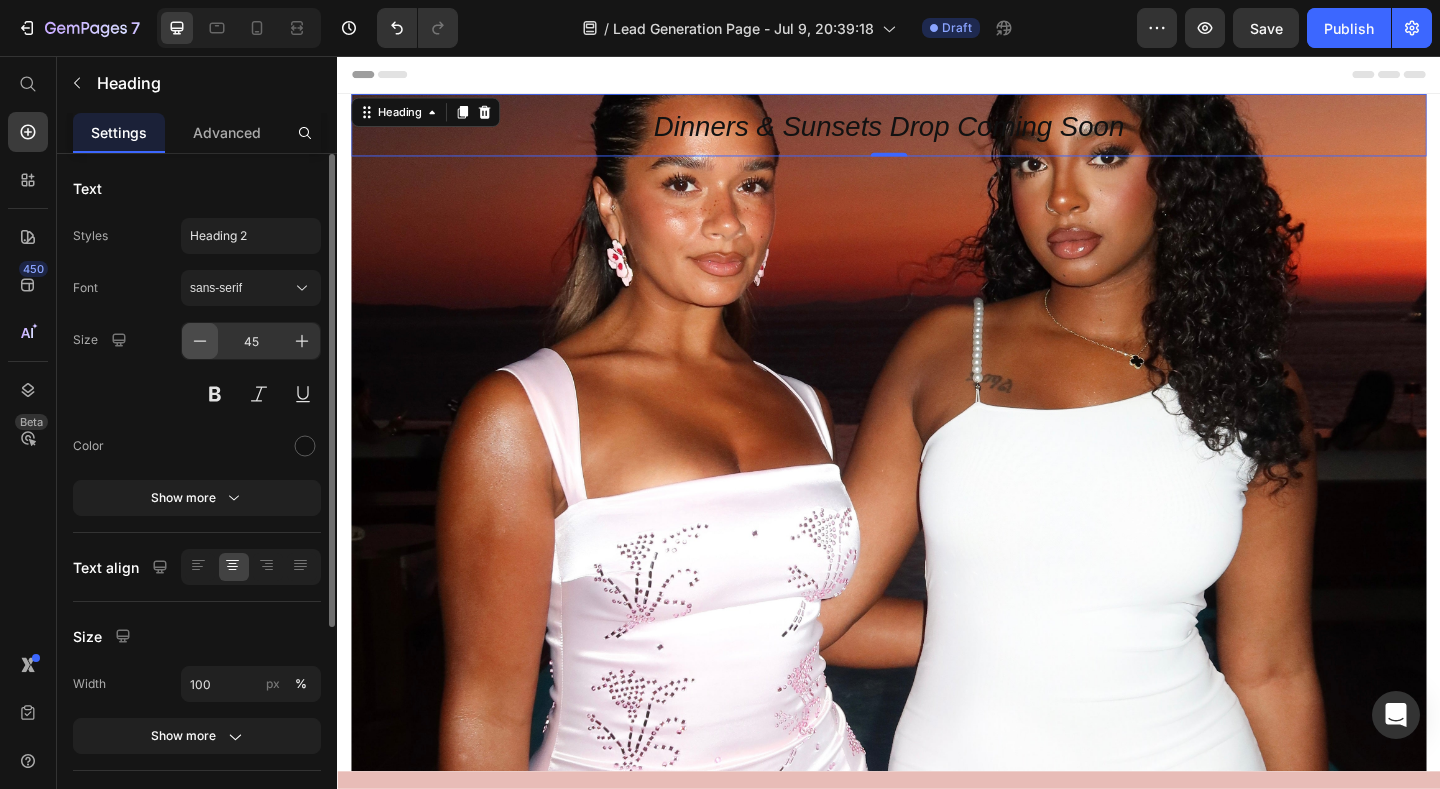 click 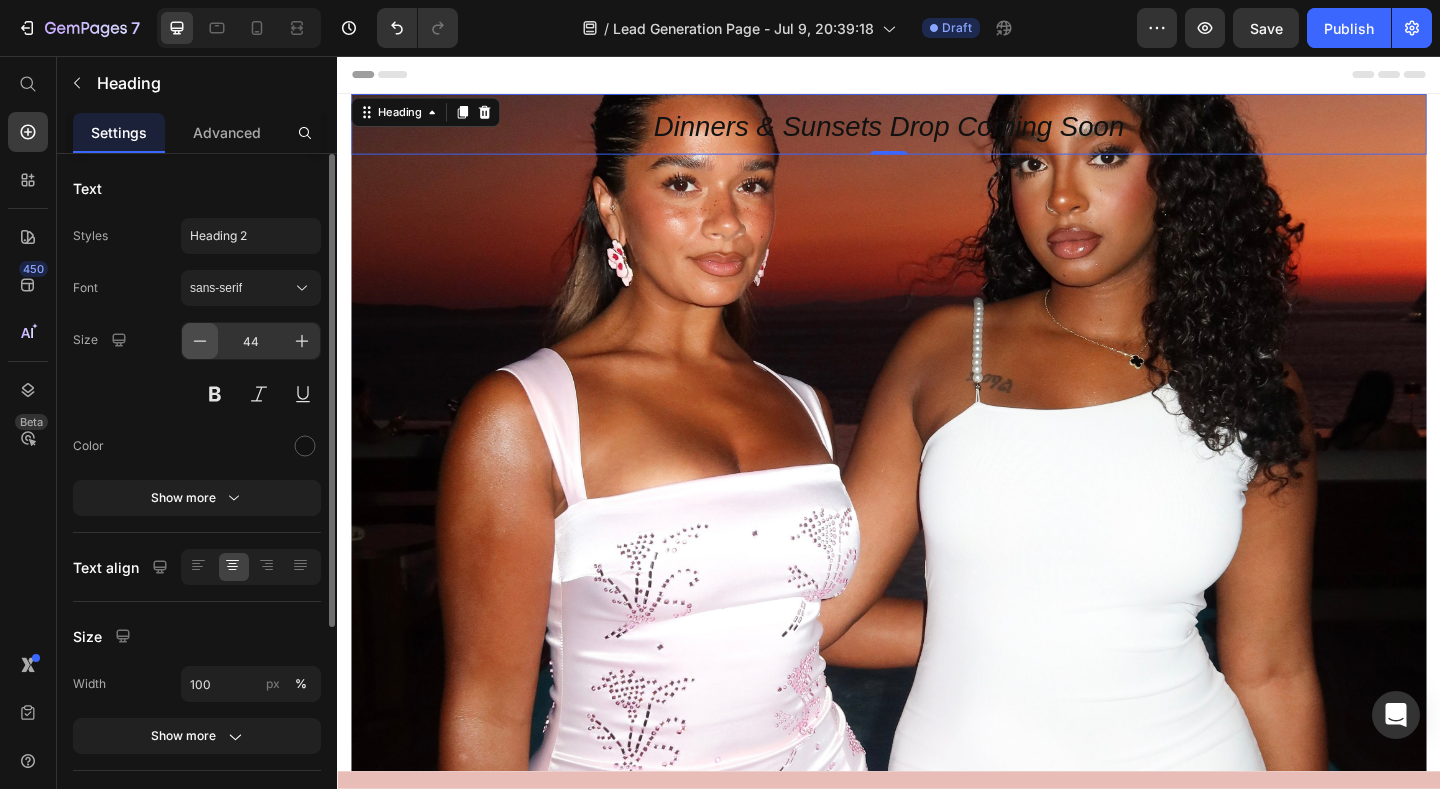click 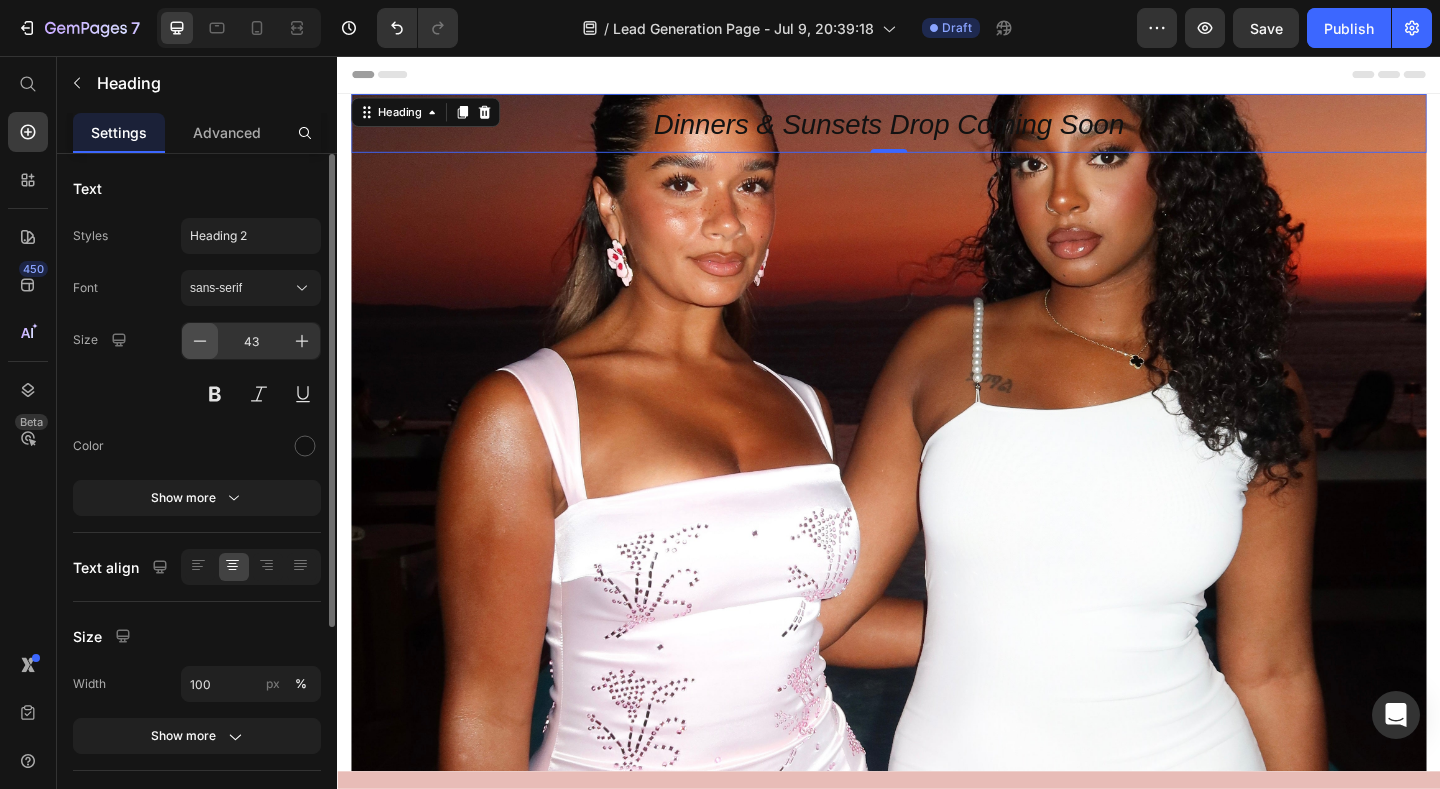 click 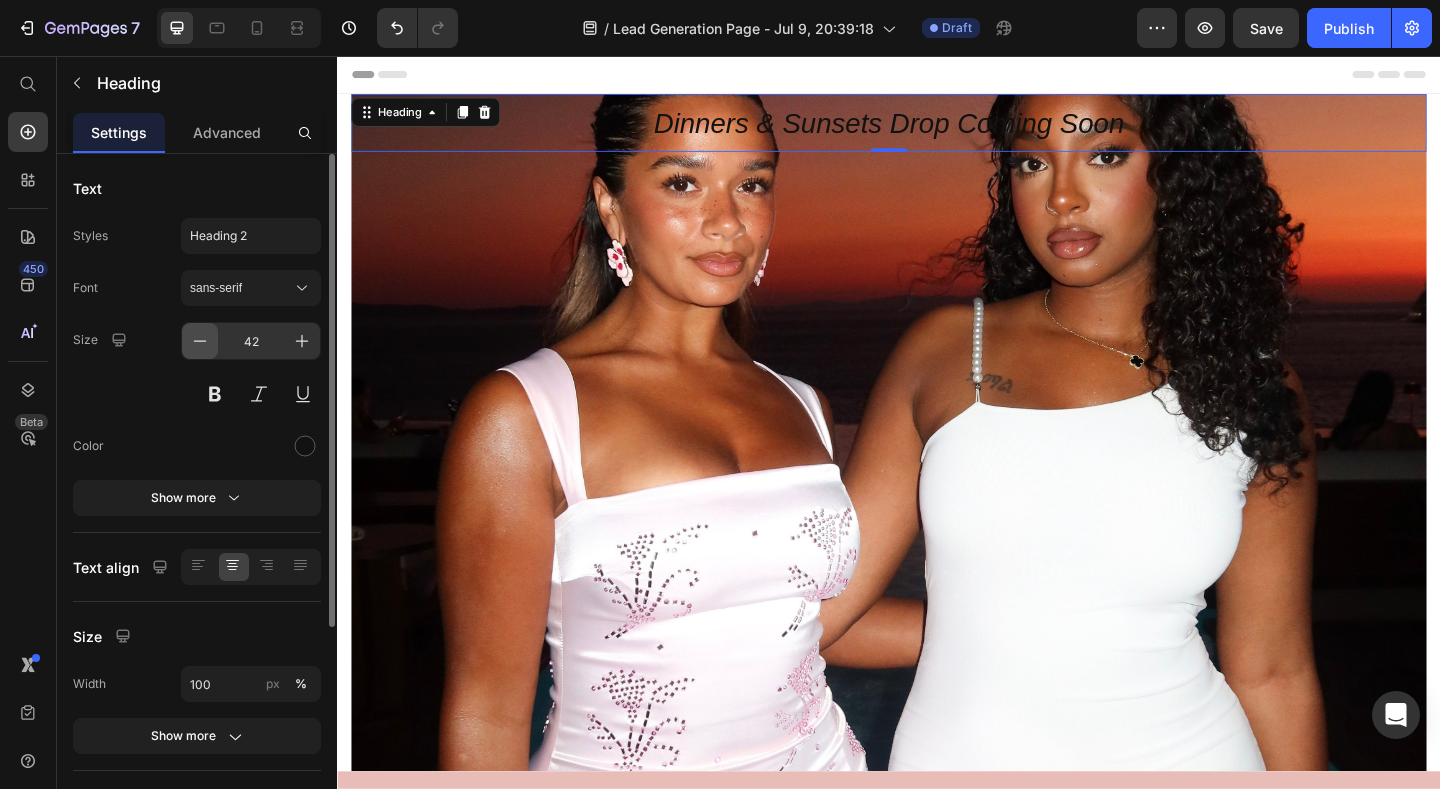 click 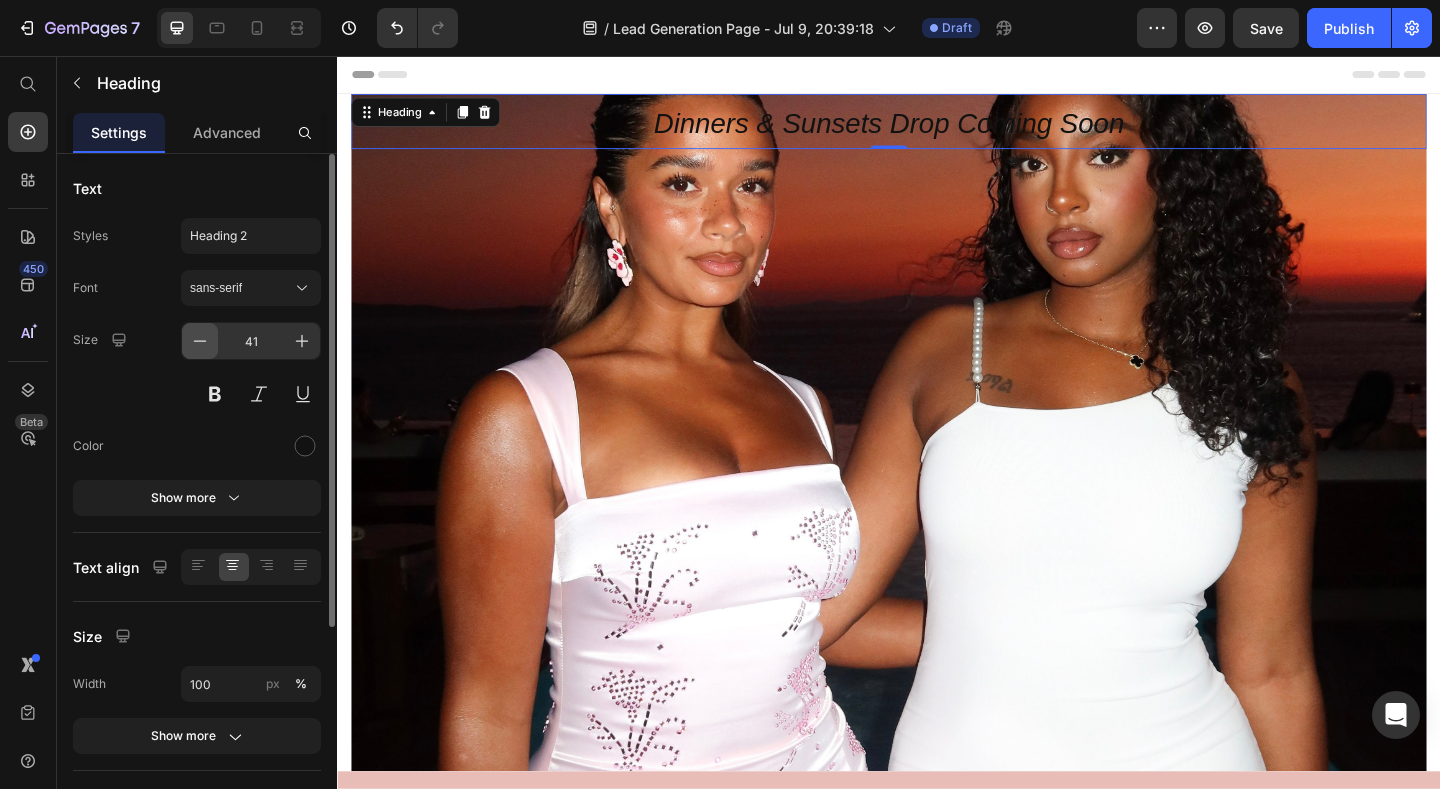 click 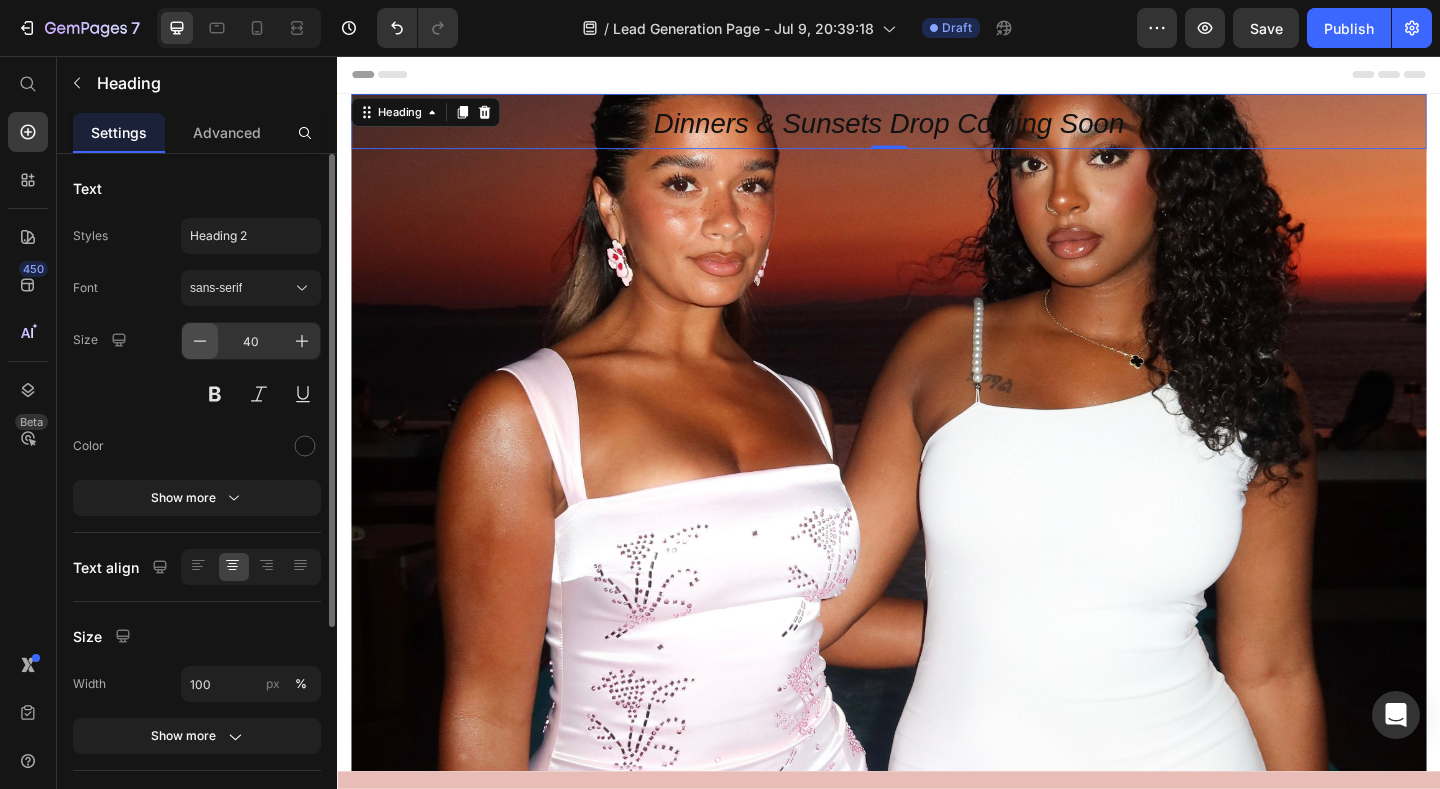 click 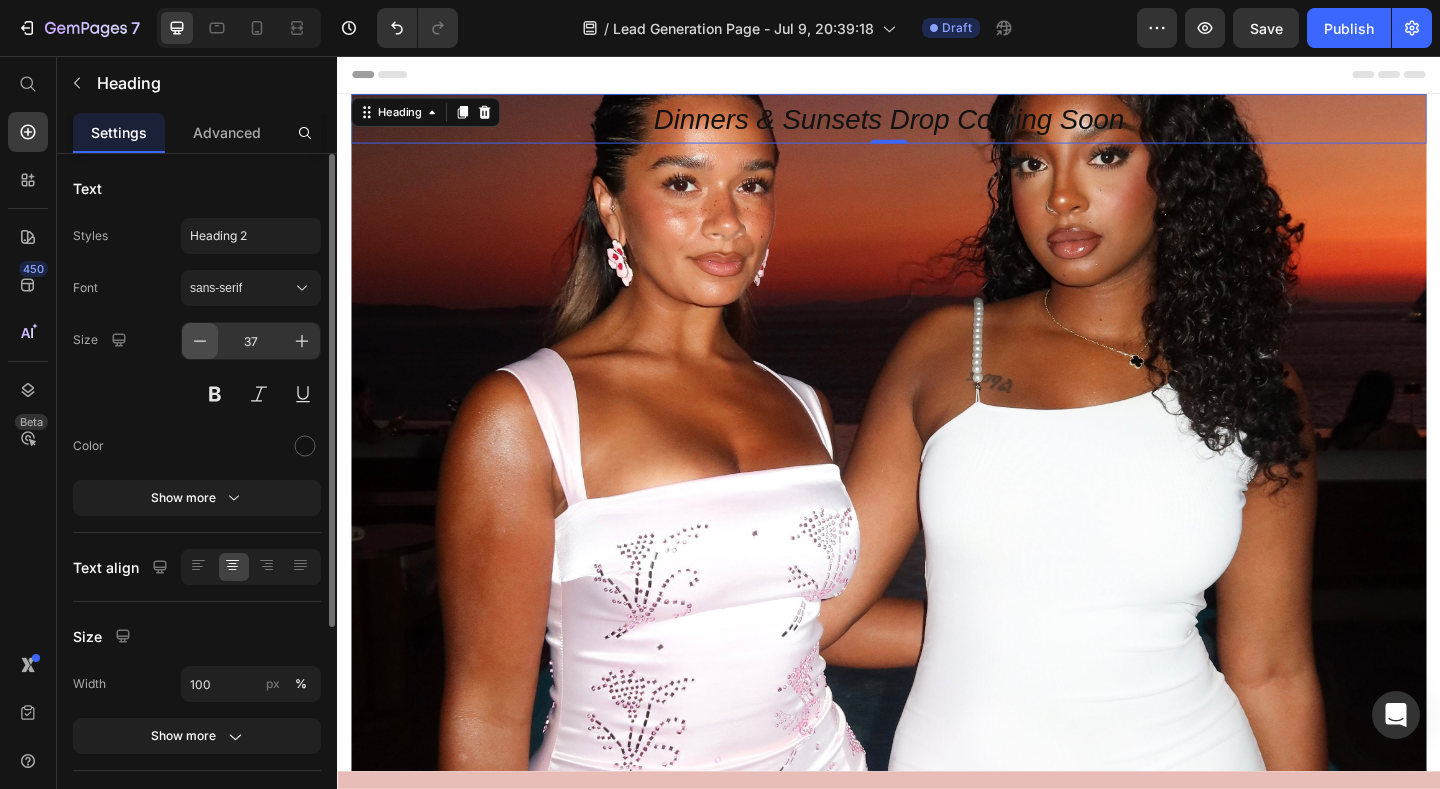 click 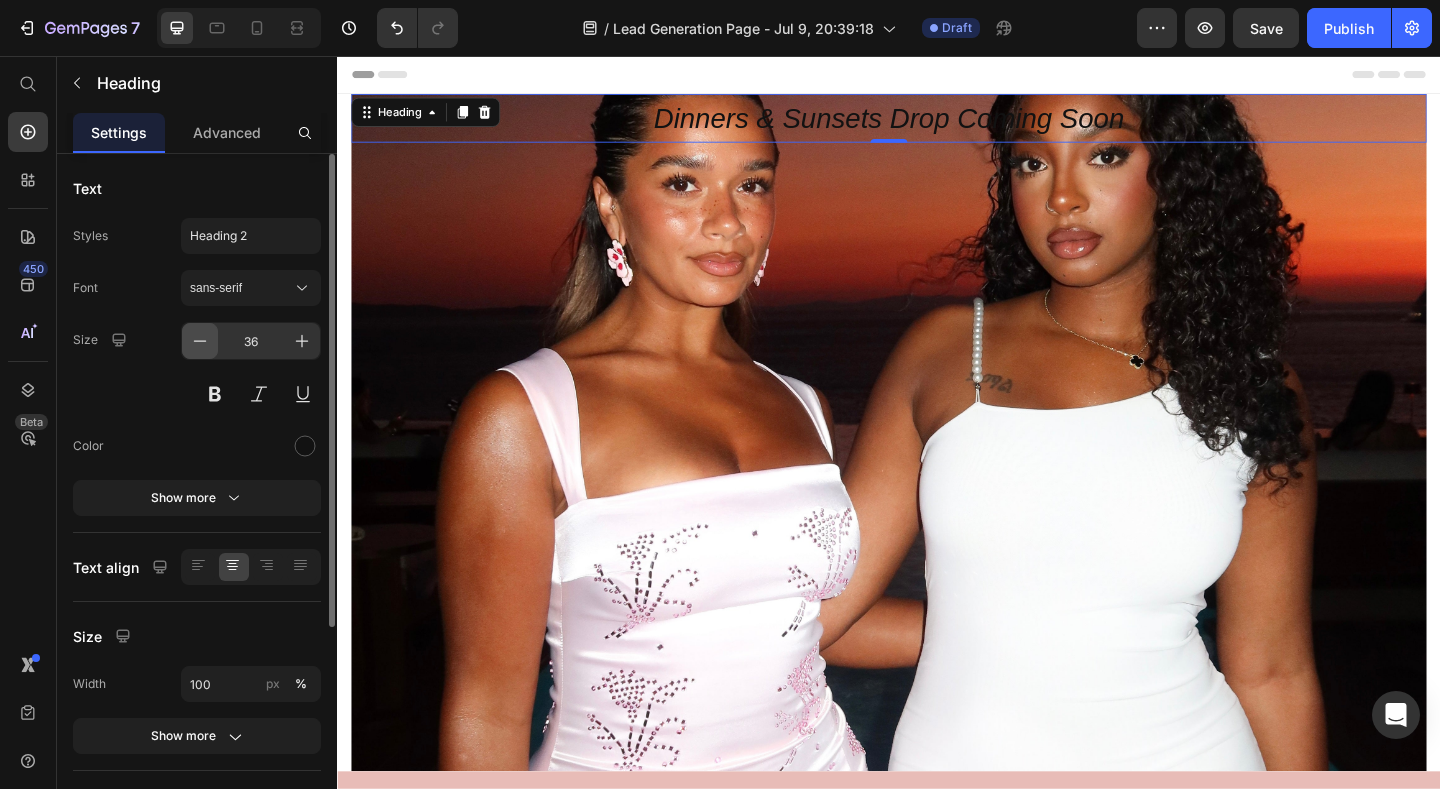 click 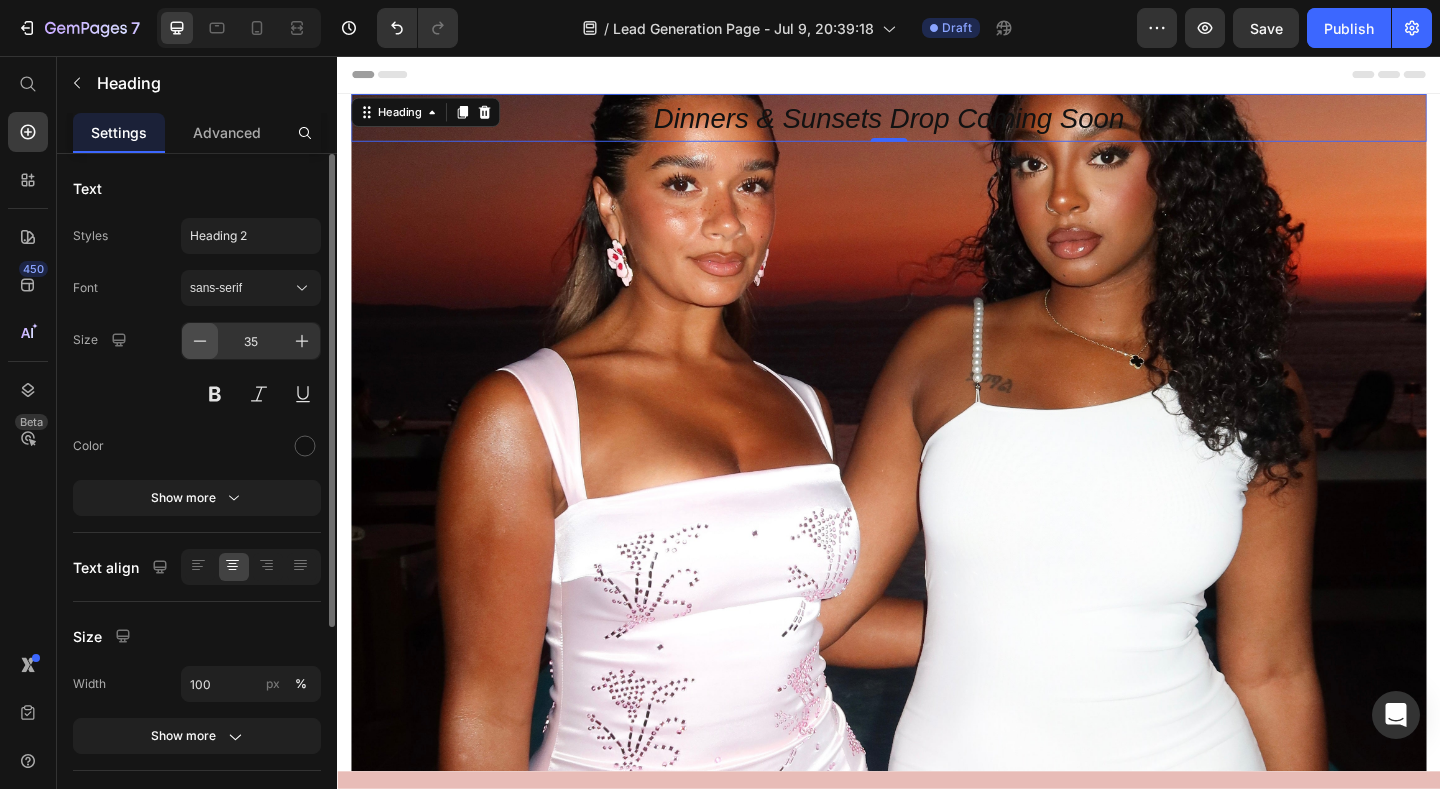click 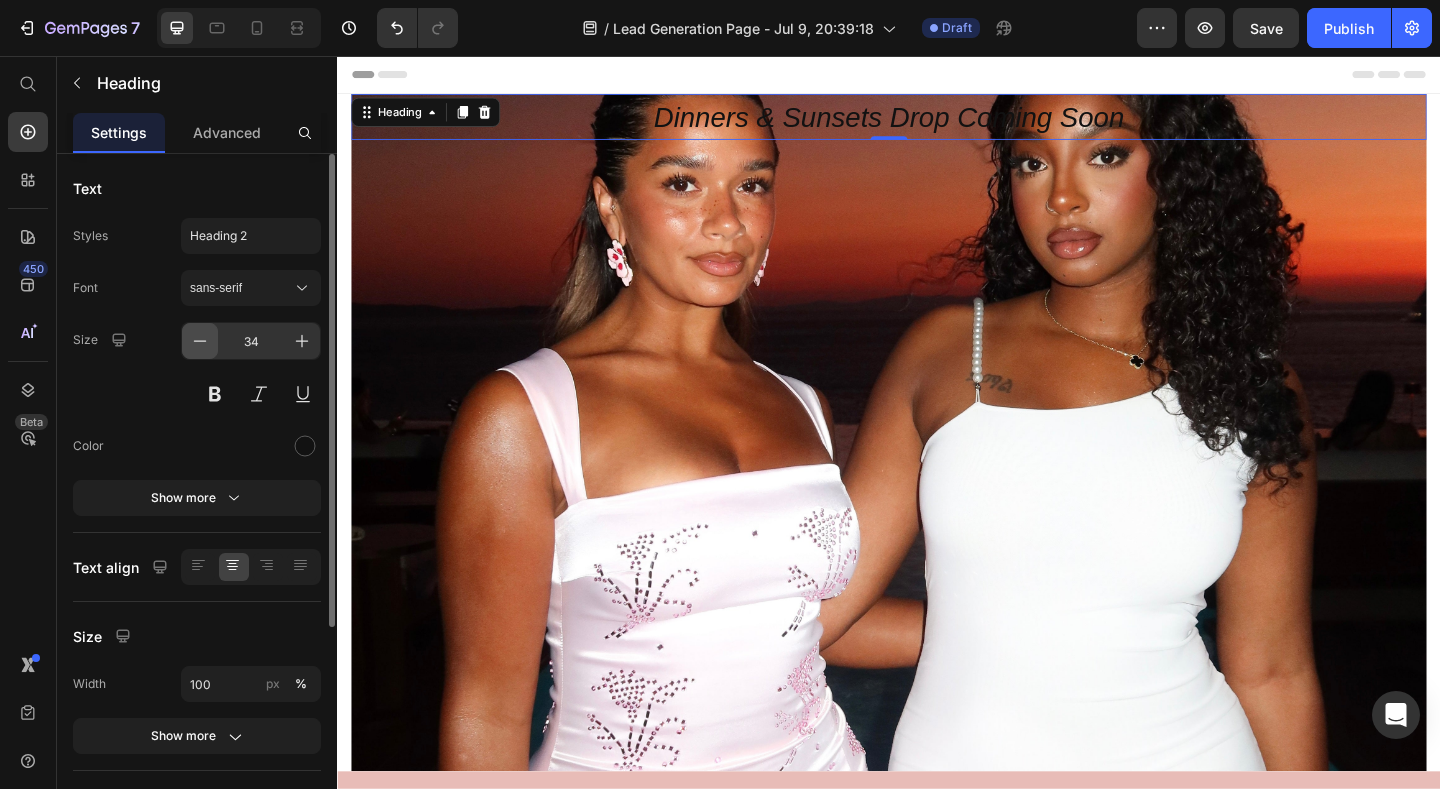 click 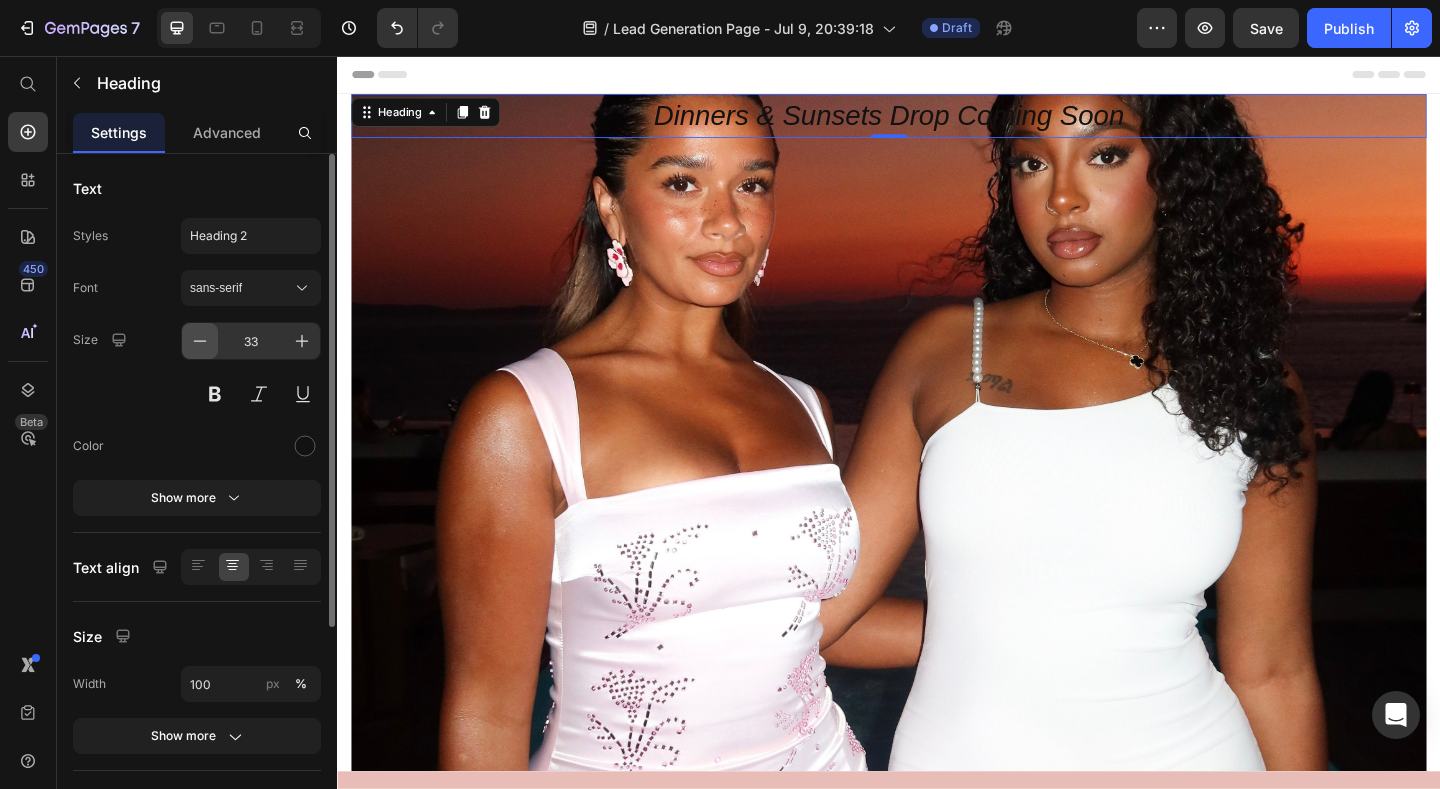 click 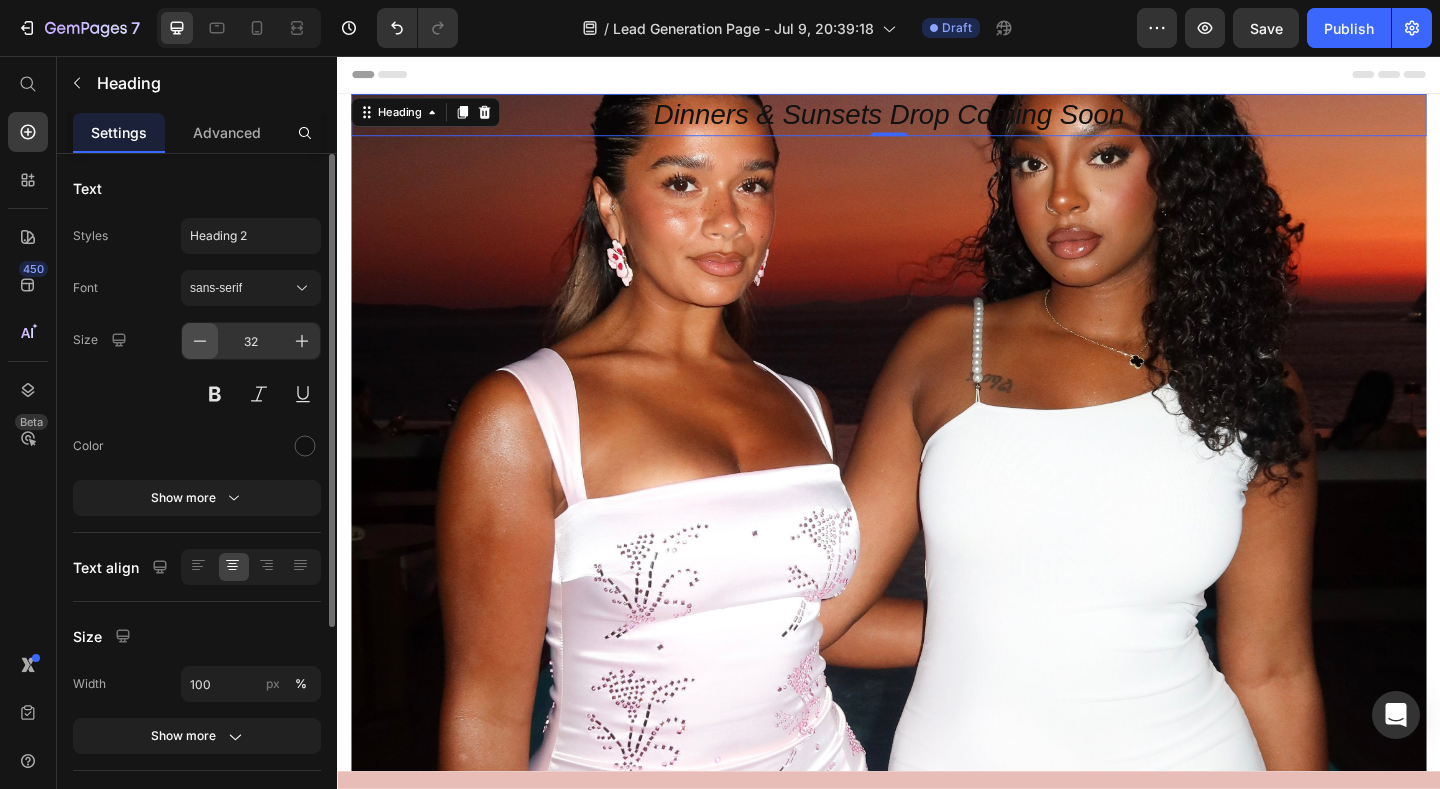 click 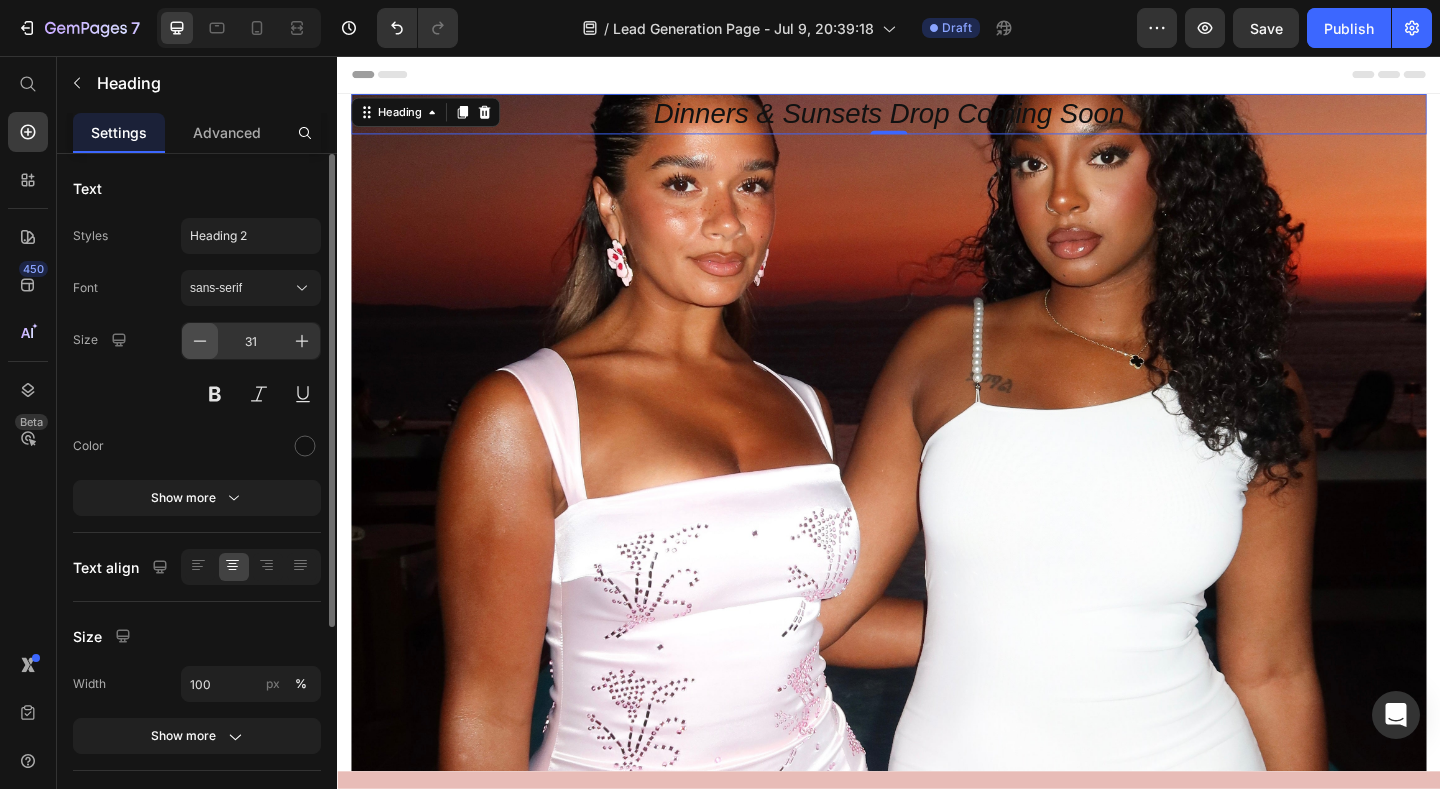 click 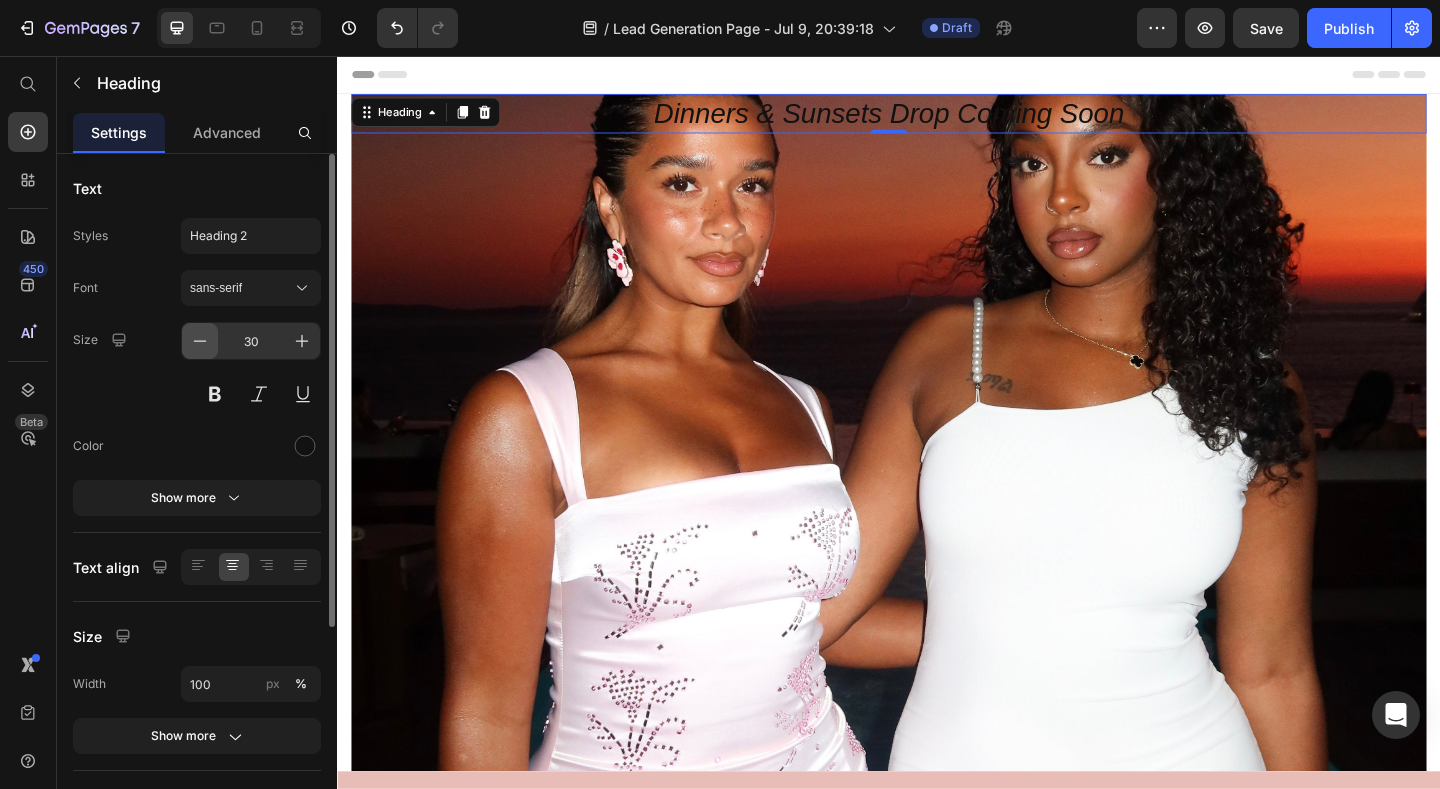 click 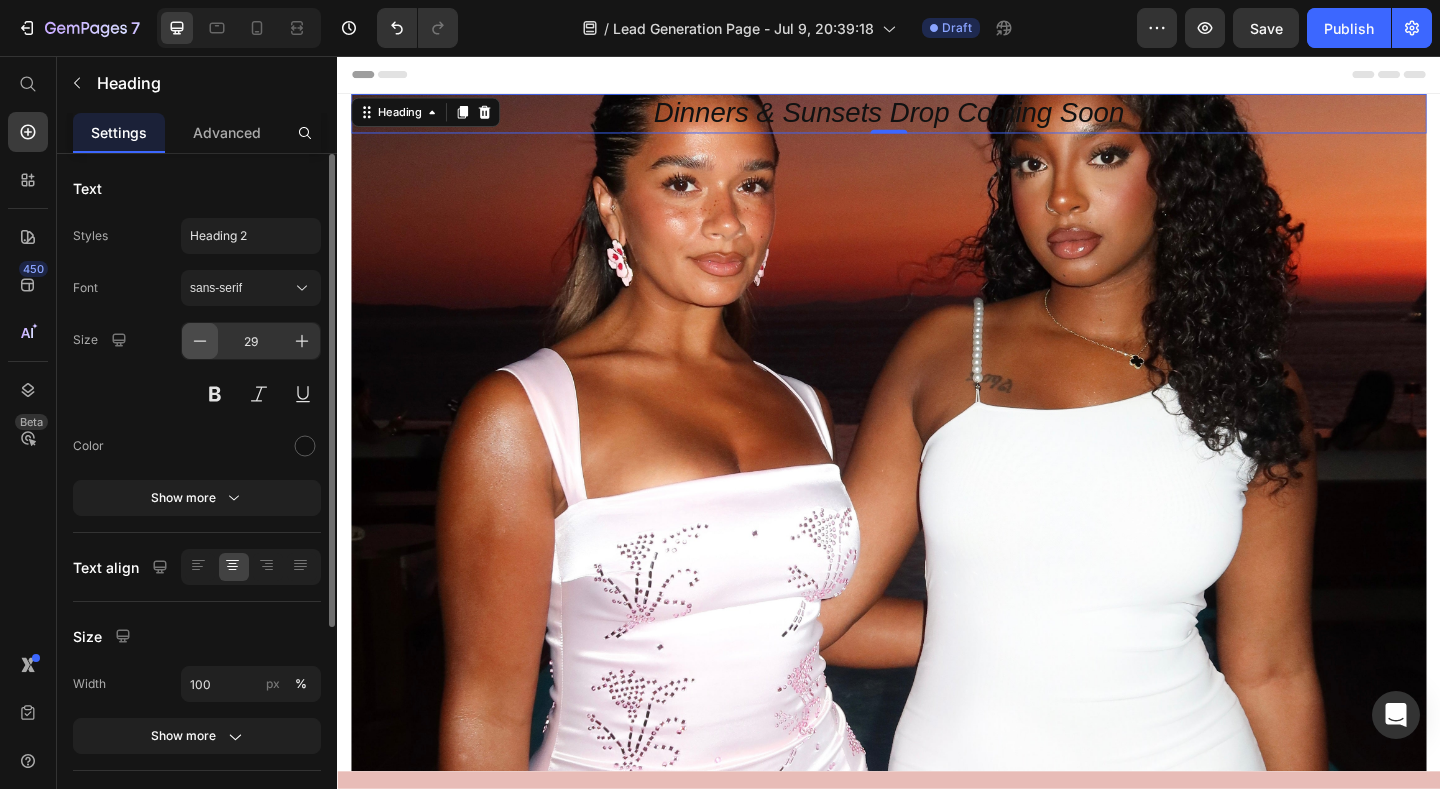 click 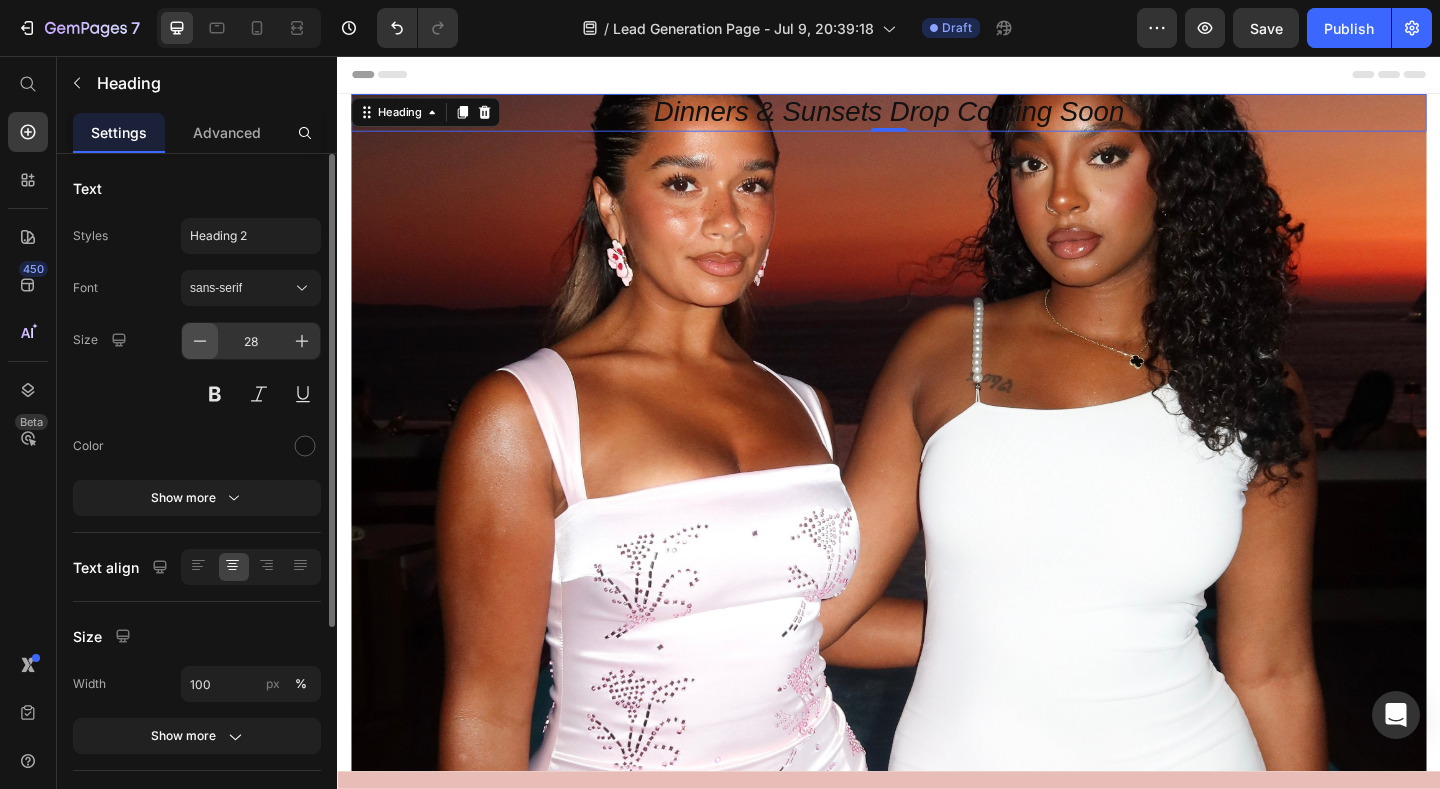 click 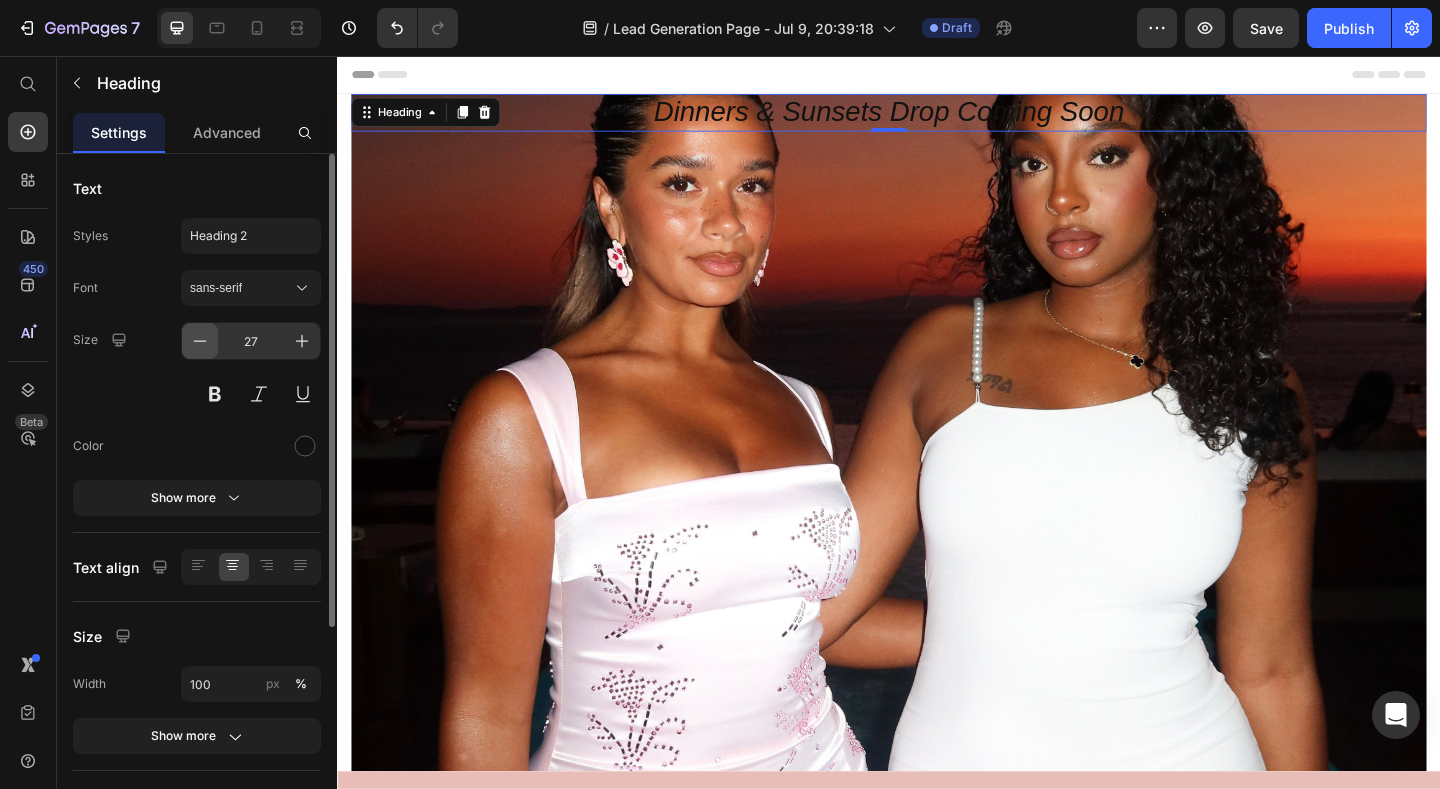 click 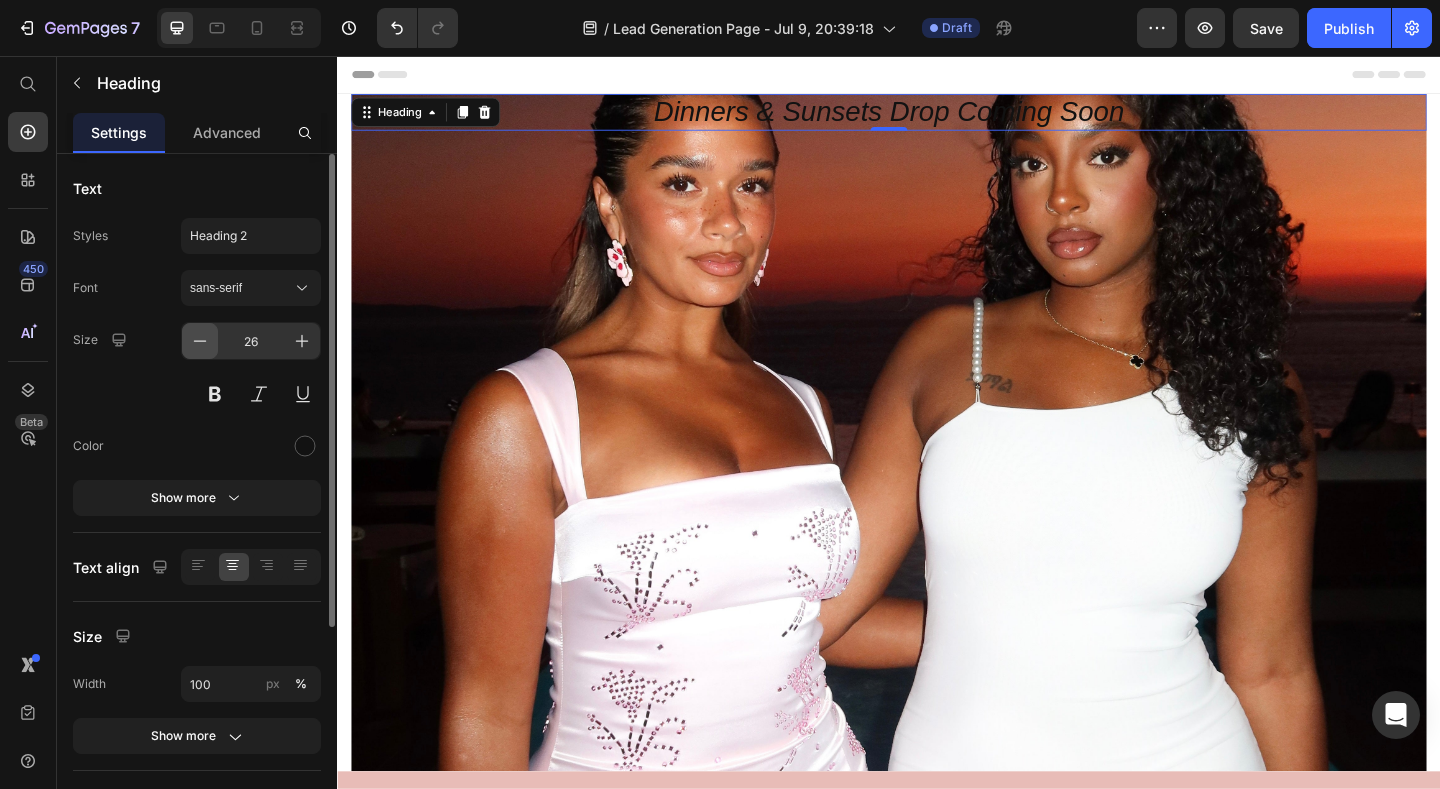 click 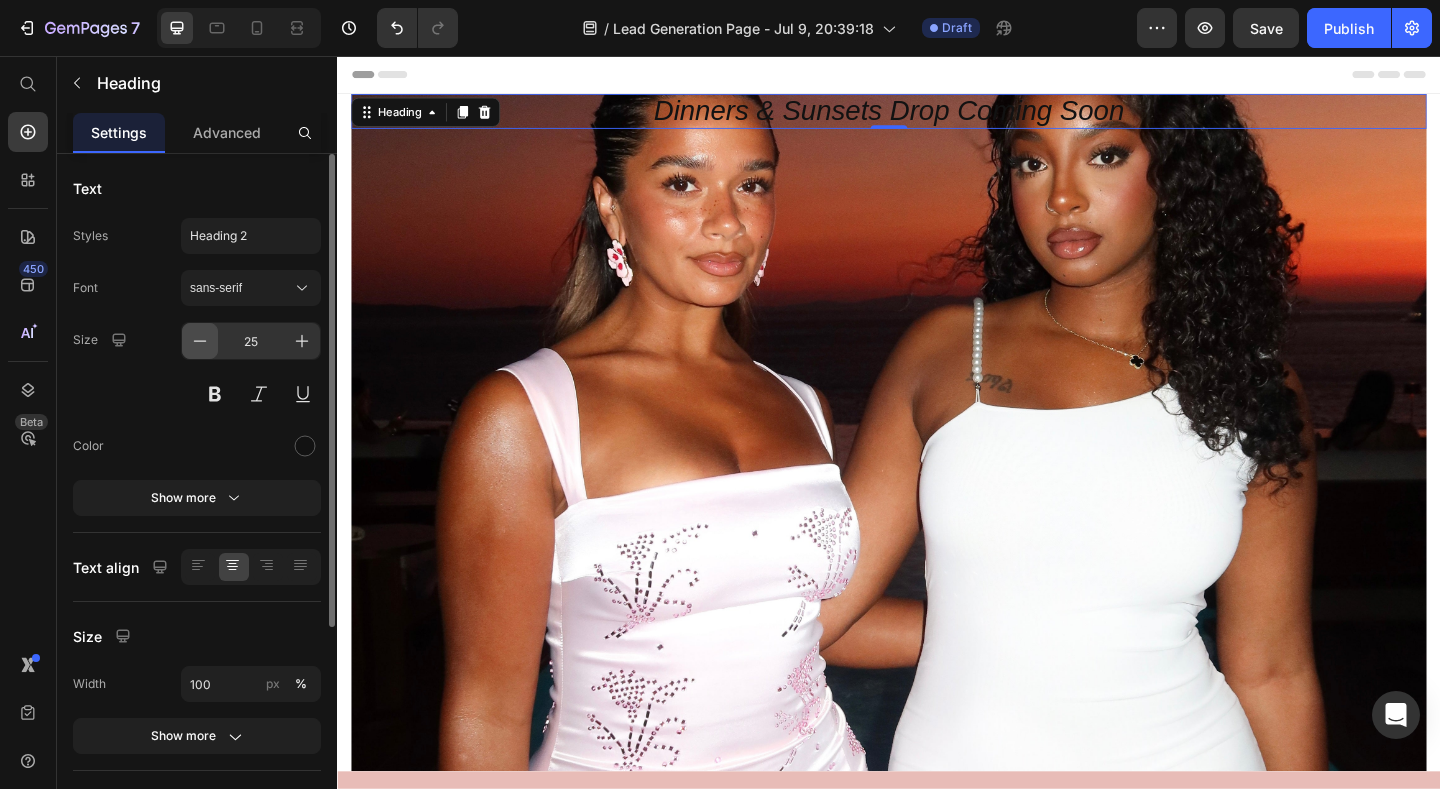 click 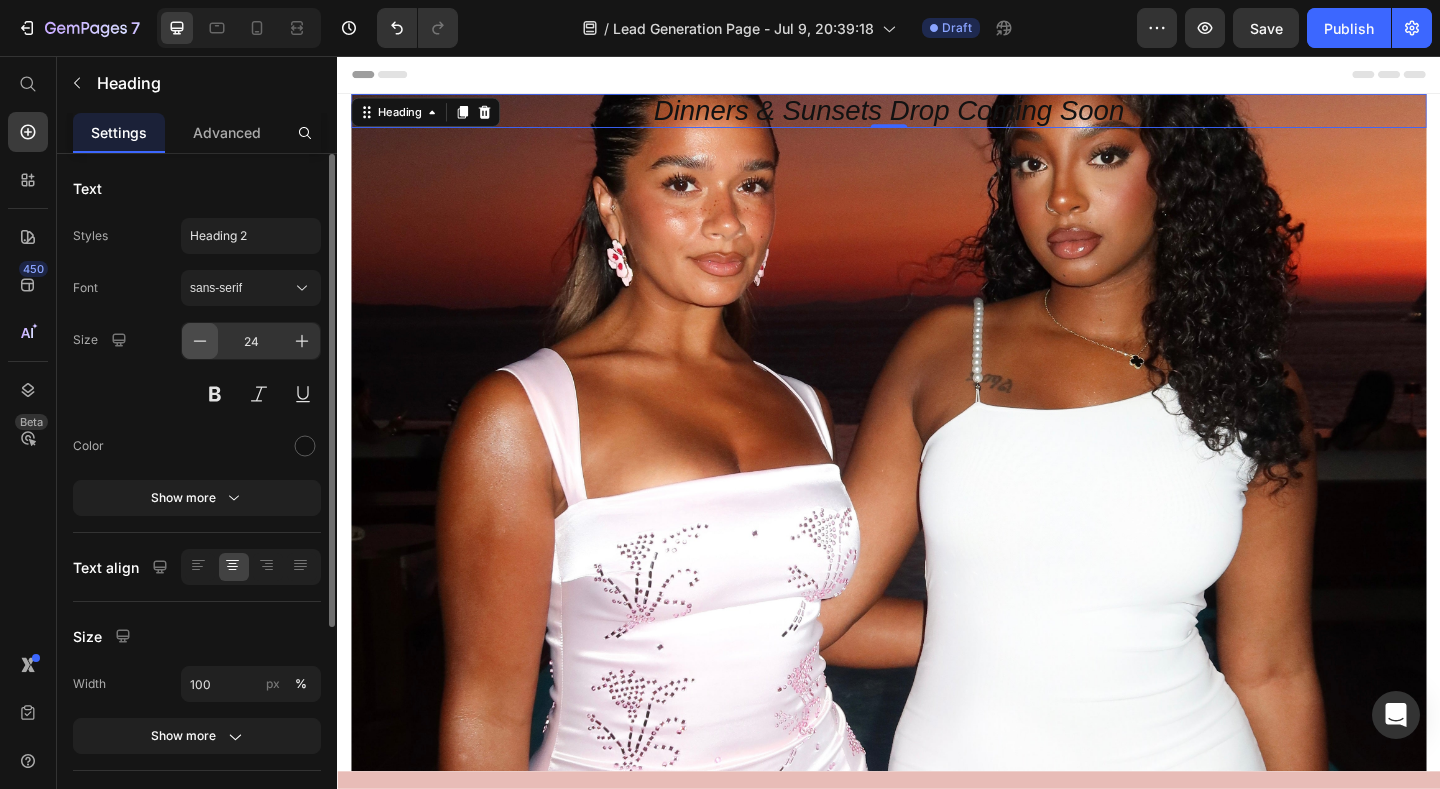 click 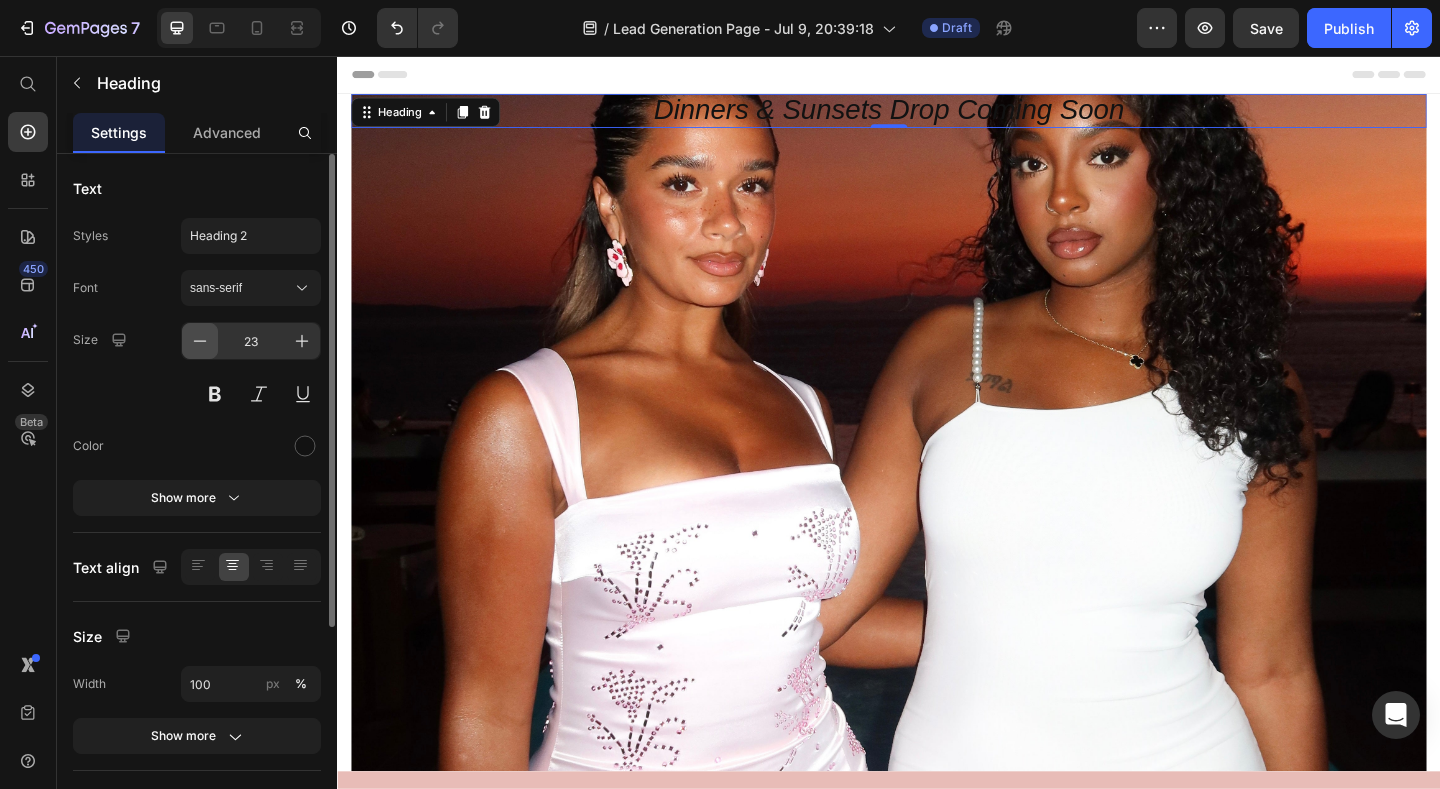 click 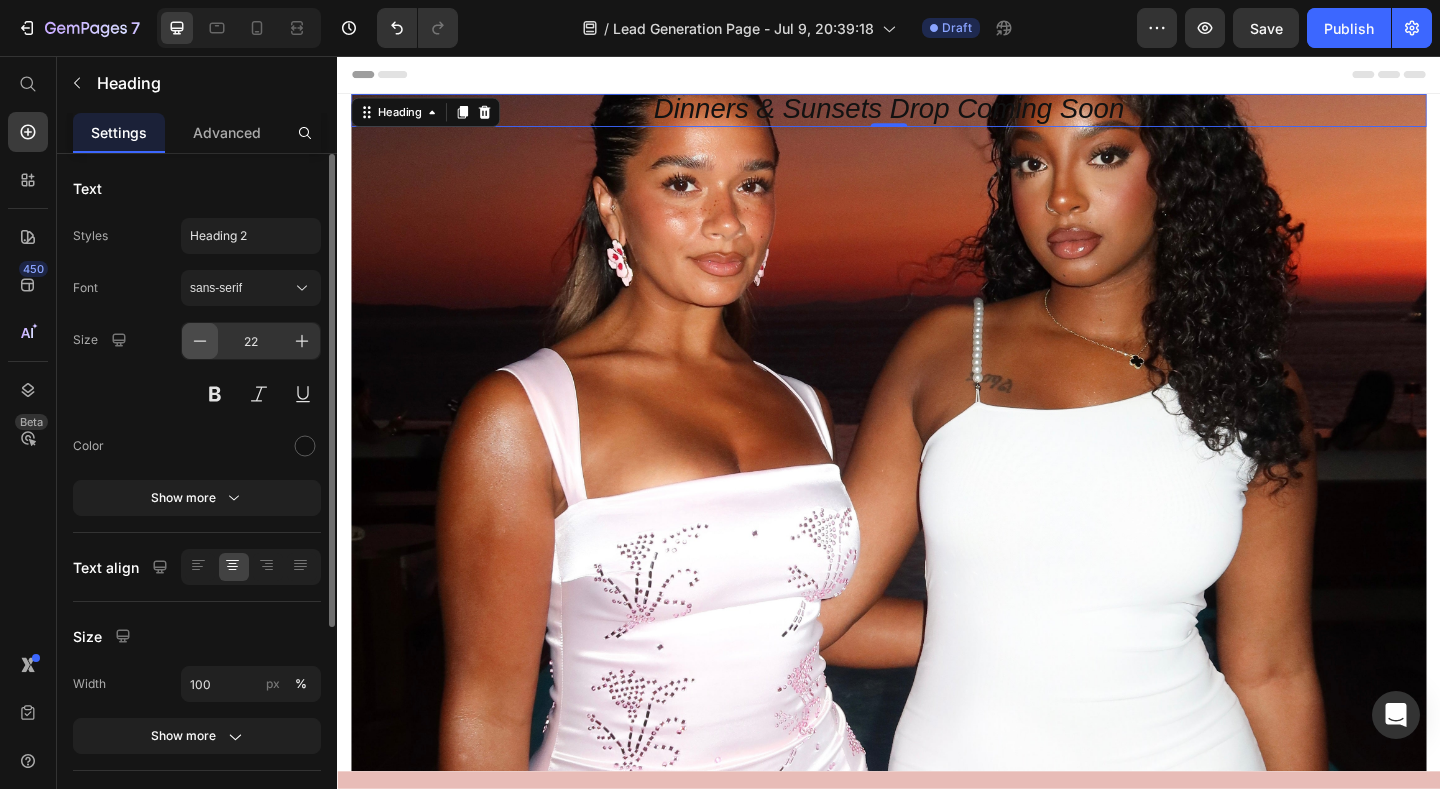 click 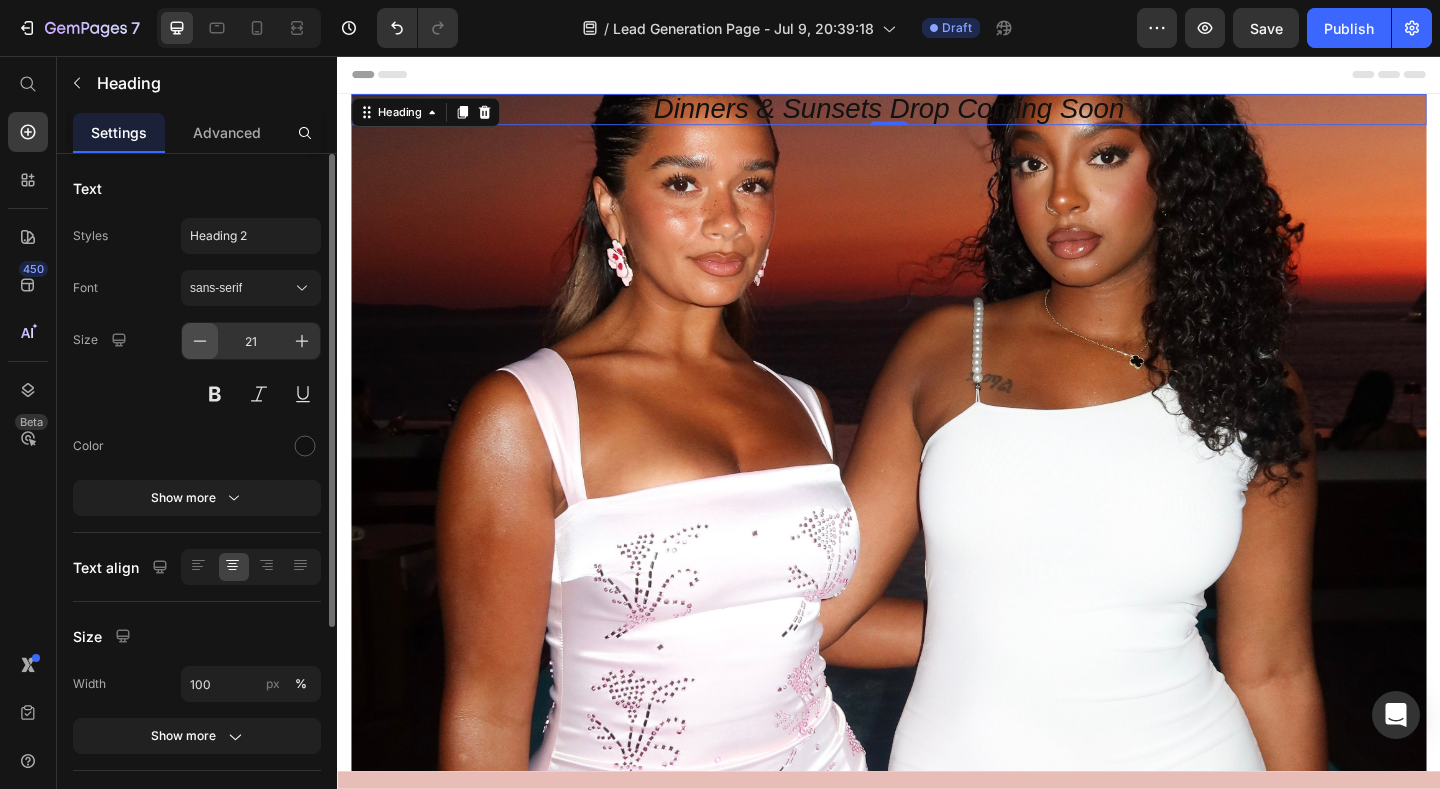 click 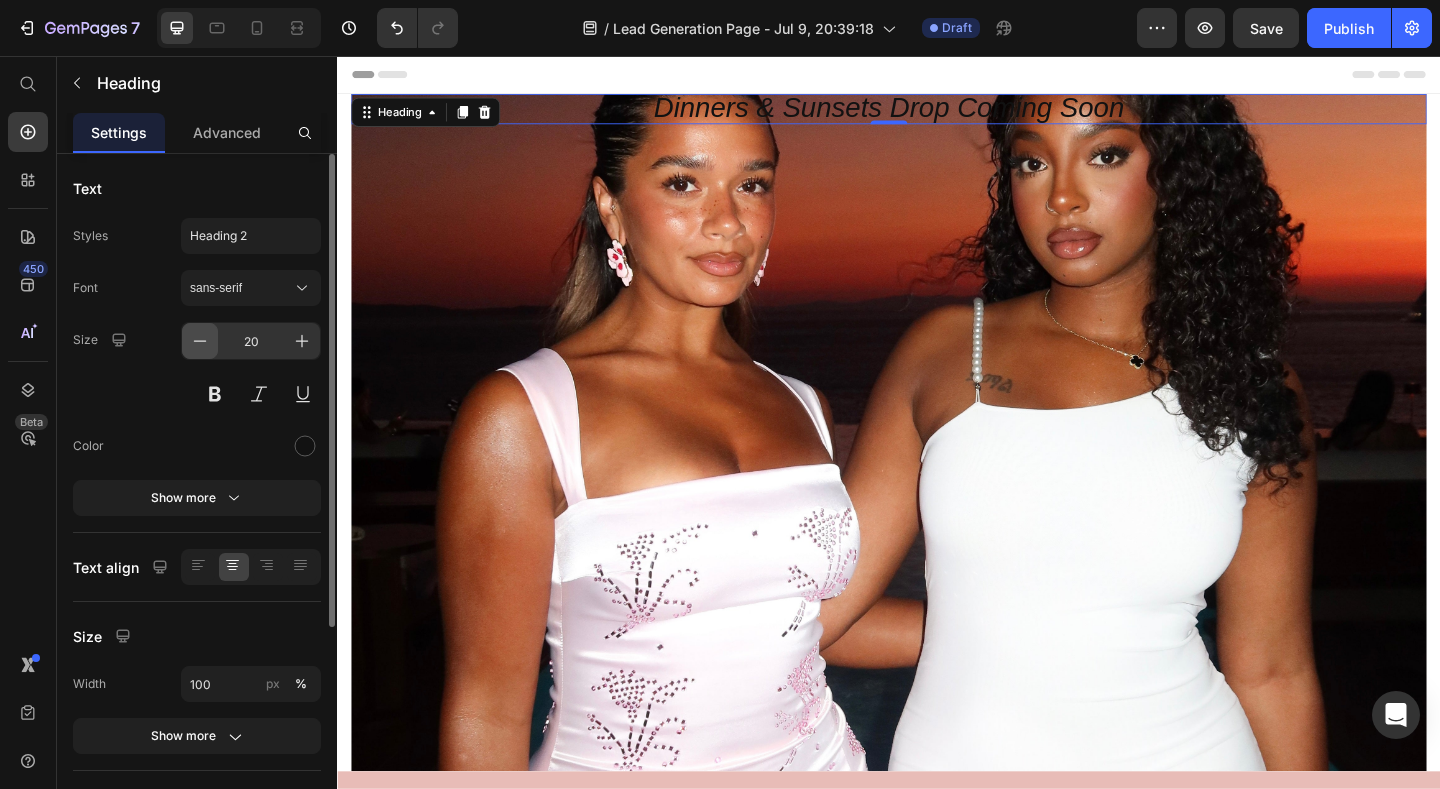 click 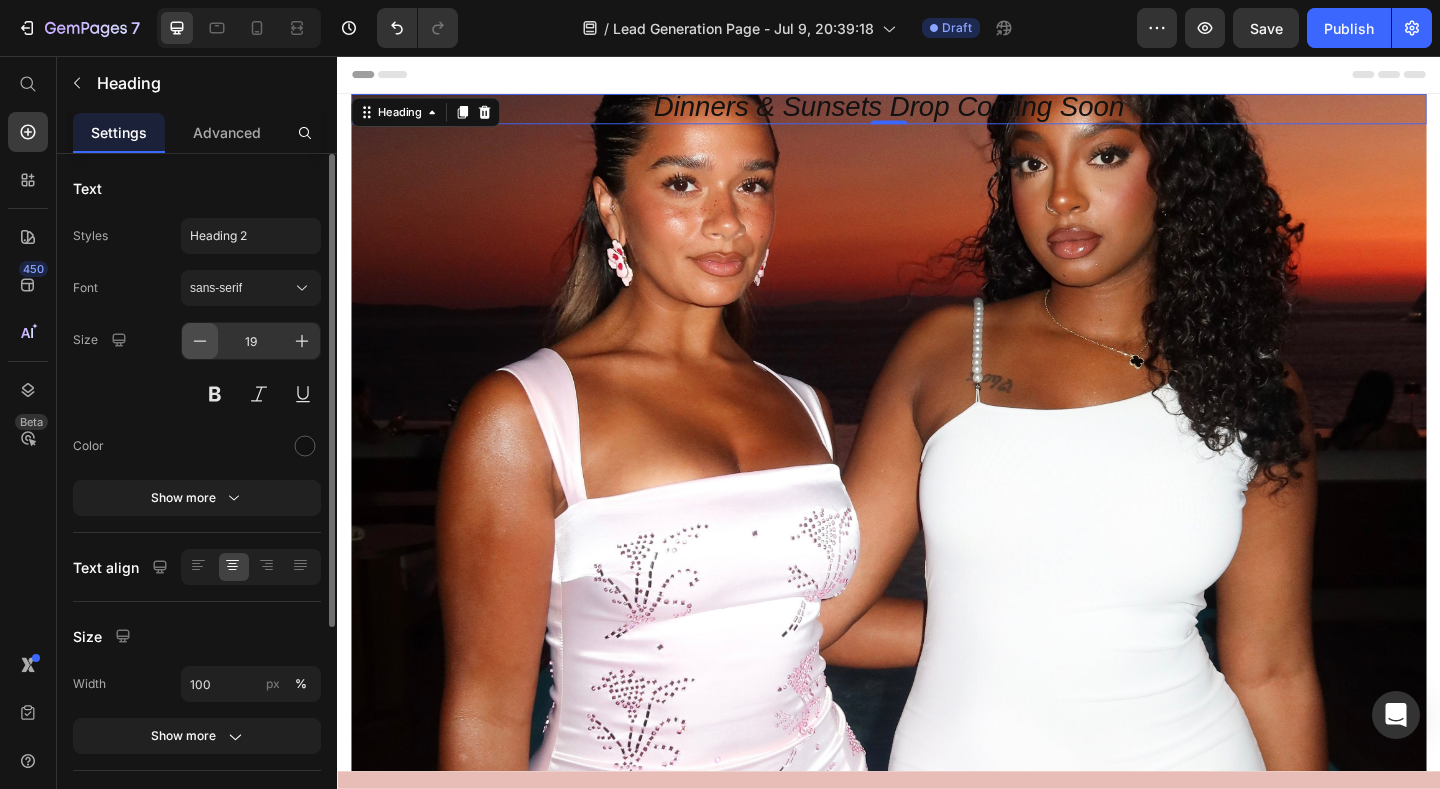 click 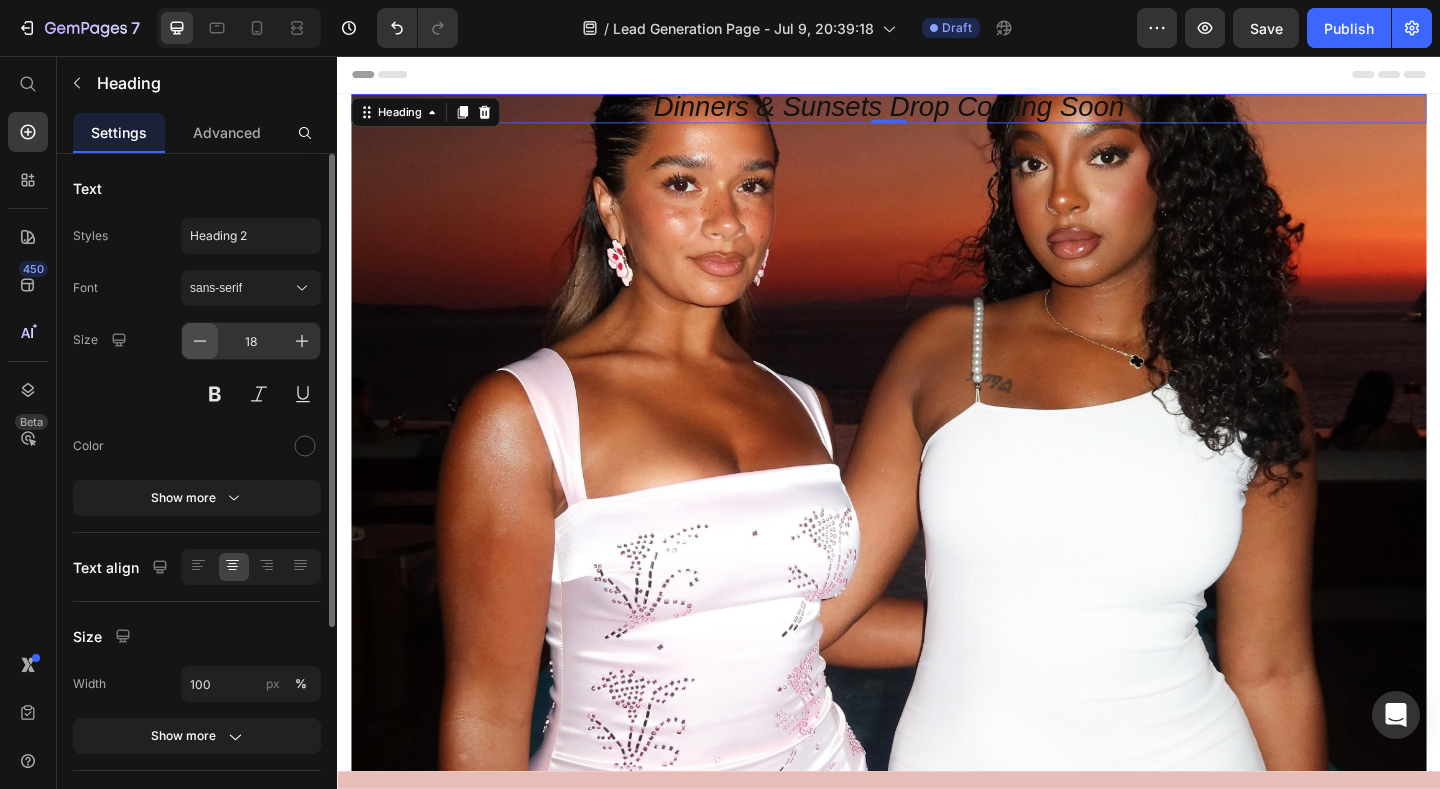 click 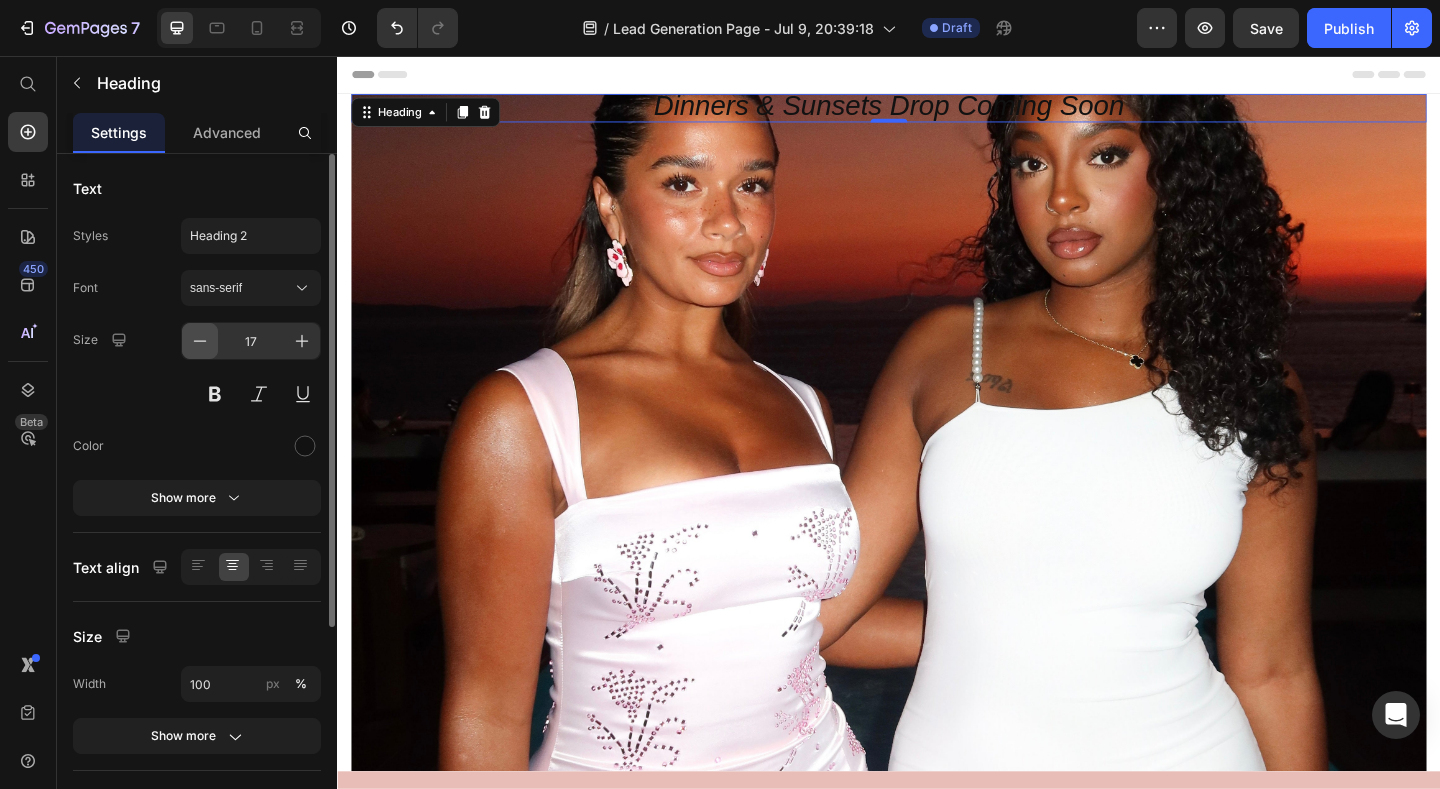 click at bounding box center [200, 341] 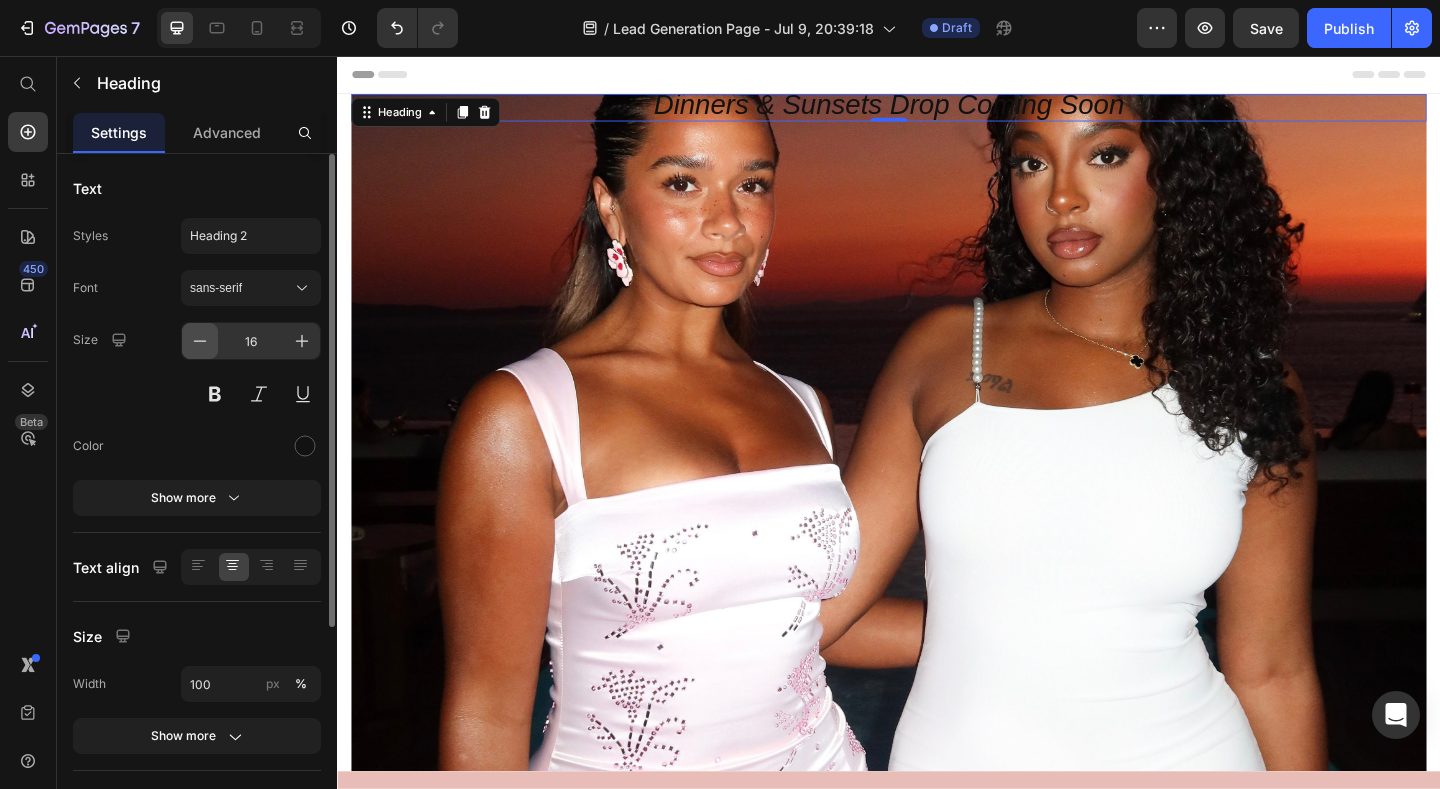 click at bounding box center (200, 341) 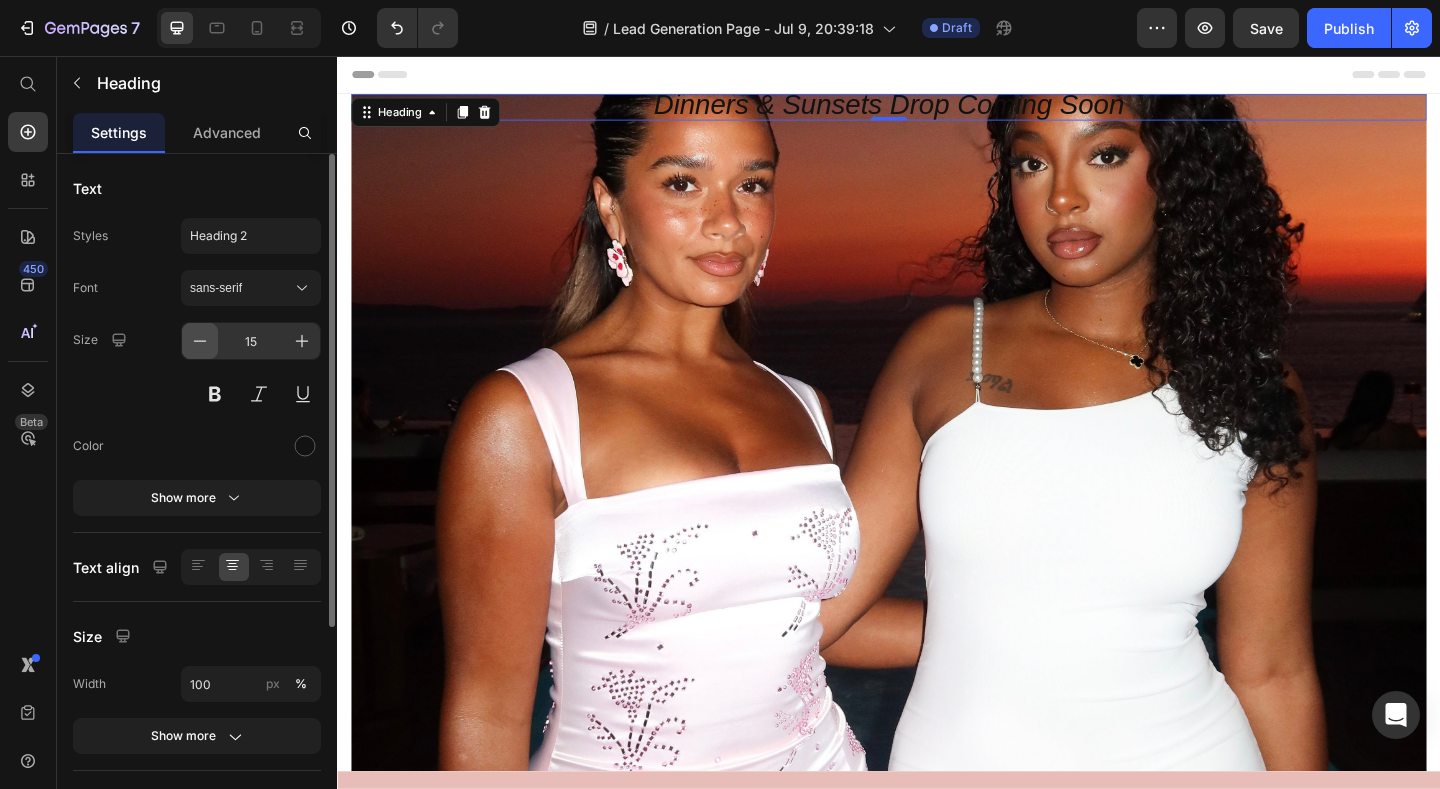 click at bounding box center (200, 341) 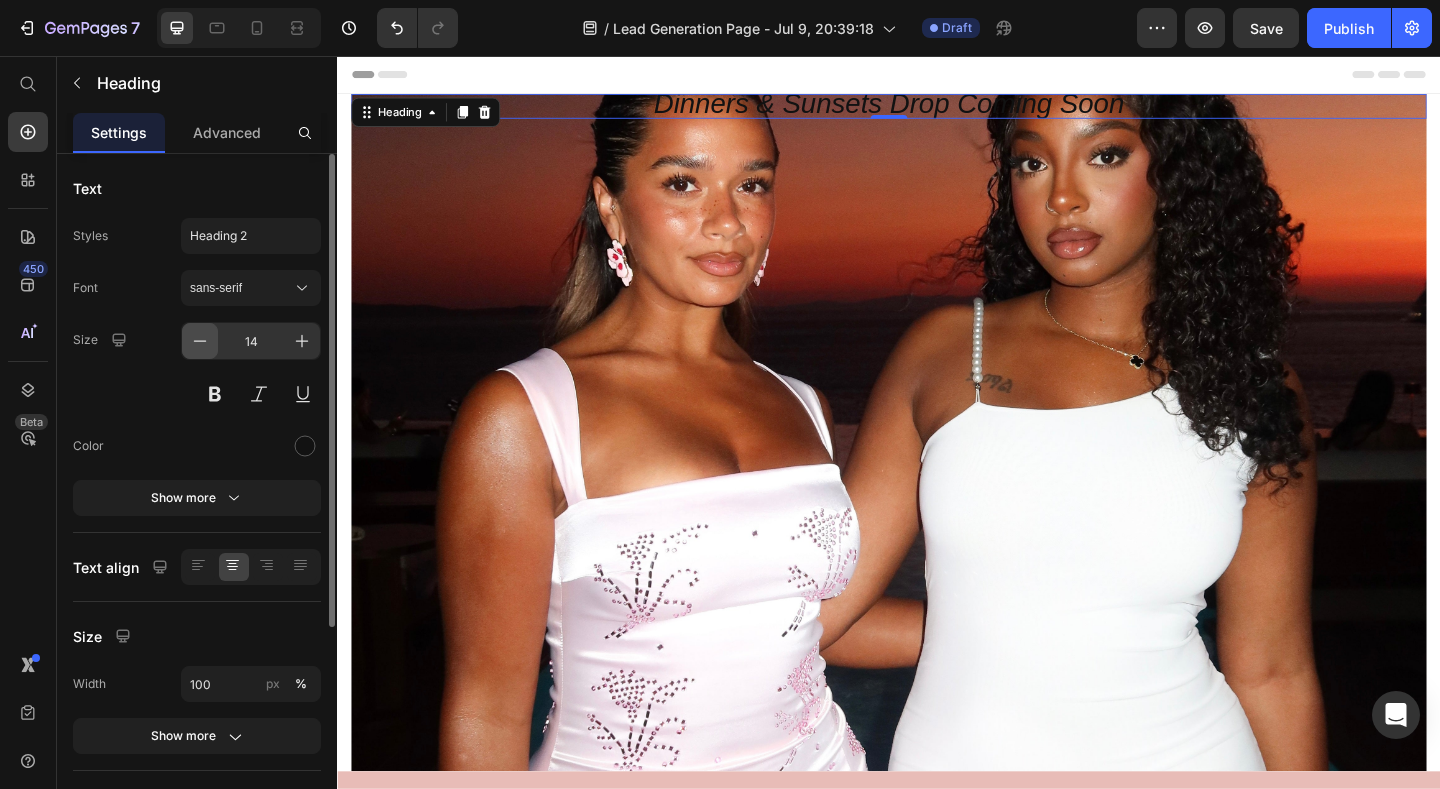 click at bounding box center [200, 341] 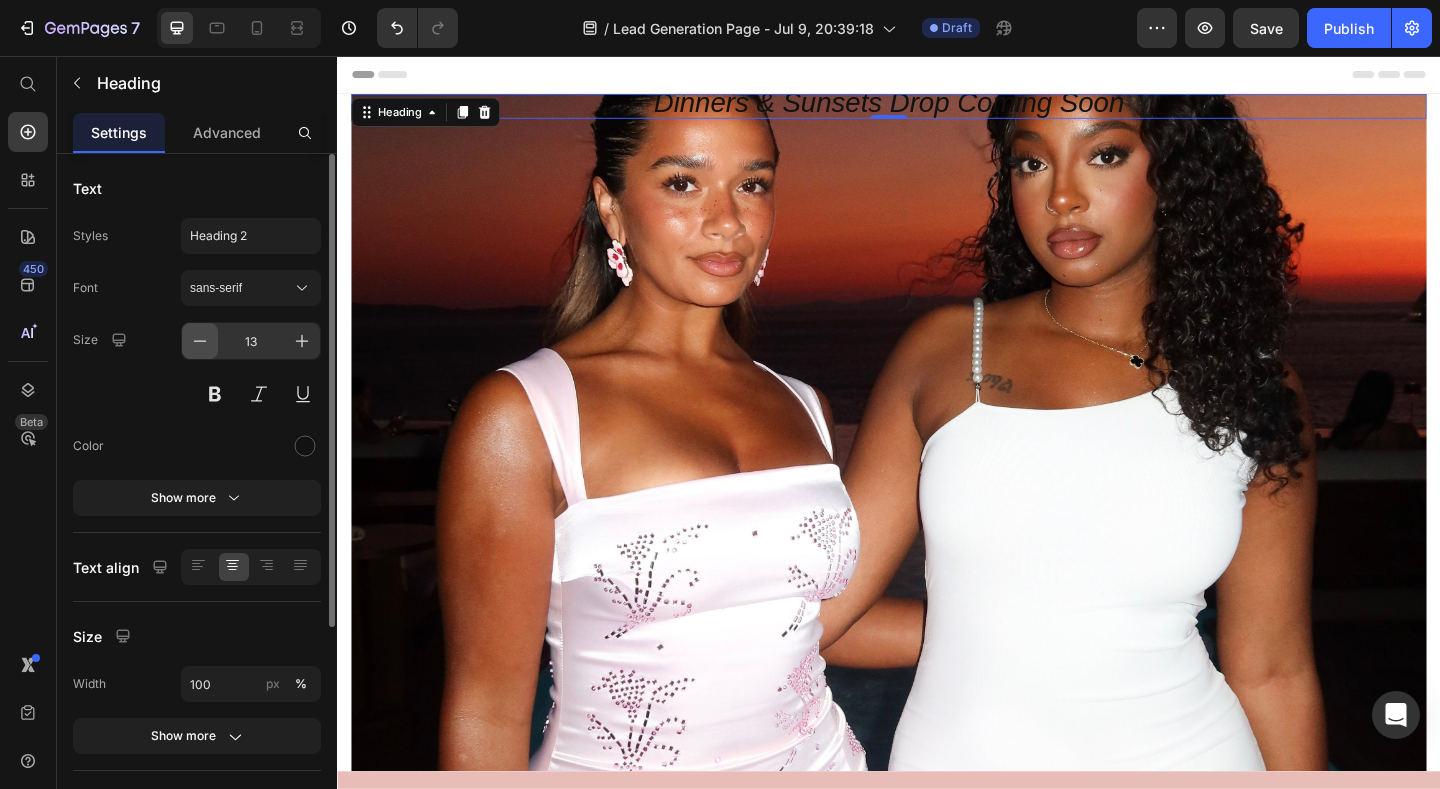 click at bounding box center [200, 341] 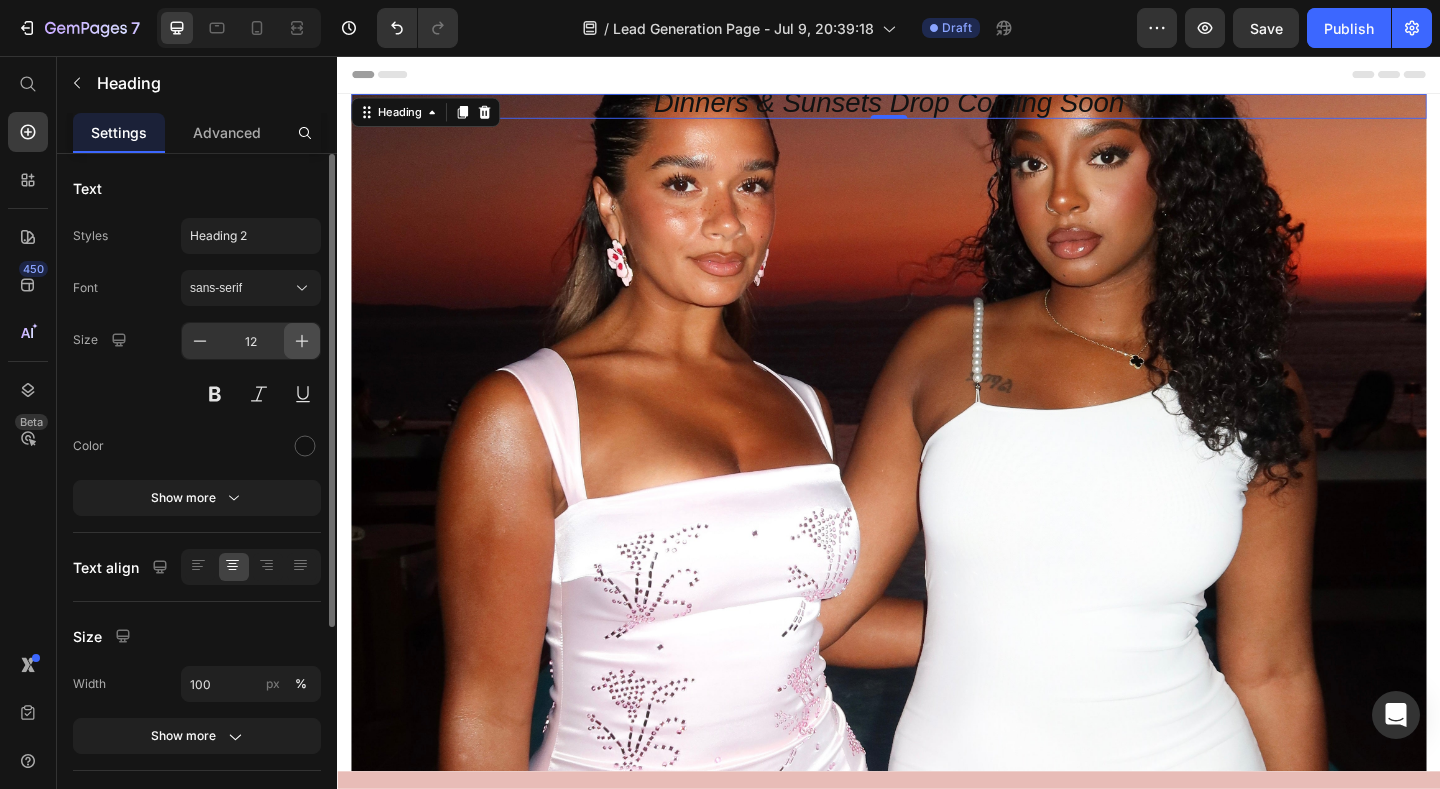 click 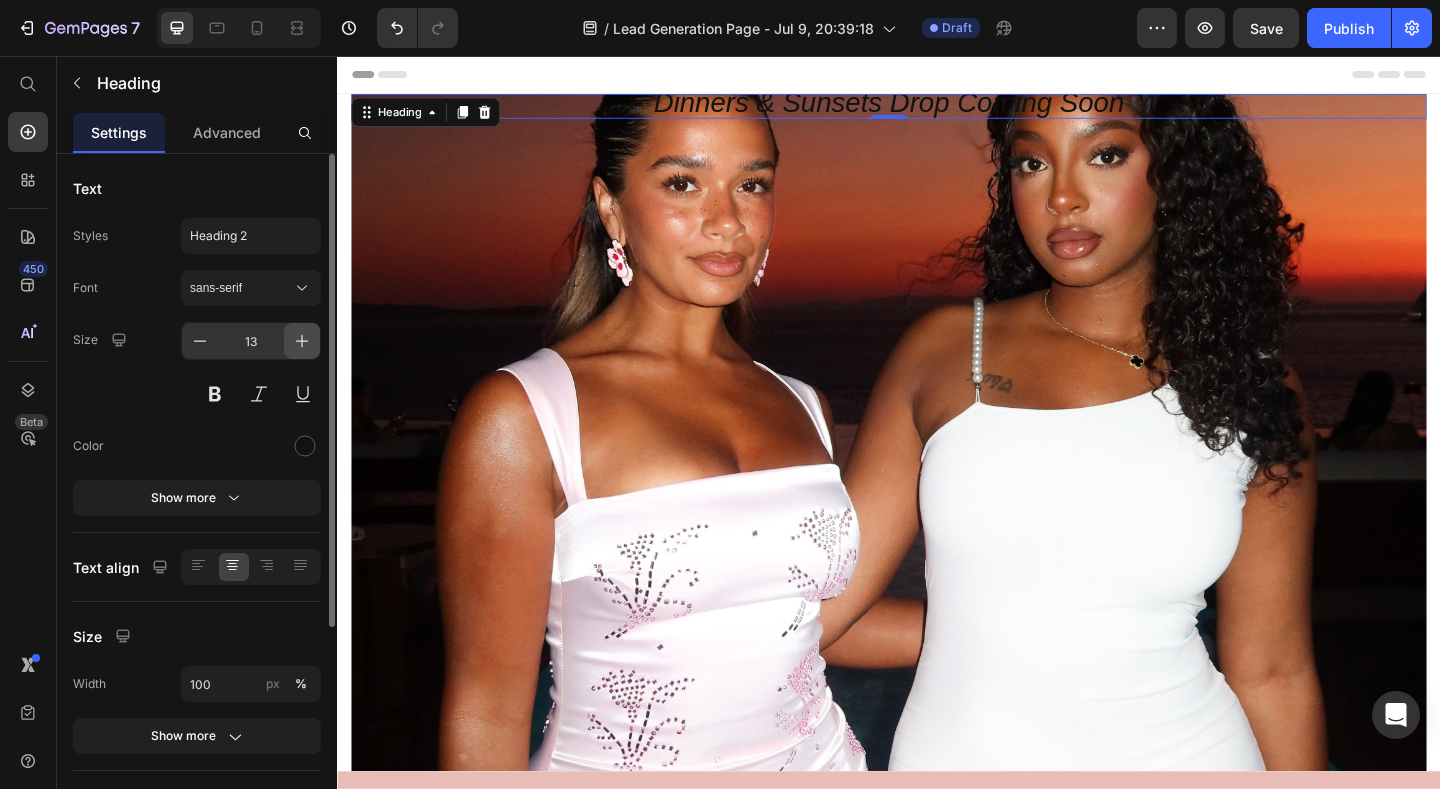 click 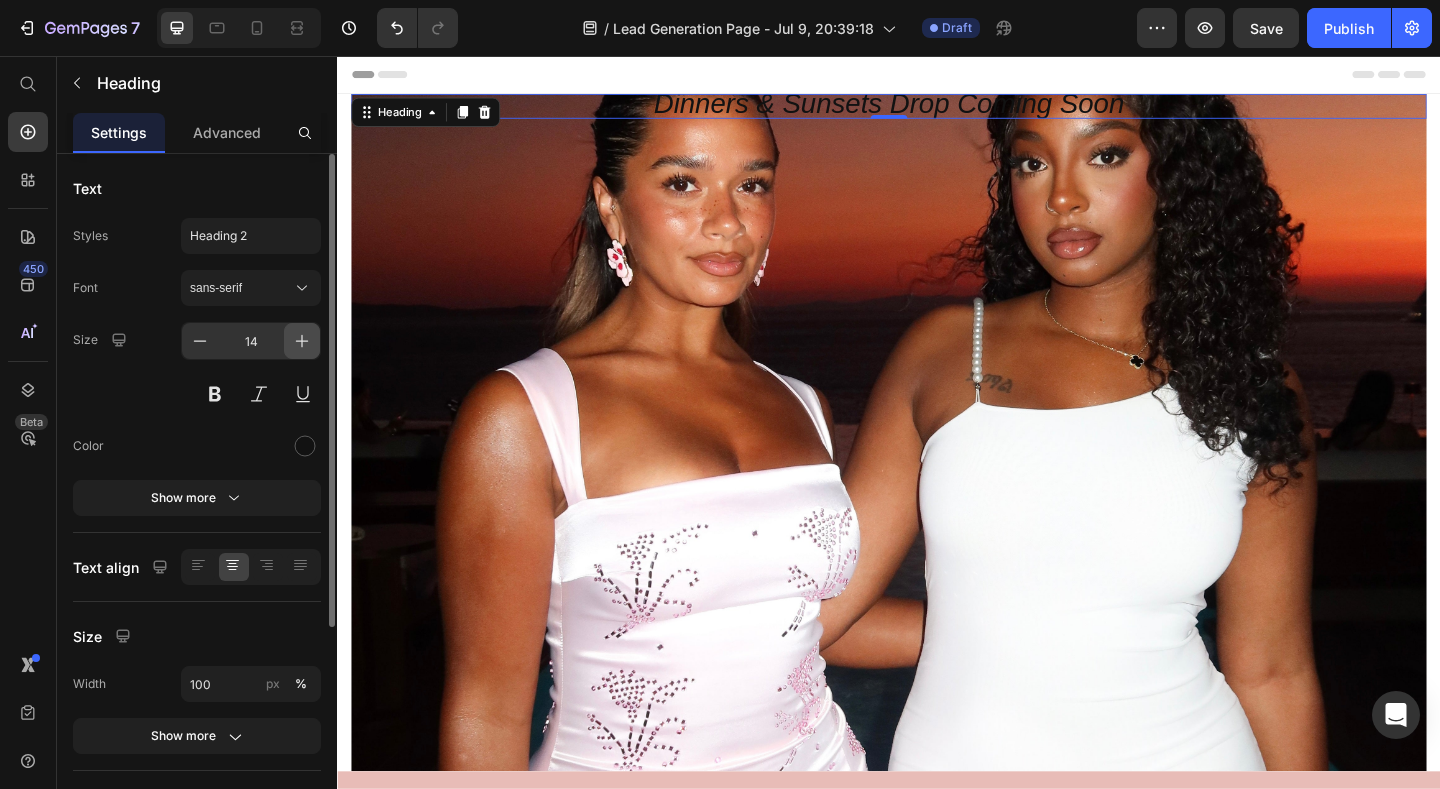 click 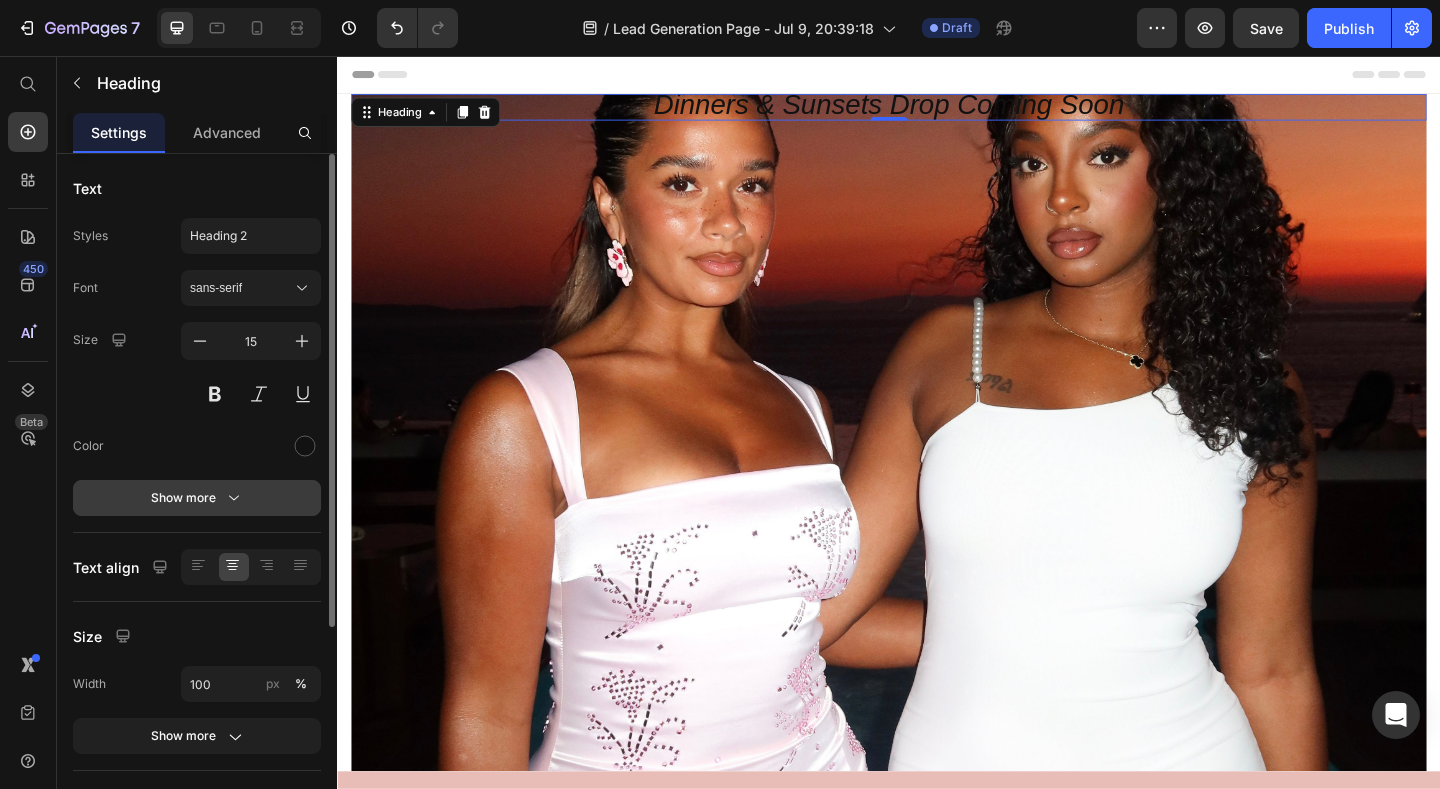 click on "Show more" at bounding box center (197, 498) 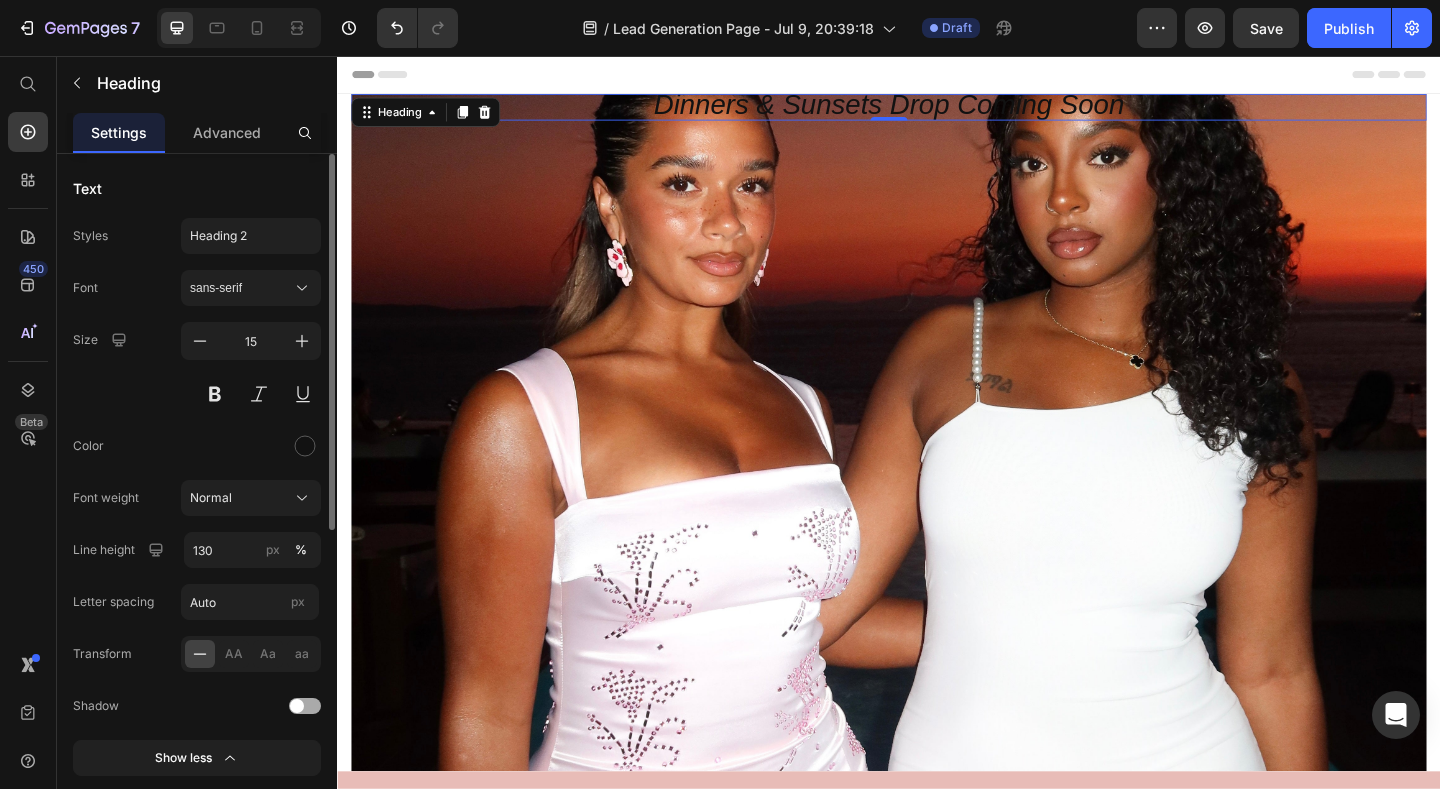 click at bounding box center [220, 706] 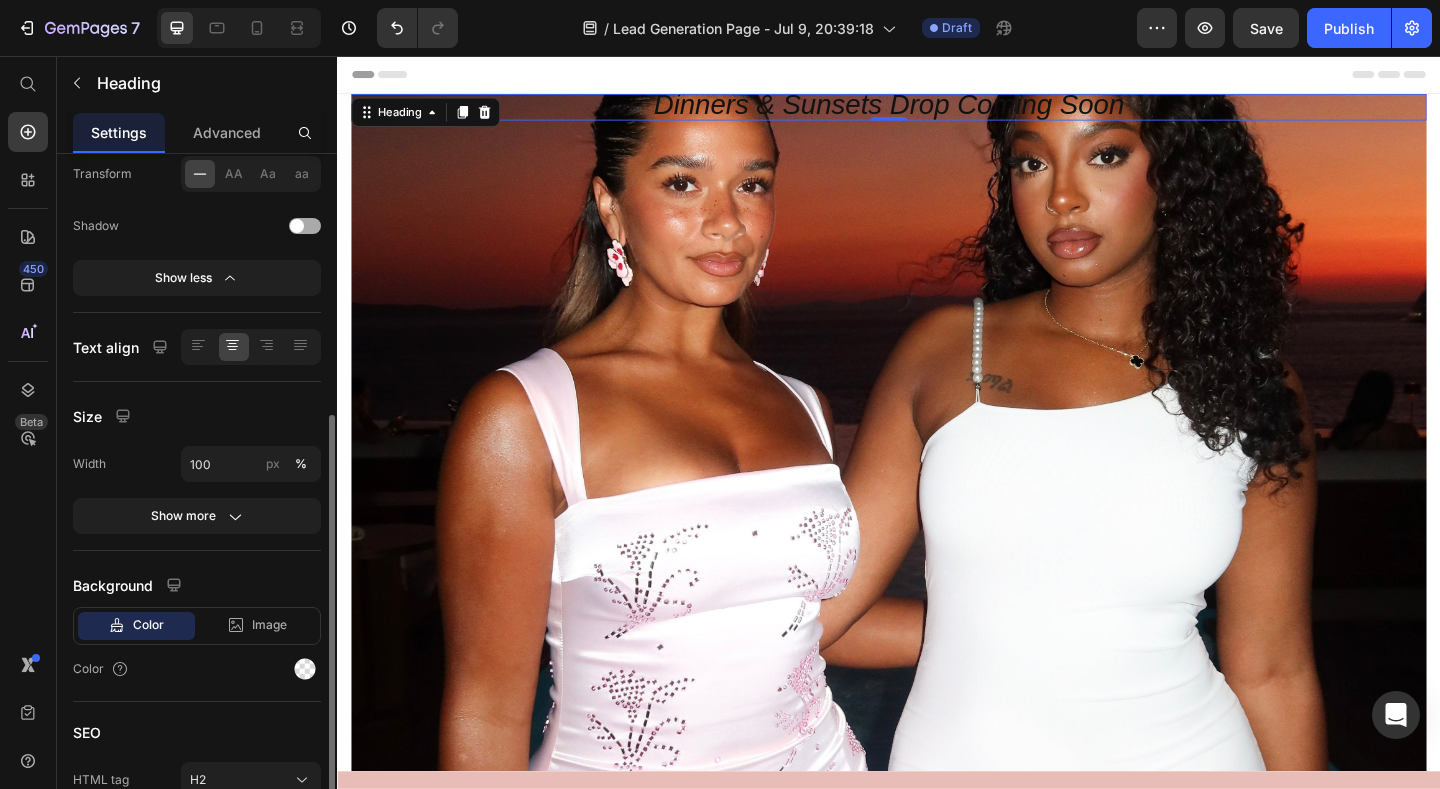 scroll, scrollTop: 510, scrollLeft: 0, axis: vertical 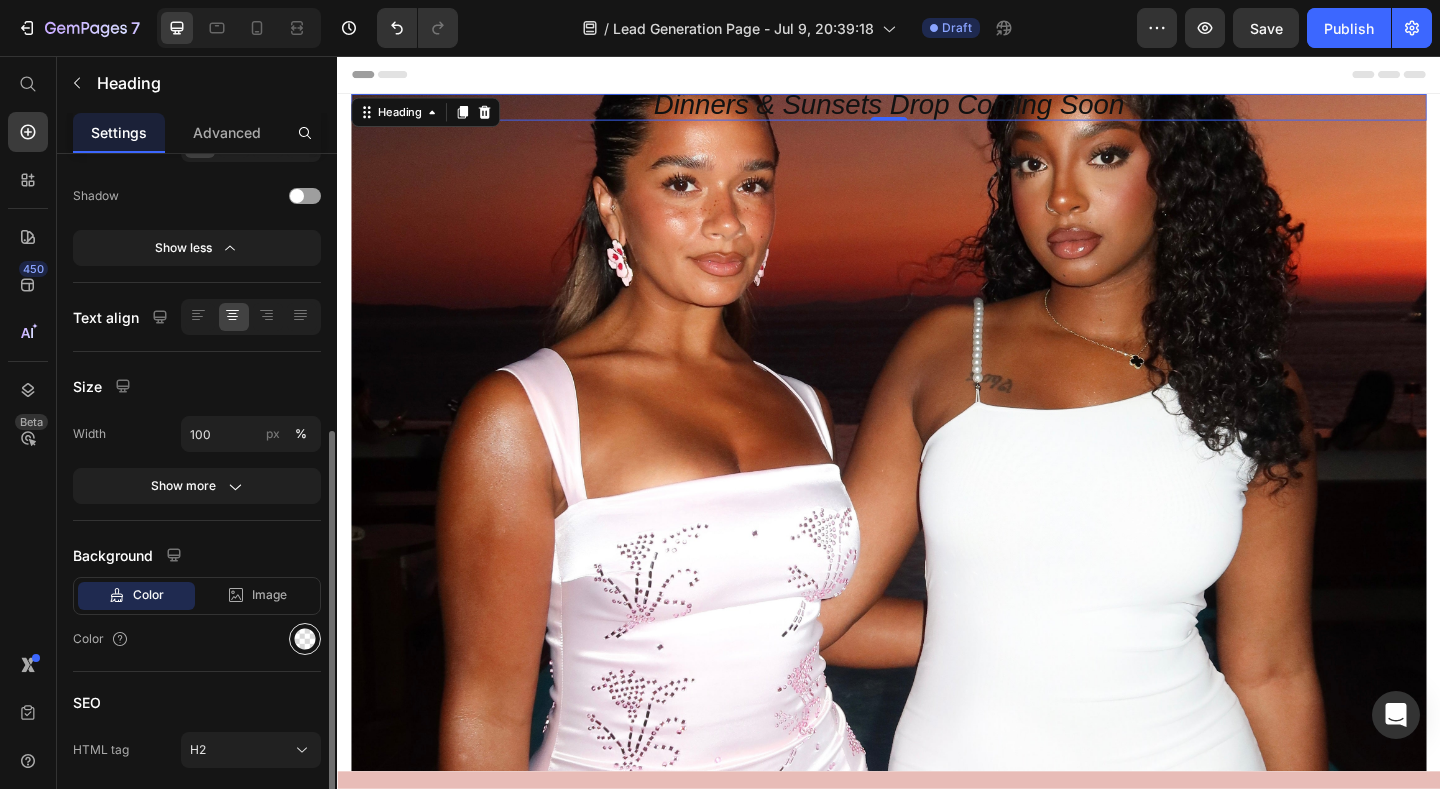 click at bounding box center (305, 639) 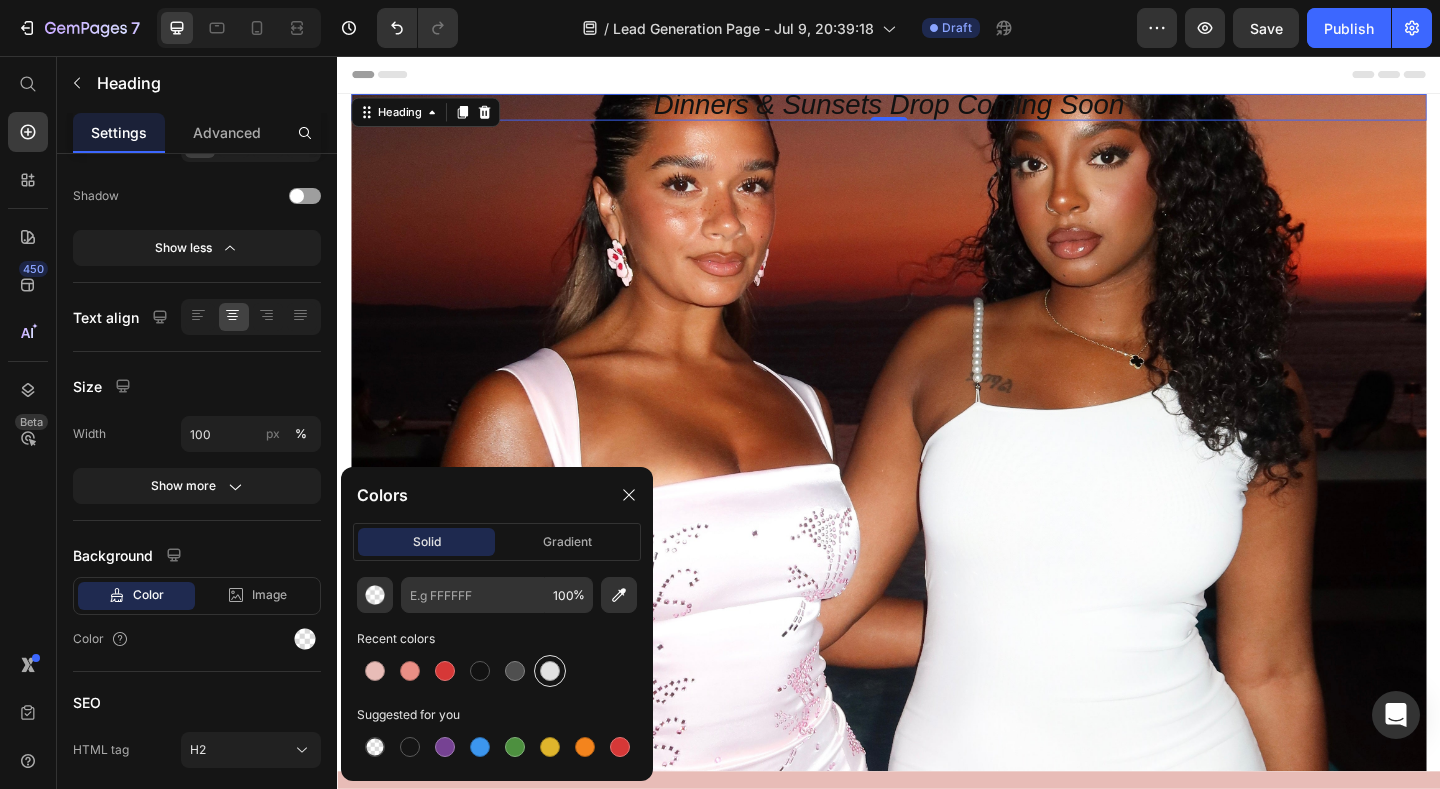 click at bounding box center [550, 671] 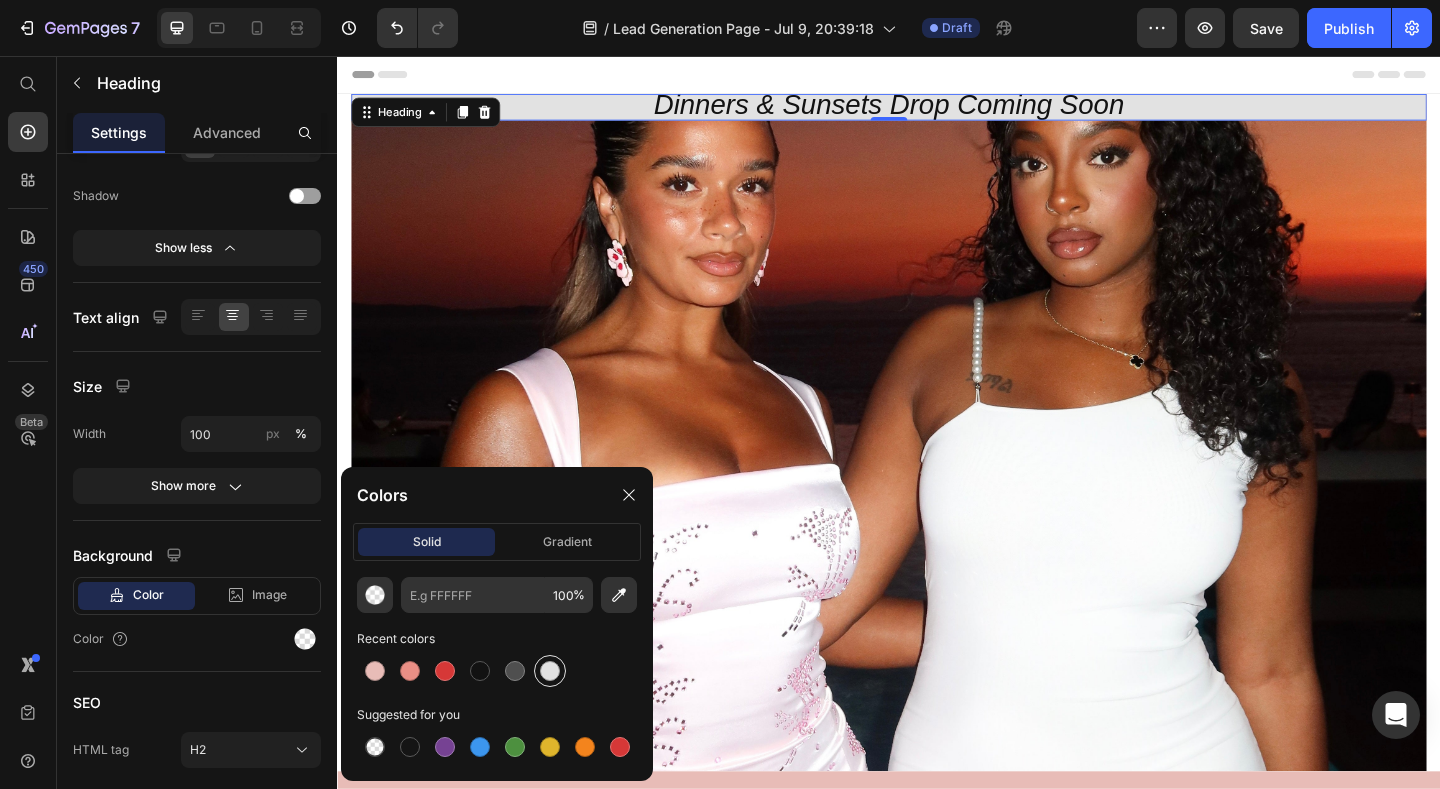 type on "E2E2E2" 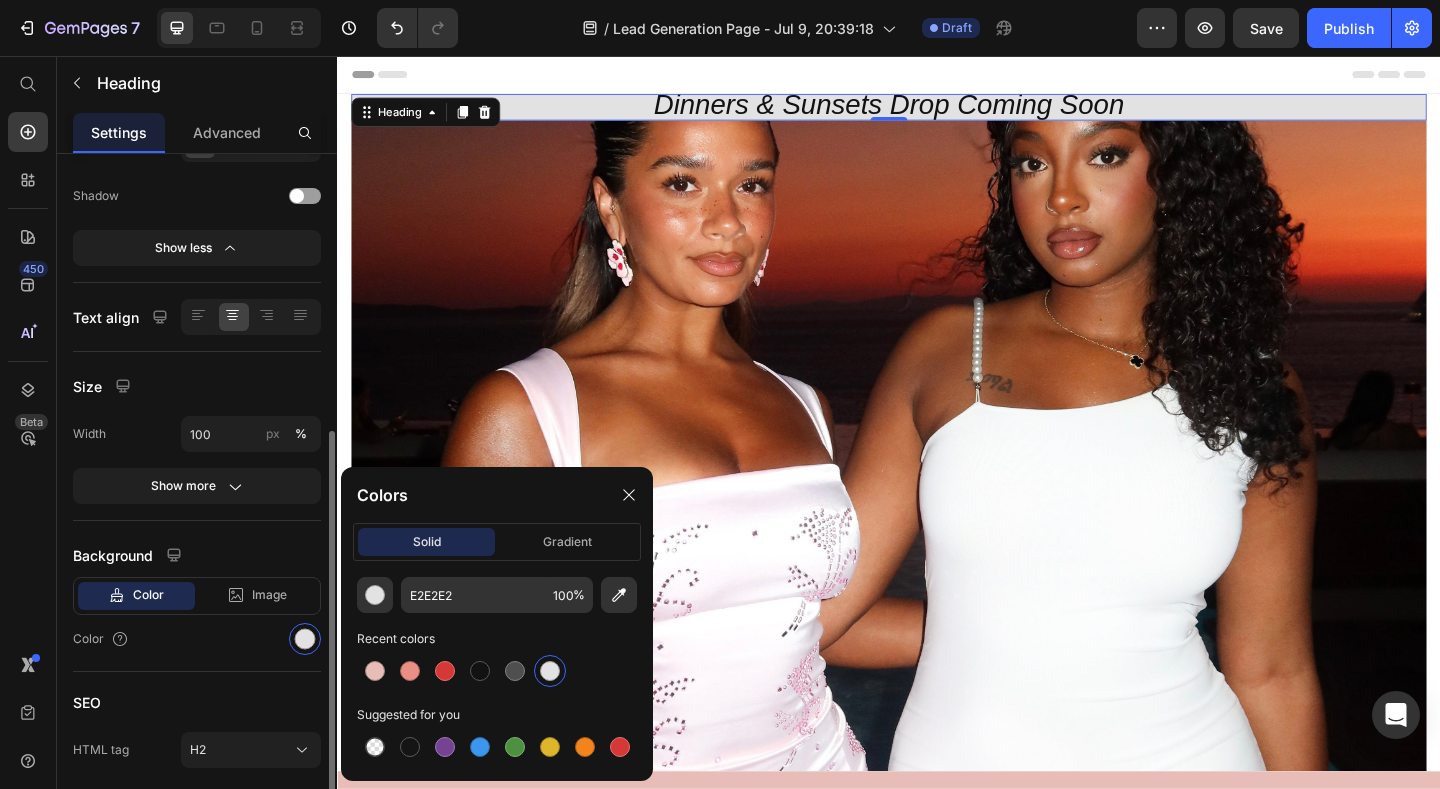 click on "Size" at bounding box center [197, 386] 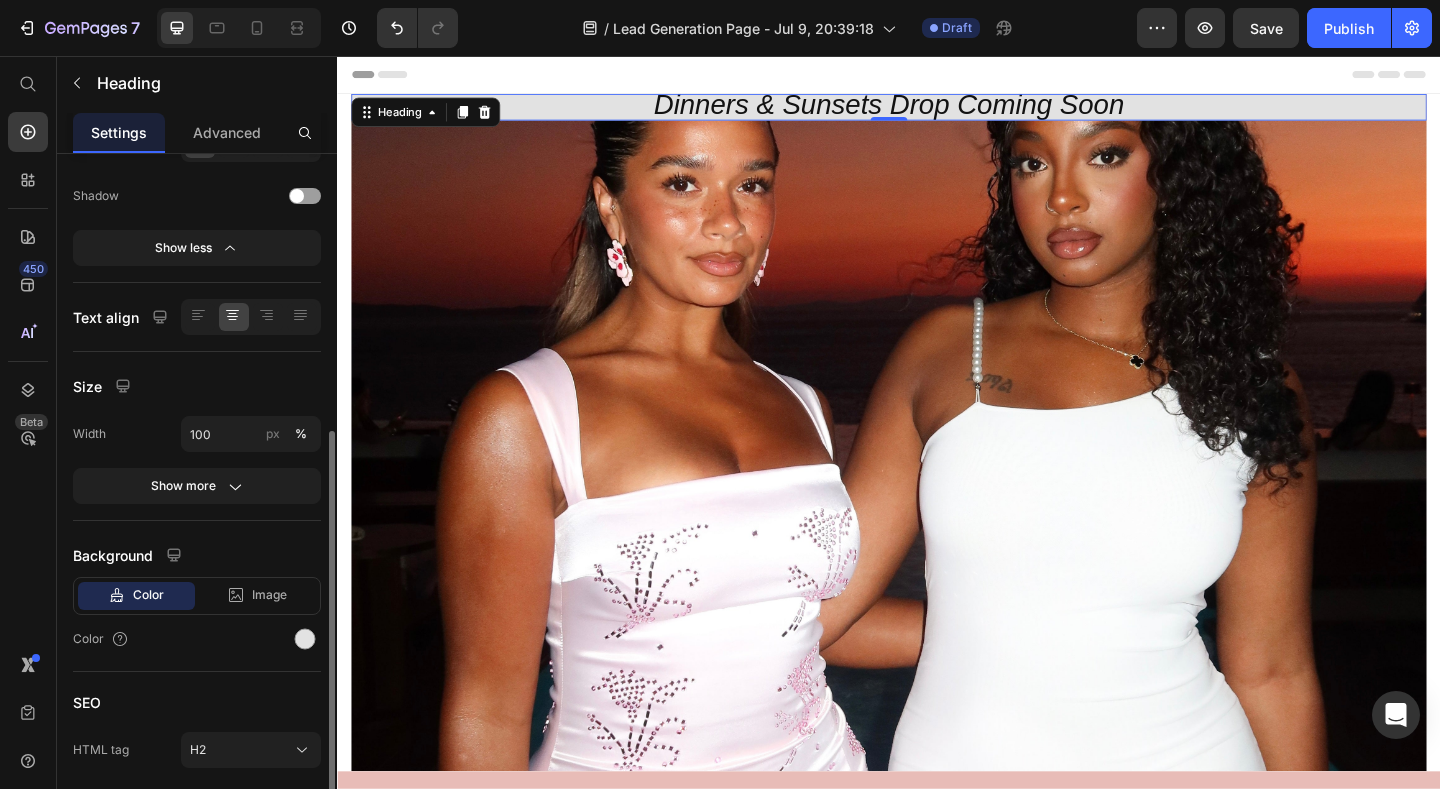 click on "Size" at bounding box center (197, 386) 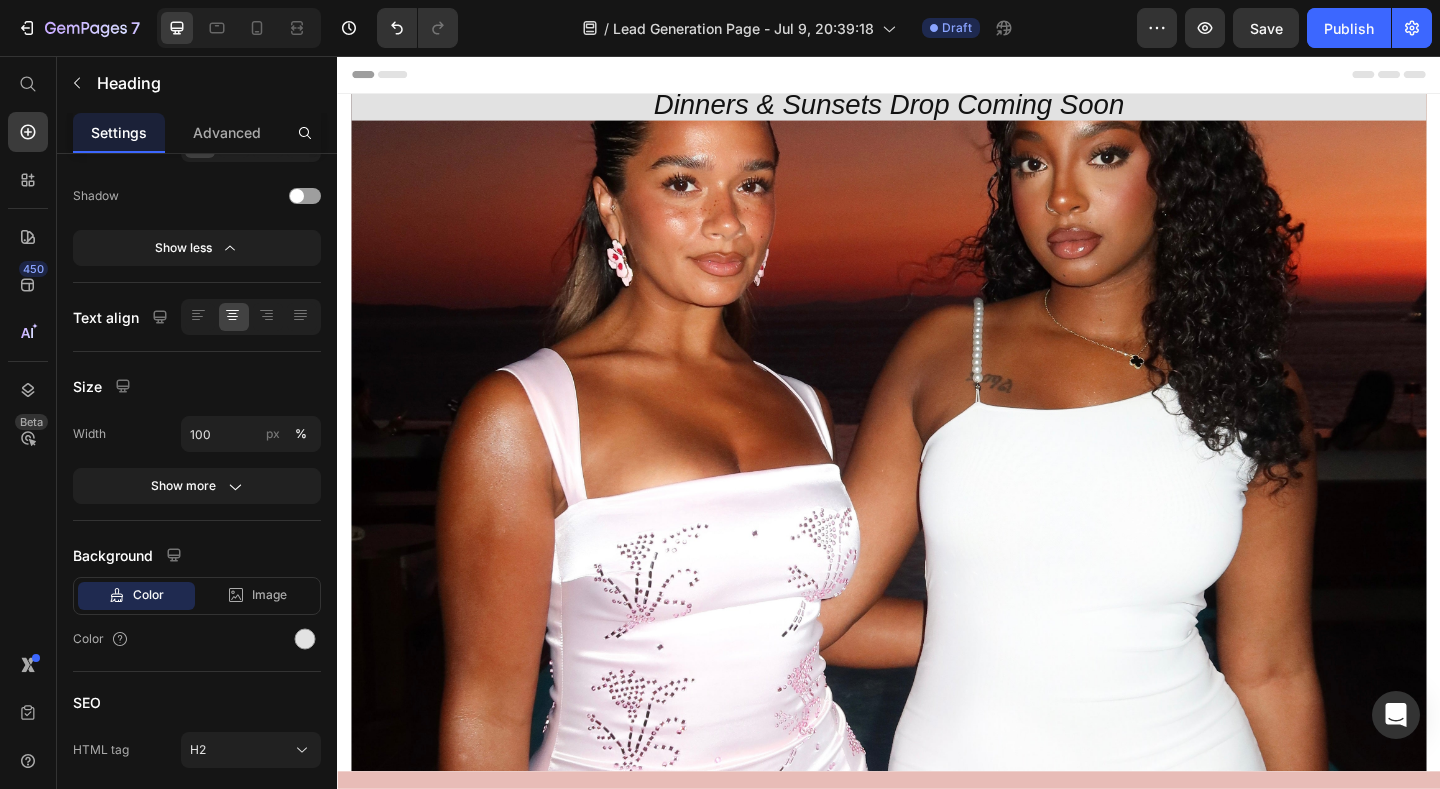 click on "Header" at bounding box center [937, 76] 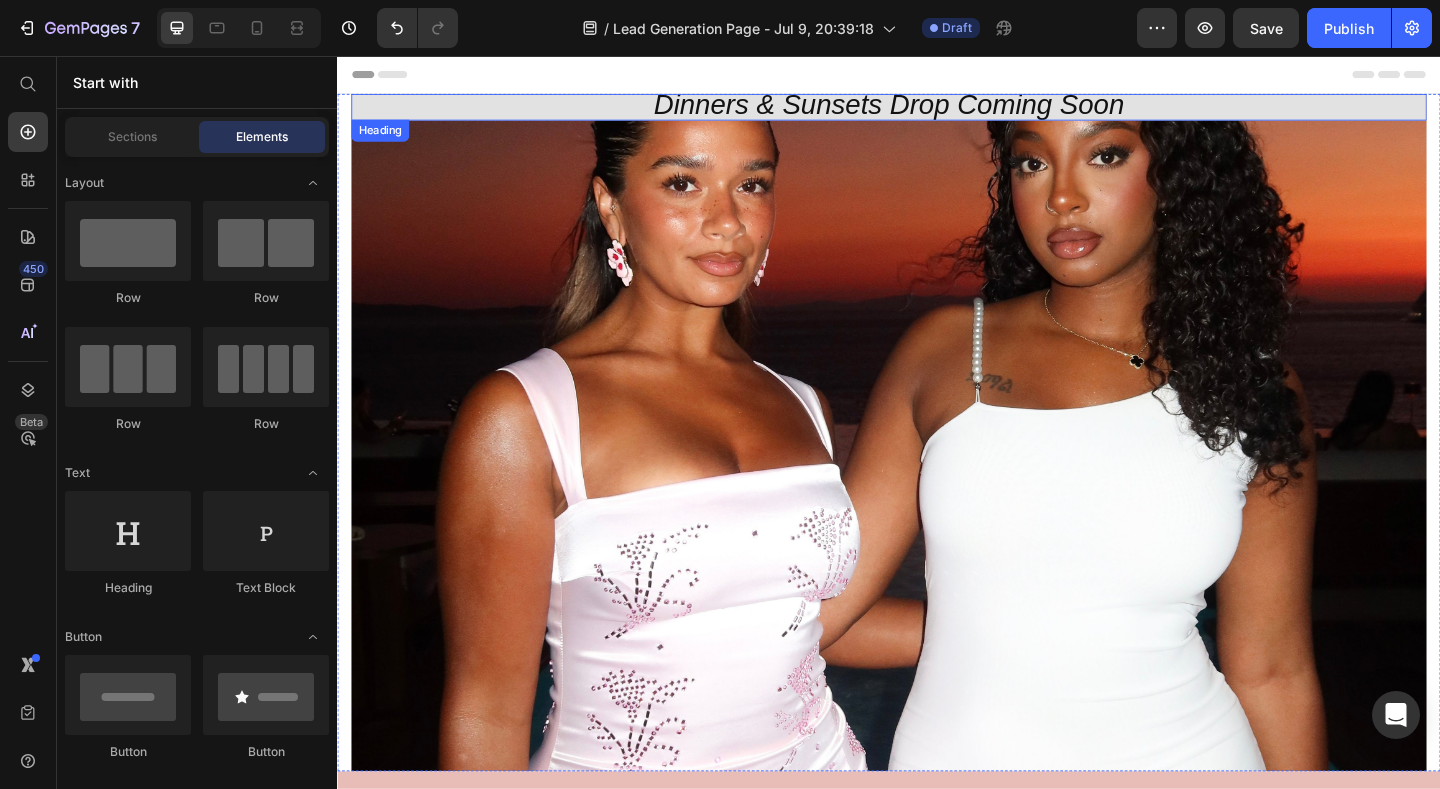 click on "Dinners & Sunsets Drop Coming Soon" at bounding box center [937, 111] 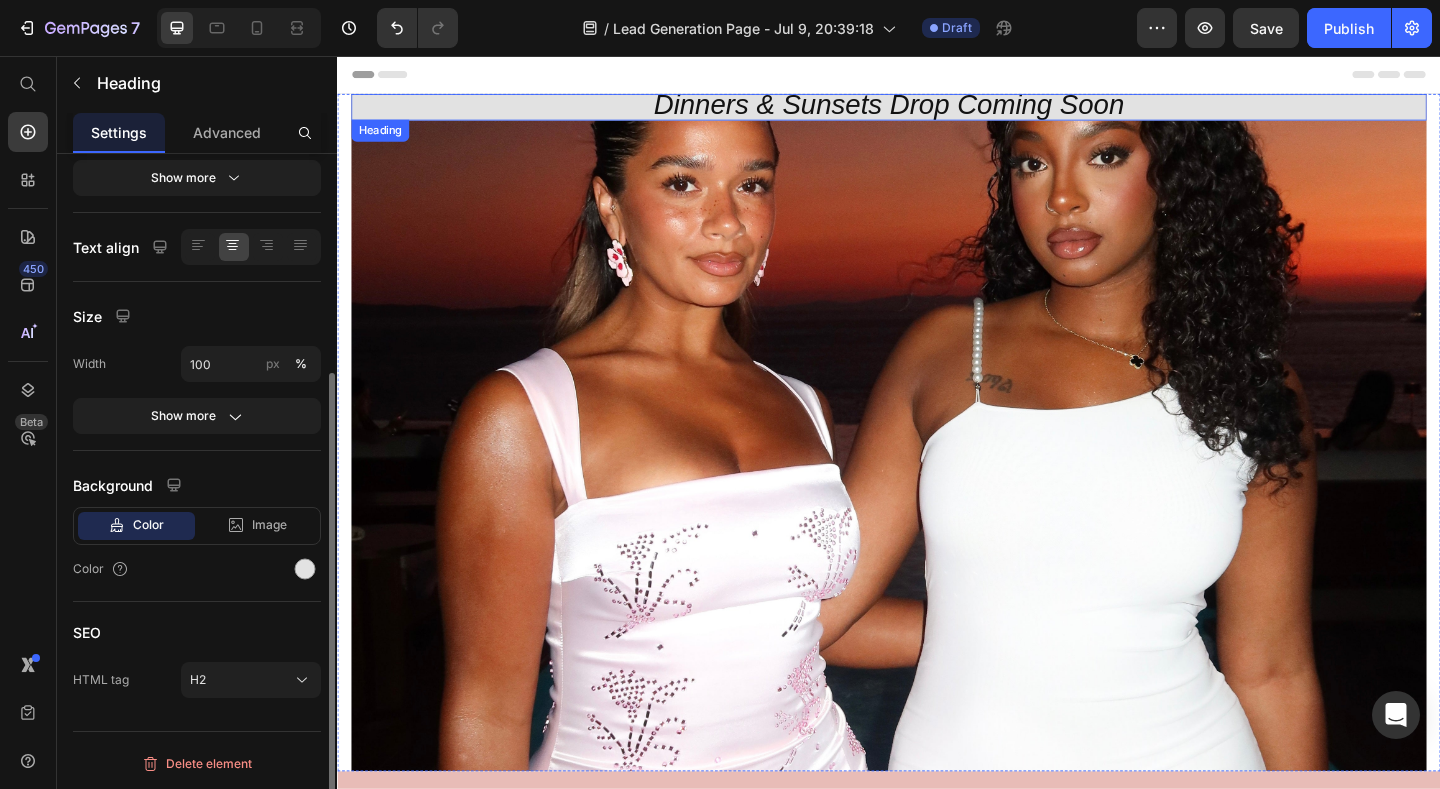 scroll, scrollTop: 320, scrollLeft: 0, axis: vertical 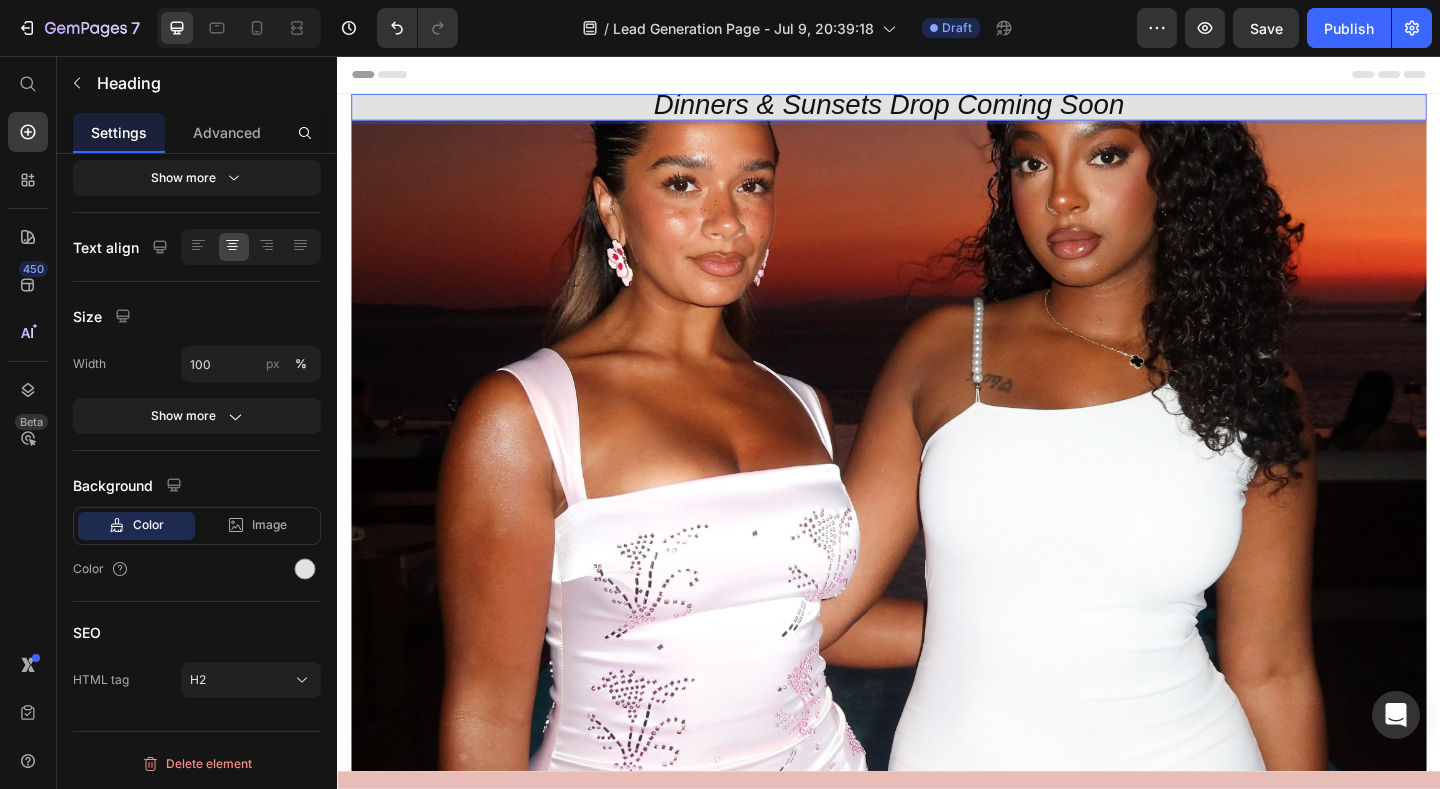drag, startPoint x: 634, startPoint y: 113, endPoint x: 634, endPoint y: 86, distance: 27 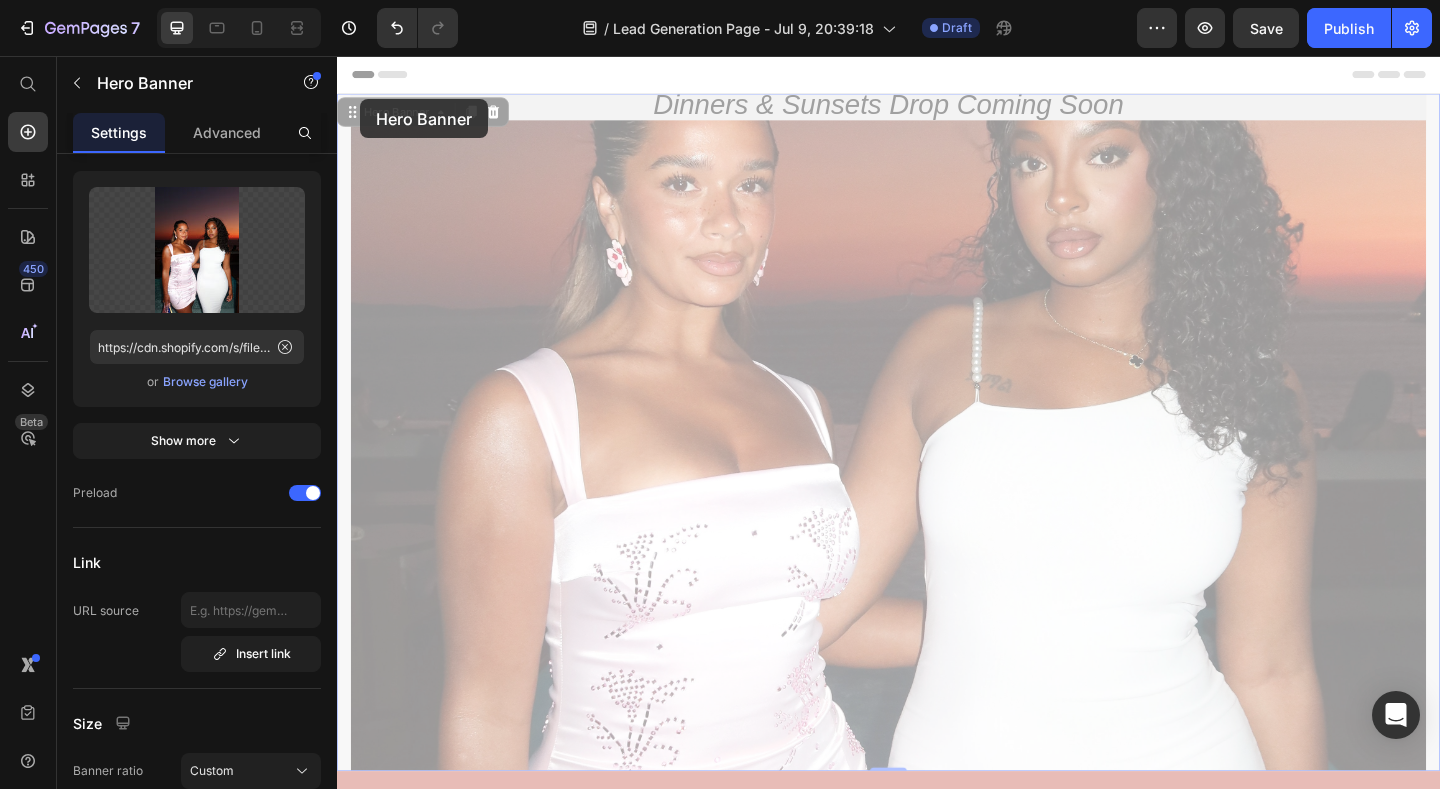 scroll, scrollTop: 0, scrollLeft: 0, axis: both 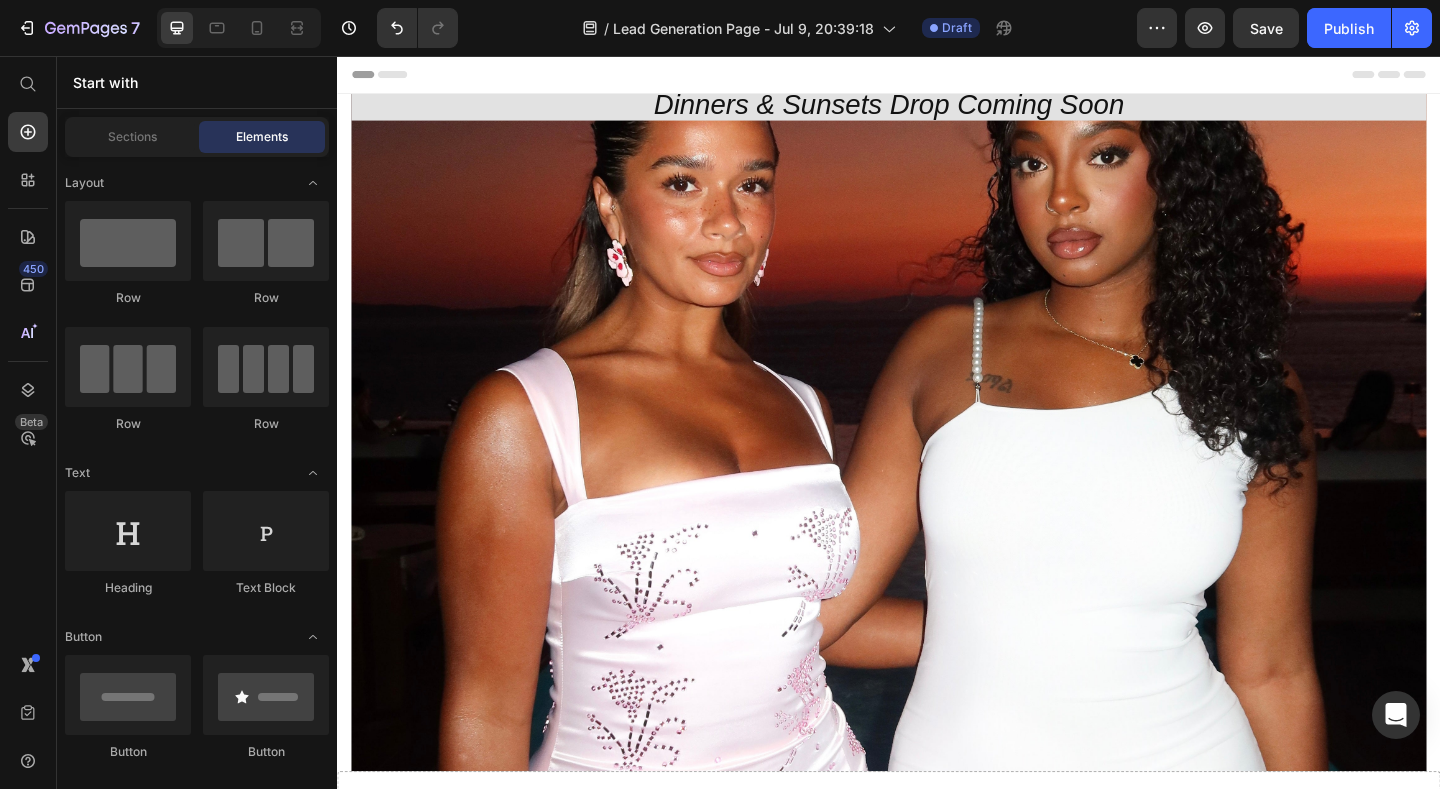 click on "Header" at bounding box center [937, 76] 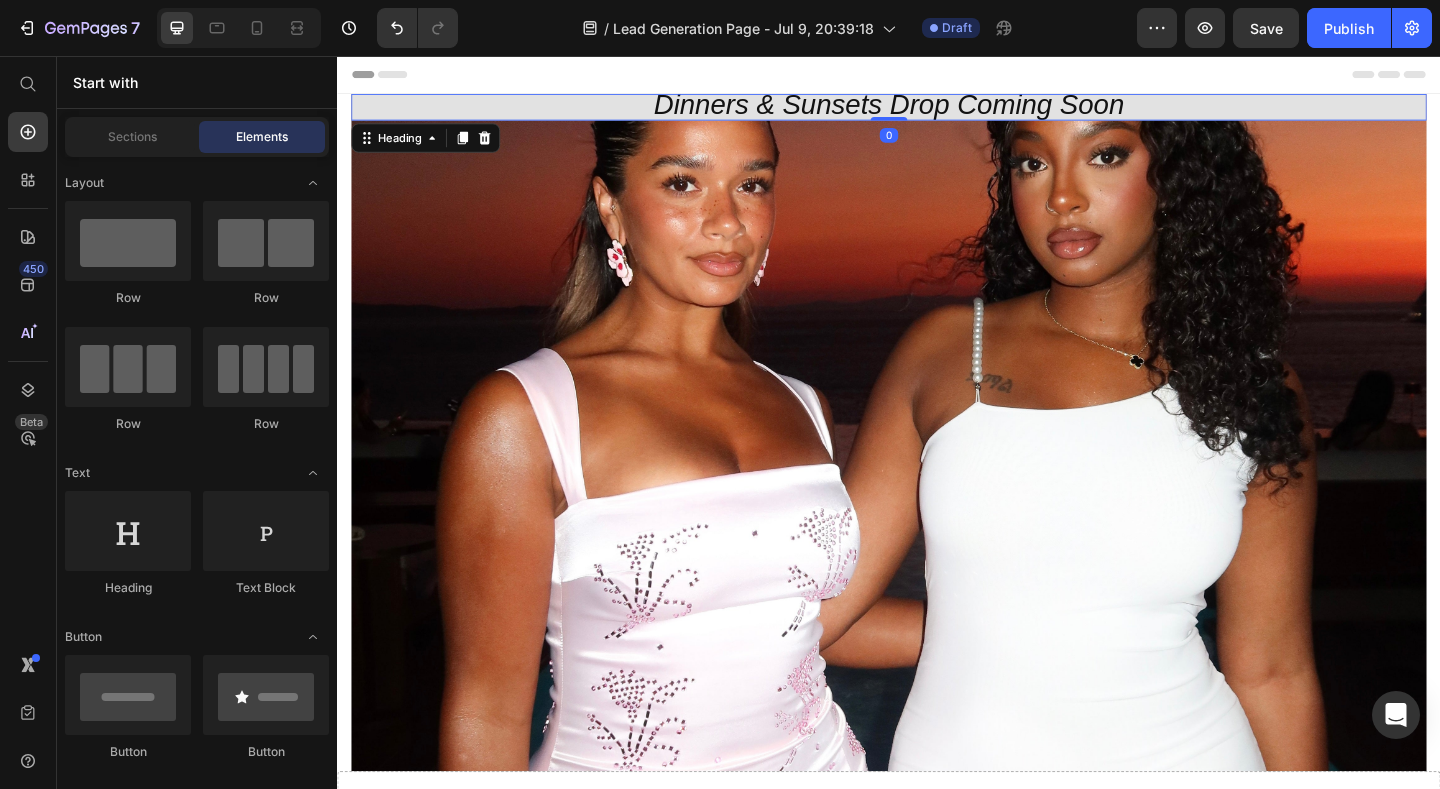 click on "Dinners & Sunsets Drop Coming Soon" at bounding box center (937, 111) 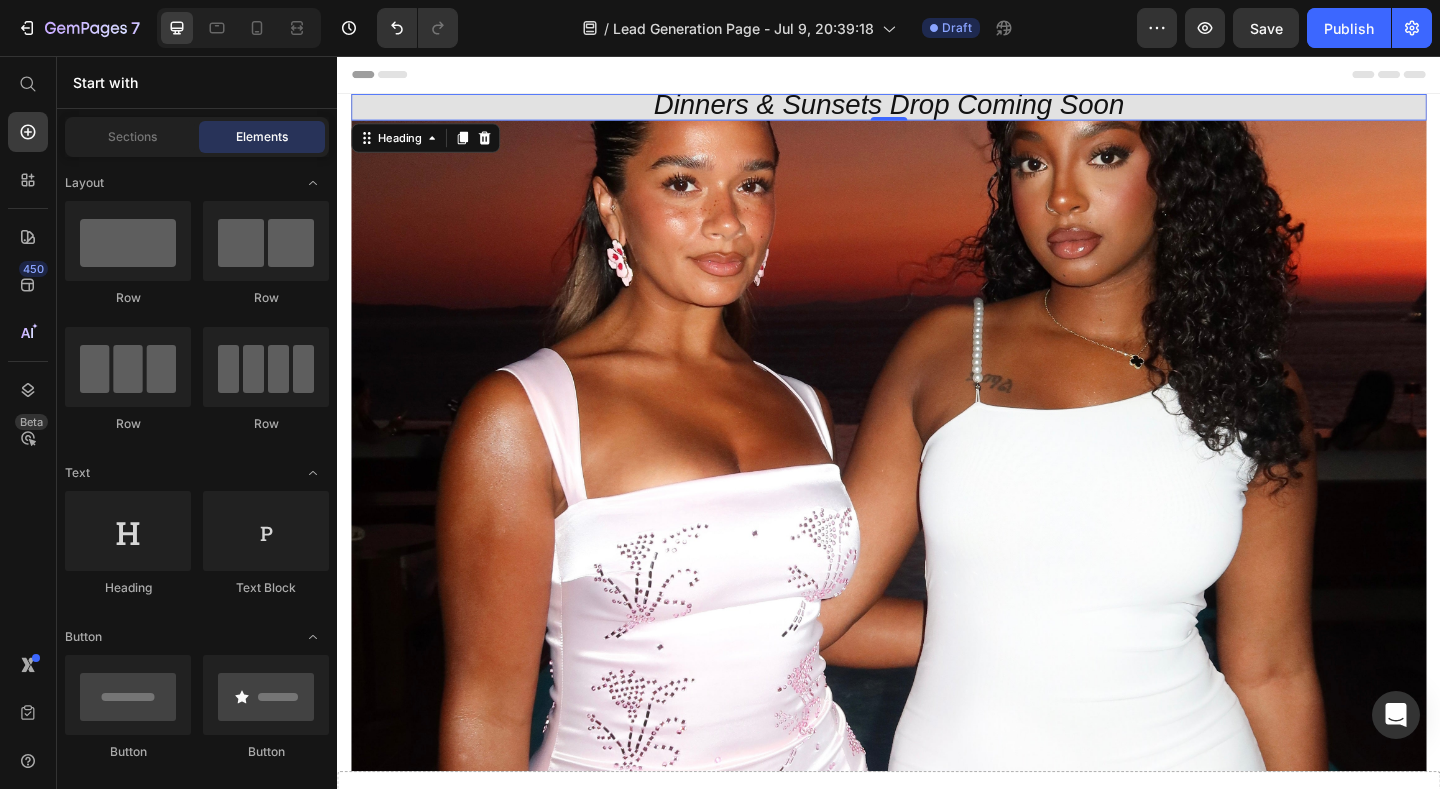 click on "Header" at bounding box center [937, 76] 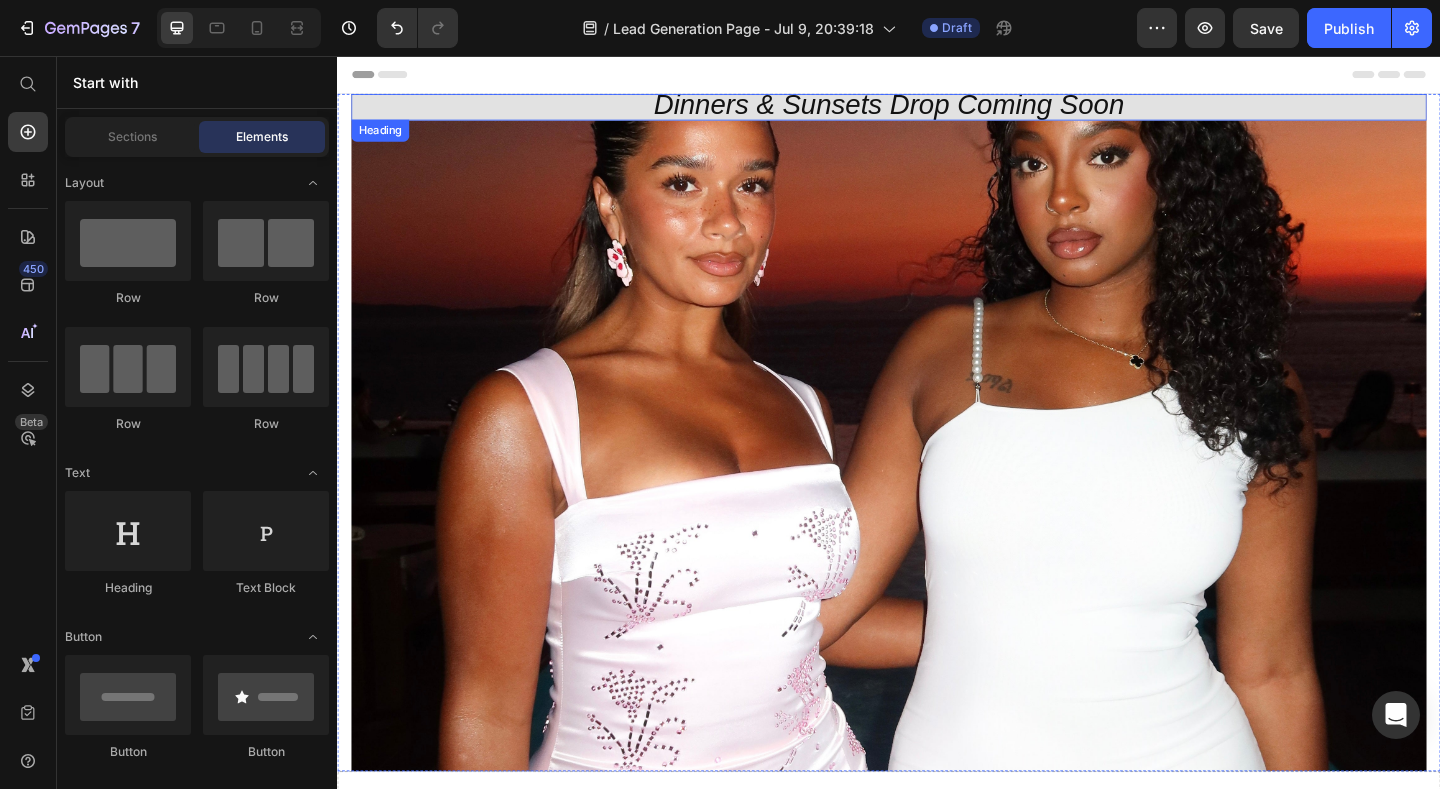 click on "Dinners & Sunsets Drop Coming Soon" at bounding box center [937, 111] 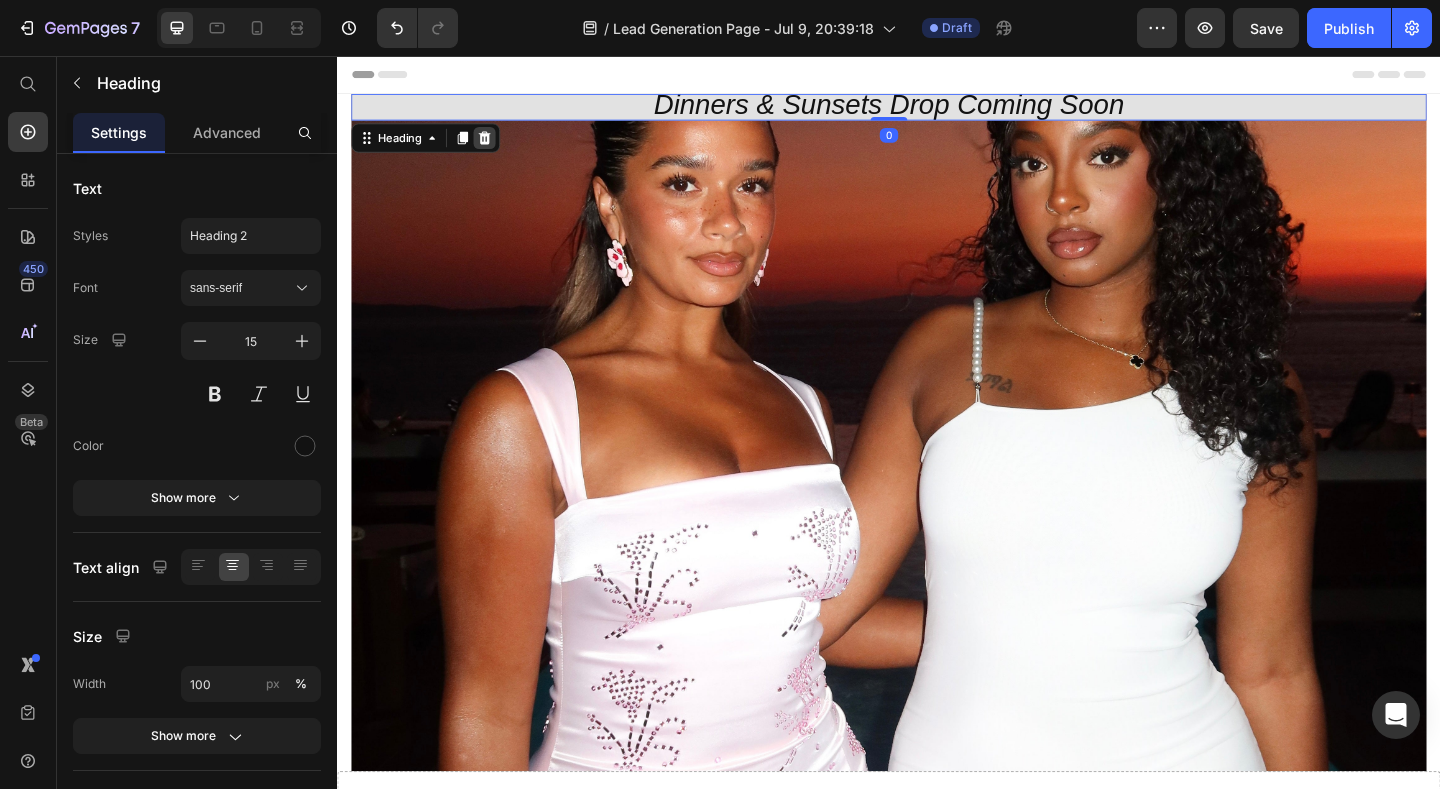 click 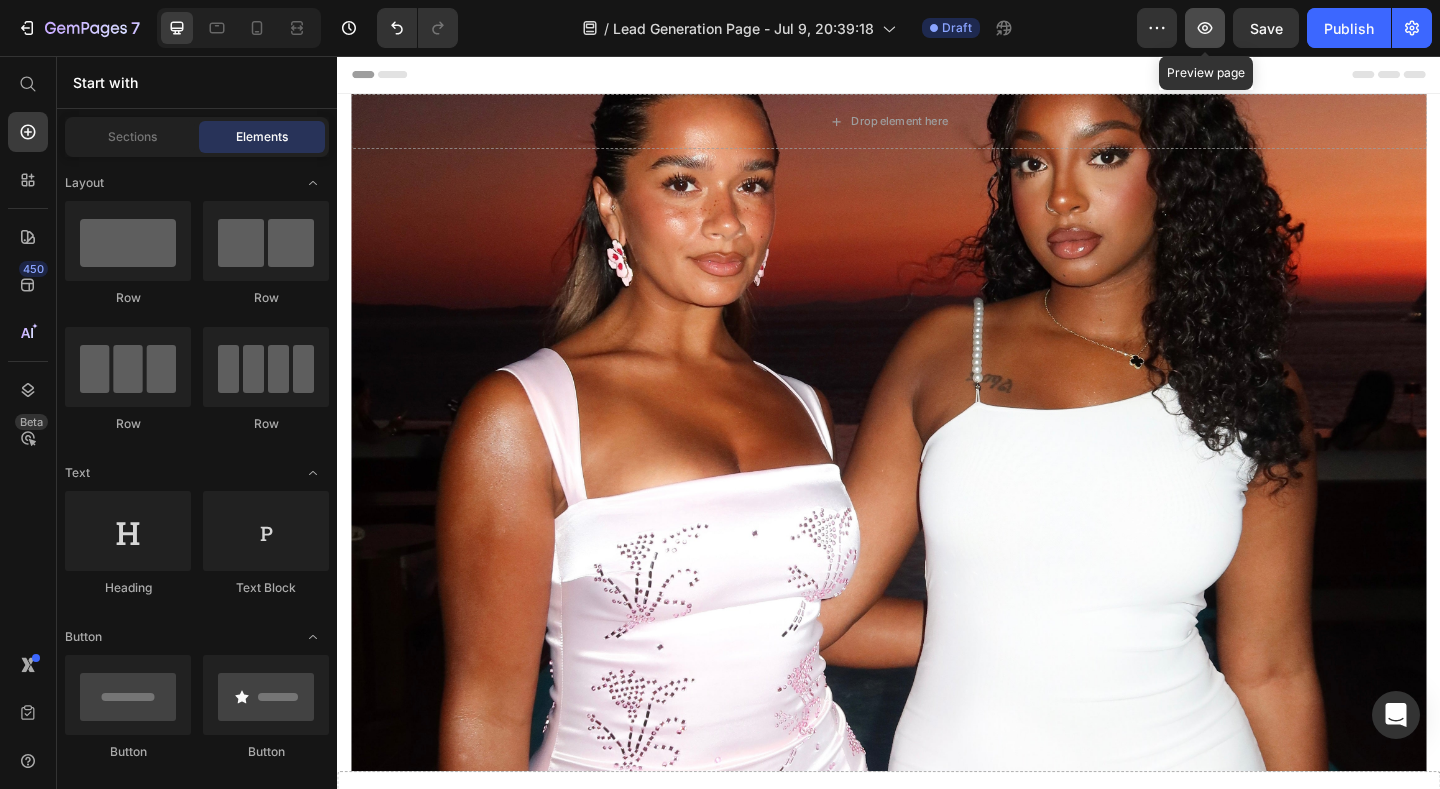 click 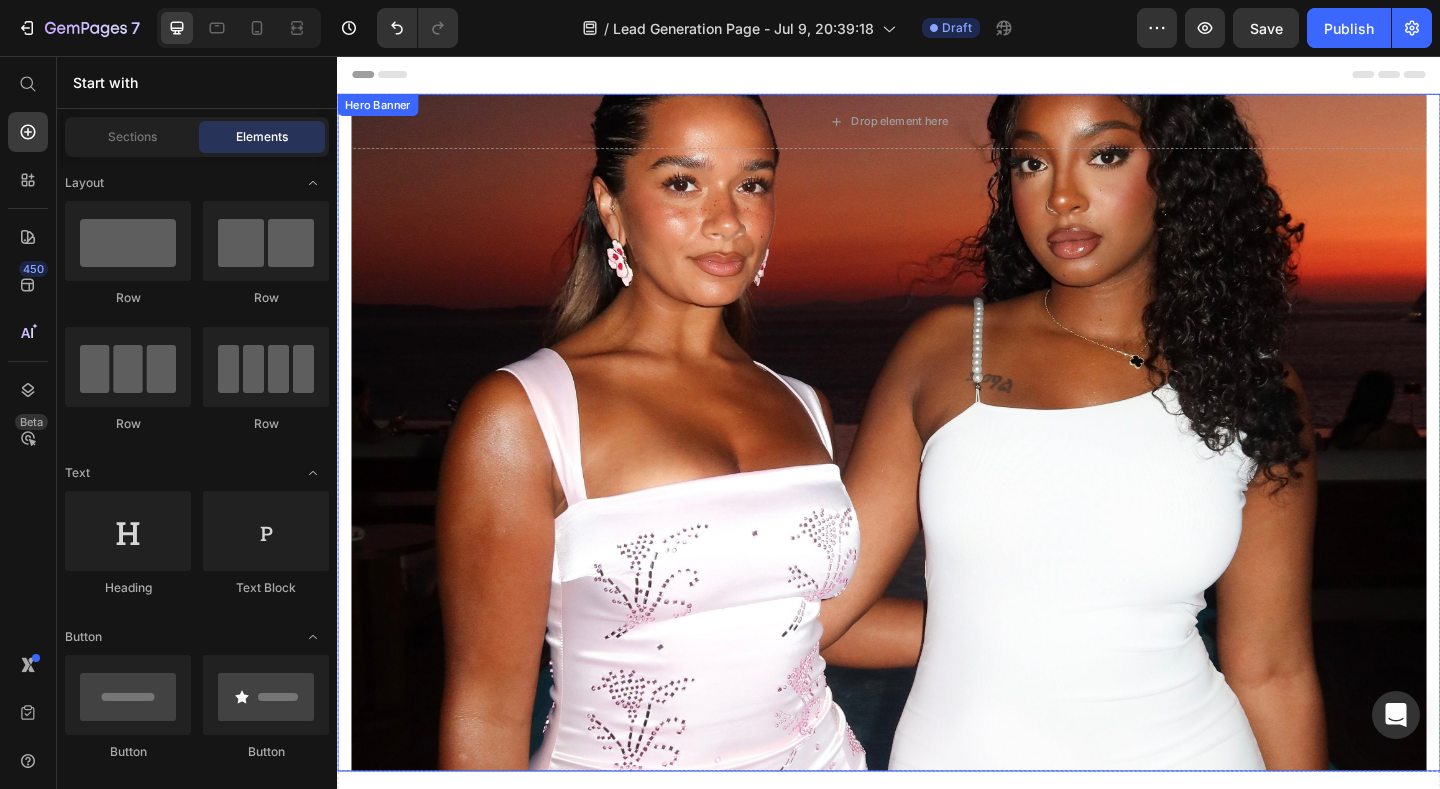 click on "Drop element here Hero Banner" at bounding box center [937, 465] 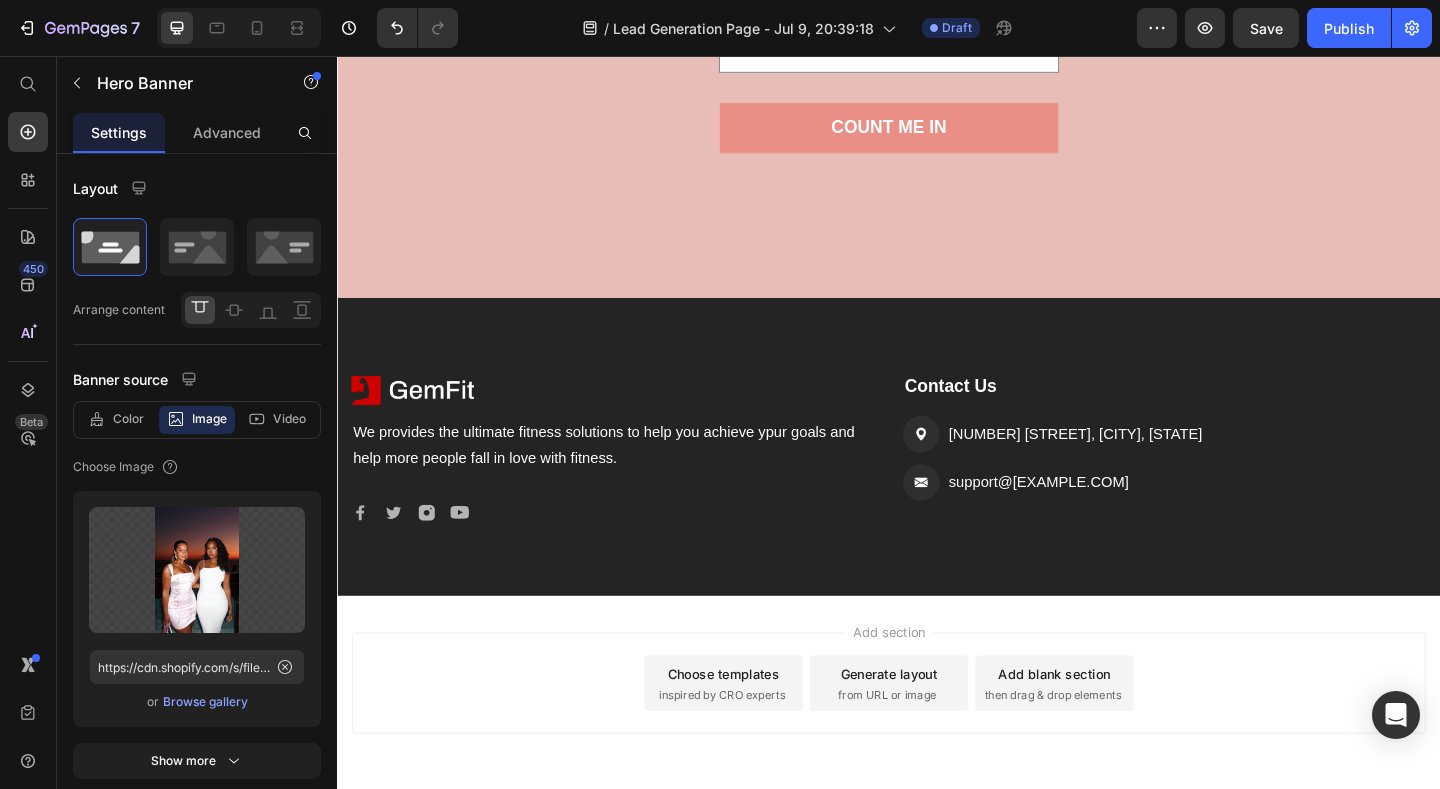 scroll, scrollTop: 2360, scrollLeft: 0, axis: vertical 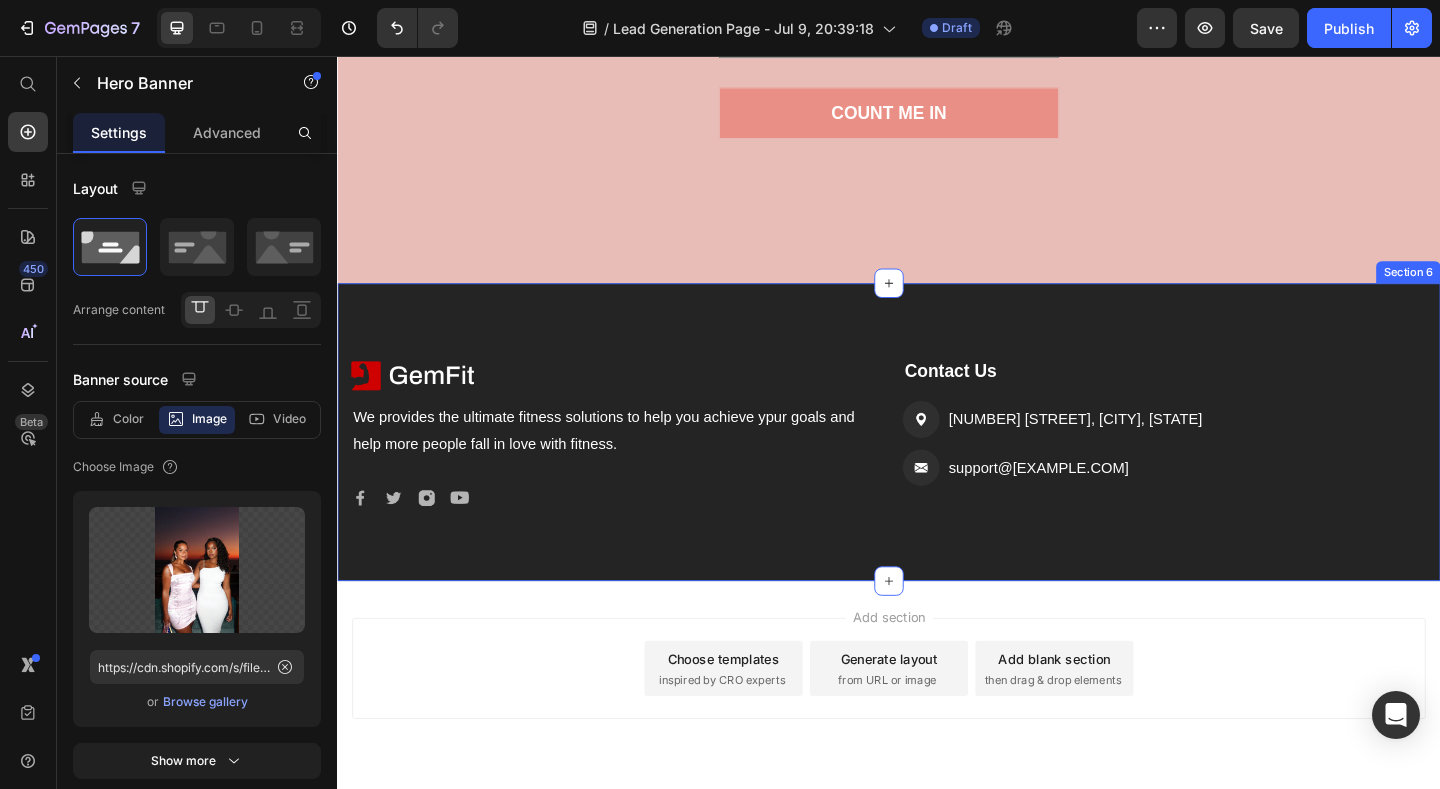 click on "Image We provides the ultimate fitness solutions to help you achieve ypur goals and help more people fall in love with fitness. Text block Image Image Image Image Icon List Hoz Contact Us Text block Image [NUMBER] [STREET], [CITY], [STATE] Text block Image support@[EXAMPLE.COM] Text block Icon List Row Section 6" at bounding box center (937, 465) 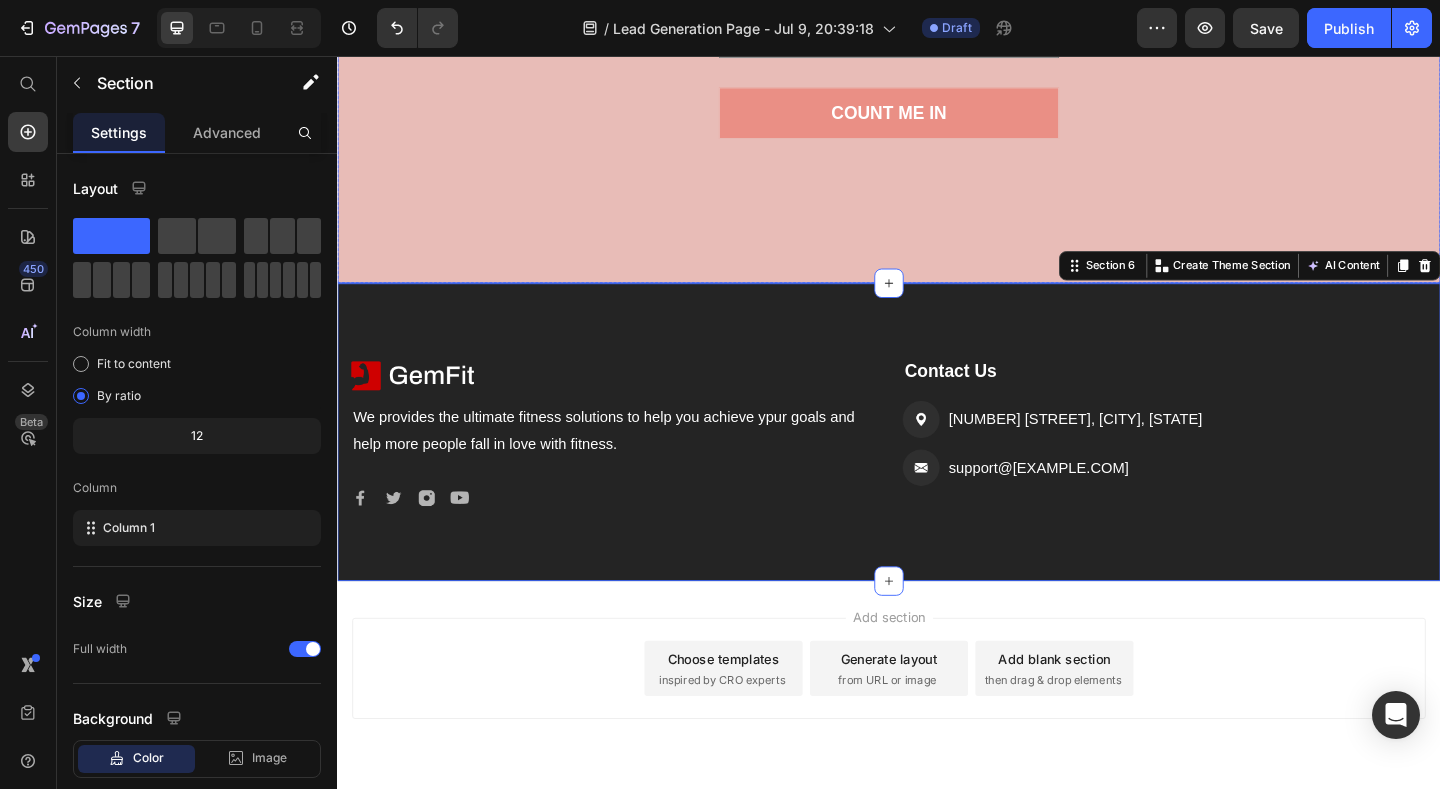 click at bounding box center (937, -47) 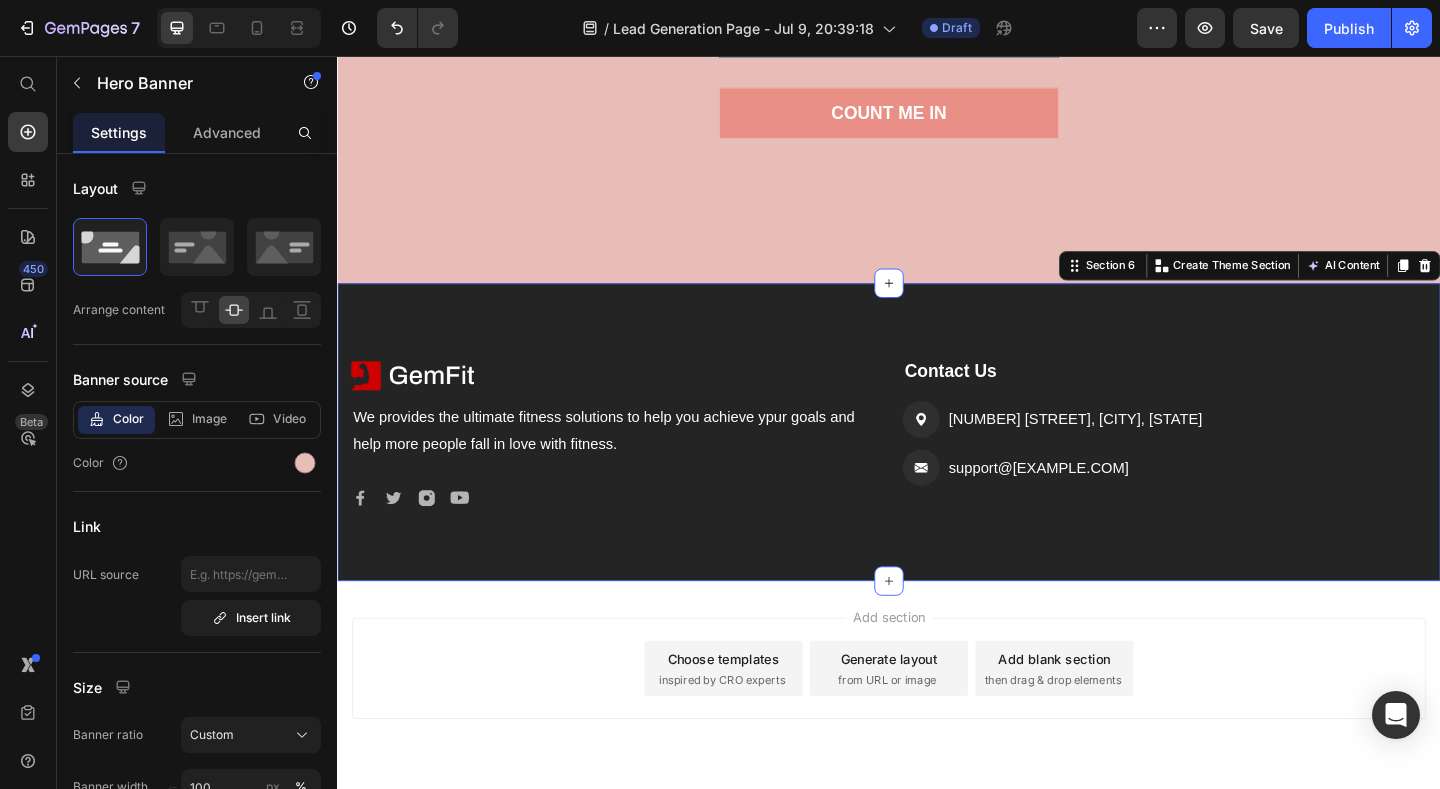 click on "Image We provides the ultimate fitness solutions to help you achieve ypur goals and help more people fall in love with fitness. Text block Image Image Image Image Icon List Hoz Contact Us Text block Image [NUMBER] [STREET], [CITY], [STATE] Text block Image support@[EXAMPLE.COM] Text block Icon List Row Section 6 You can create reusable sections Create Theme Section AI Content Write with GemAI What would you like to describe here? Tone and Voice Persuasive Product Cut Out Pearl Mini Dress Show more Generate" at bounding box center [937, 465] 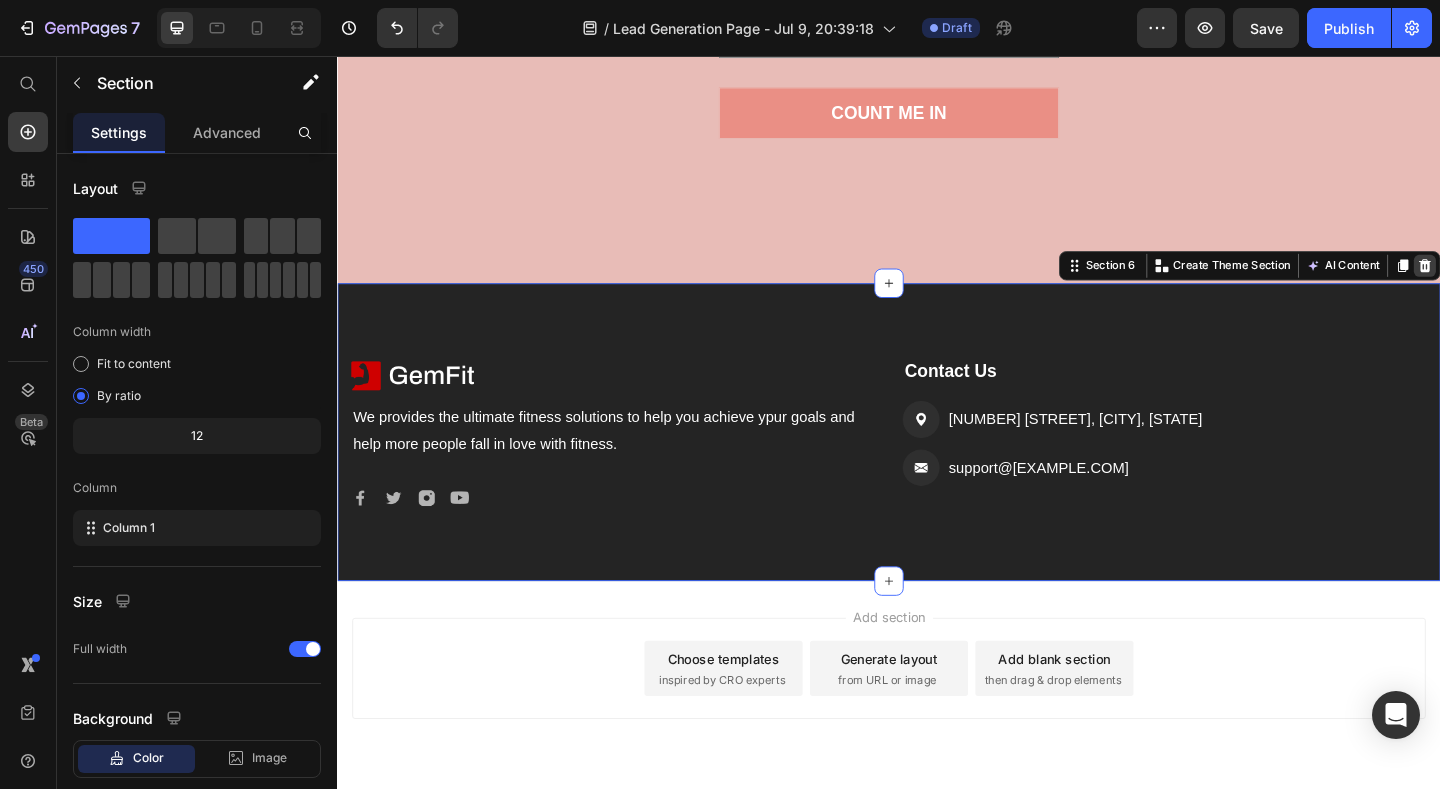 click 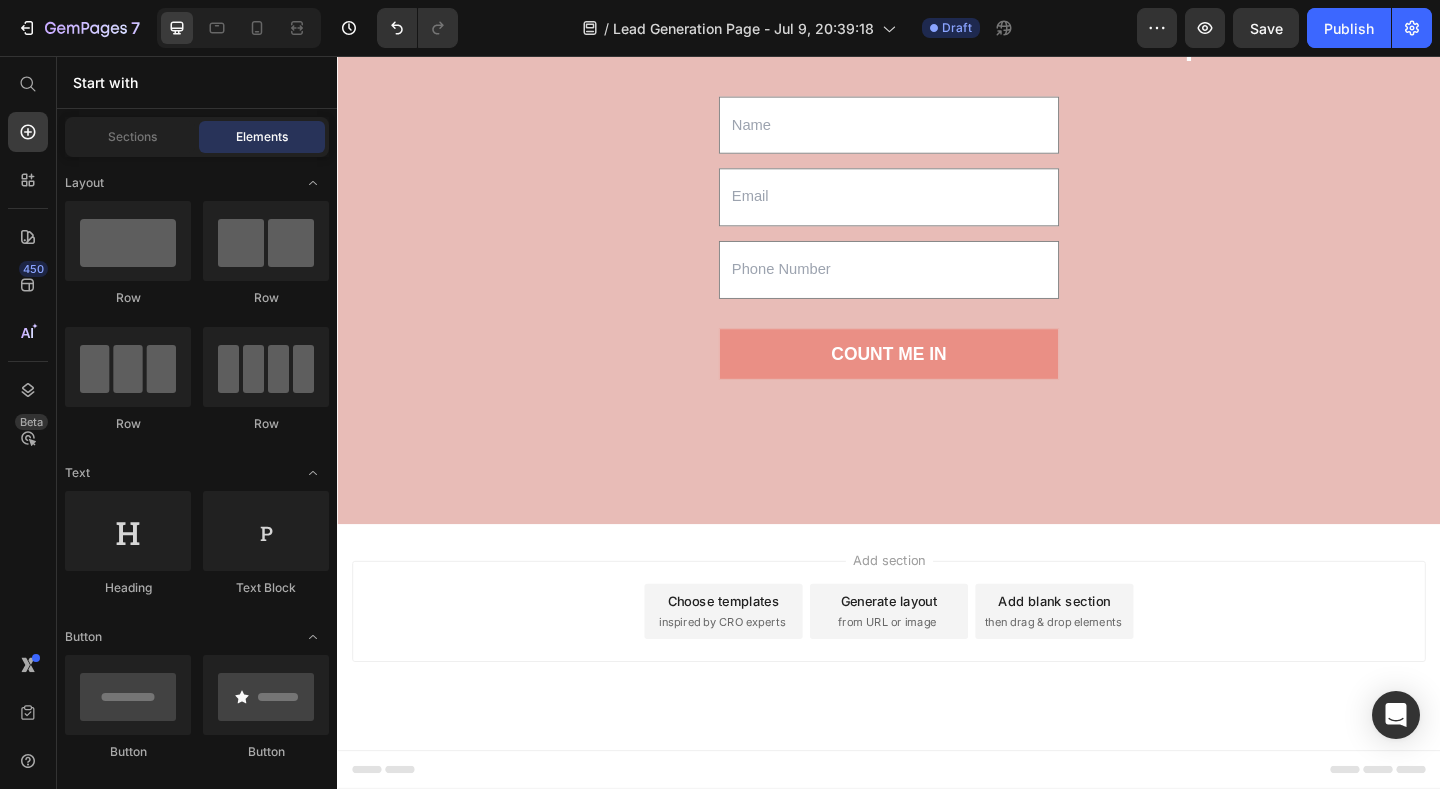 scroll, scrollTop: 2097, scrollLeft: 0, axis: vertical 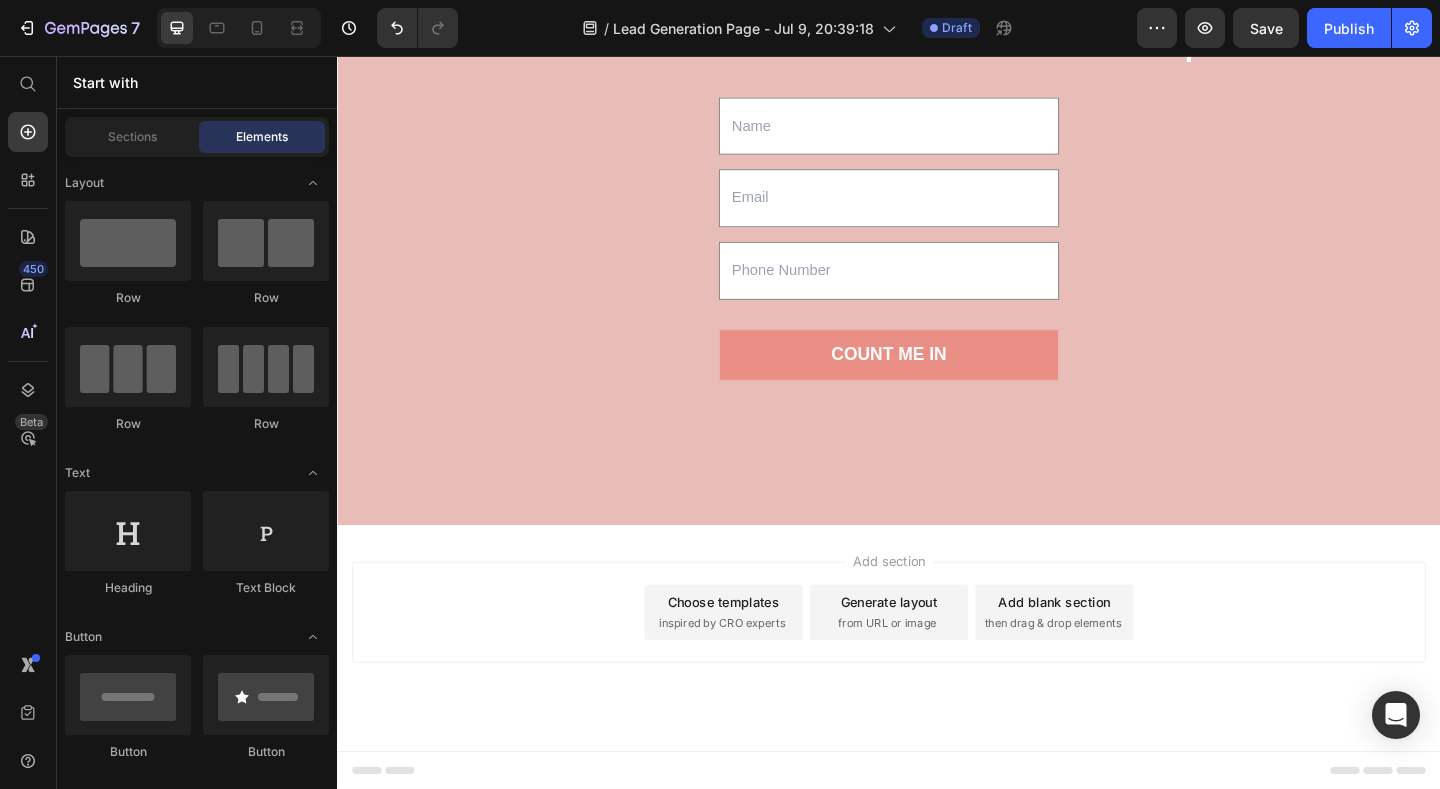 click on "Add section Choose templates inspired by CRO experts Generate layout from URL or image Add blank section then drag & drop elements" at bounding box center (937, 689) 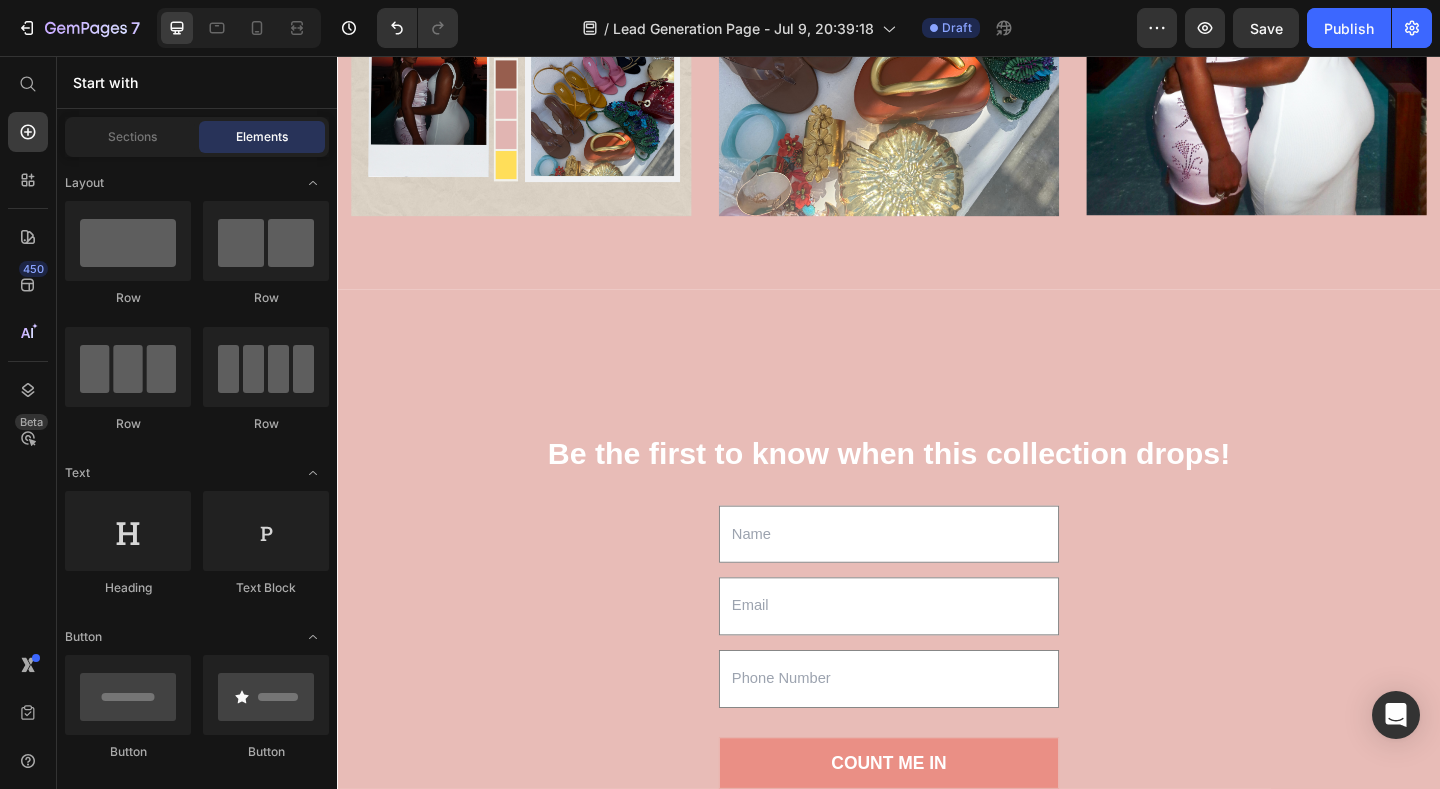 scroll, scrollTop: 1657, scrollLeft: 0, axis: vertical 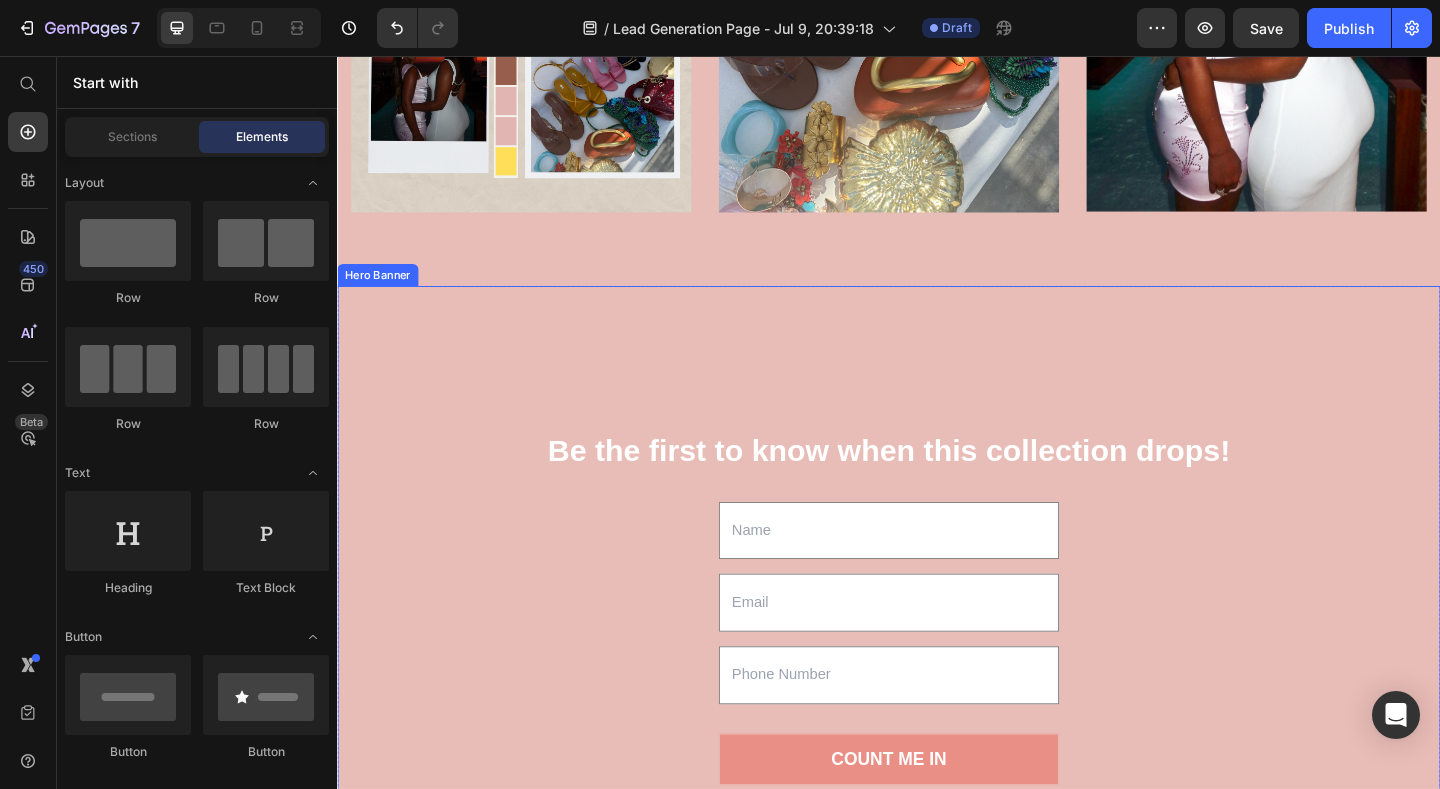 click at bounding box center (937, 656) 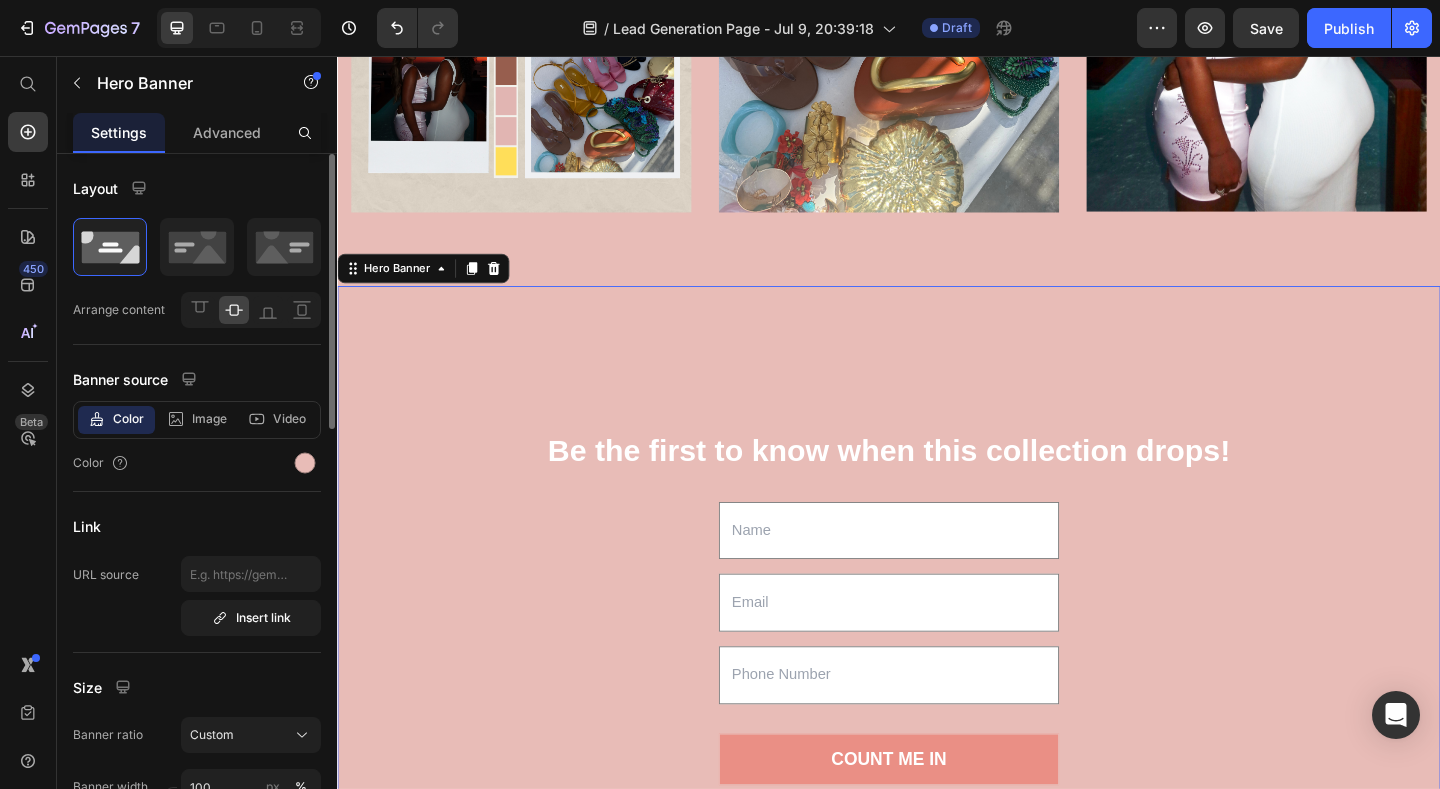 click on "Link" at bounding box center [197, 526] 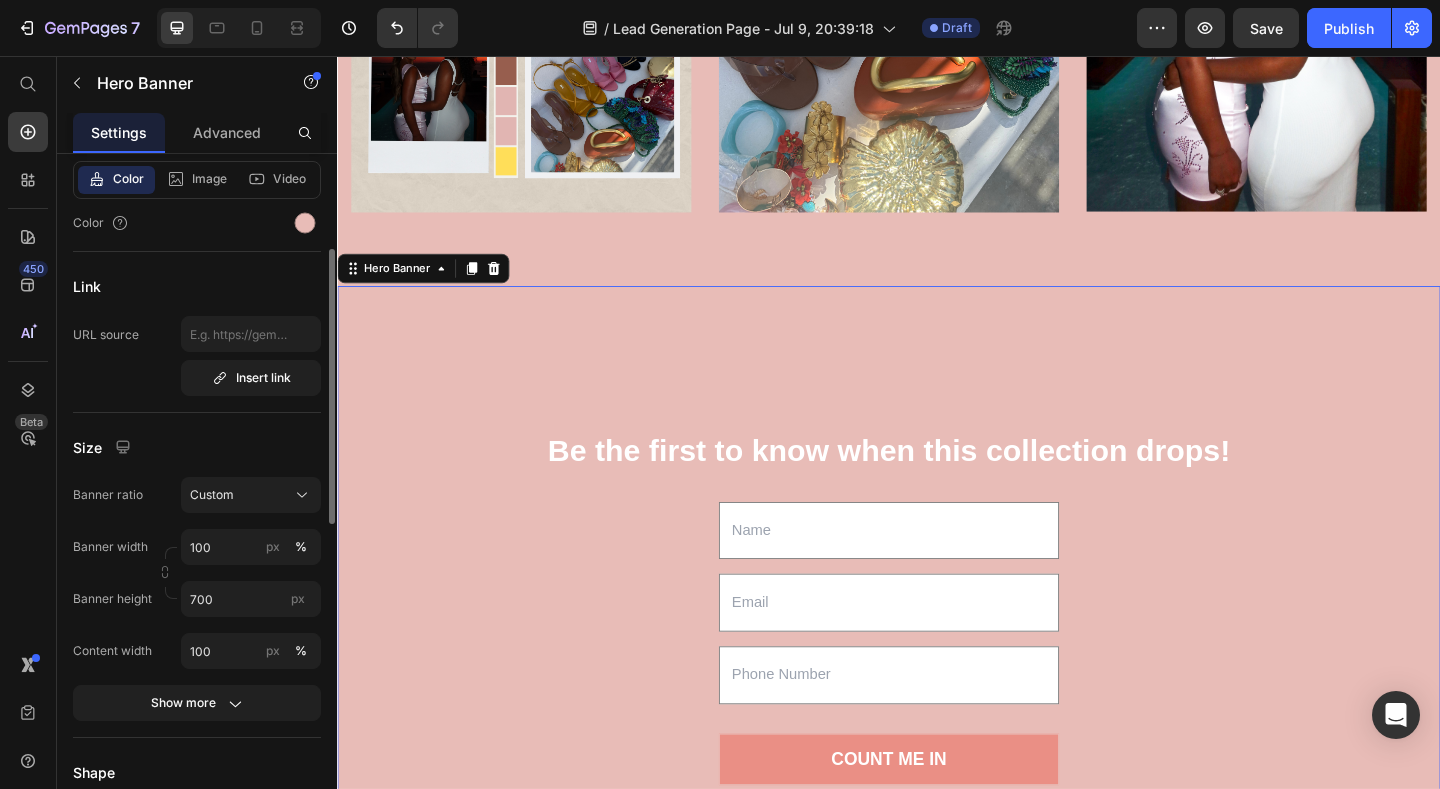 scroll, scrollTop: 270, scrollLeft: 0, axis: vertical 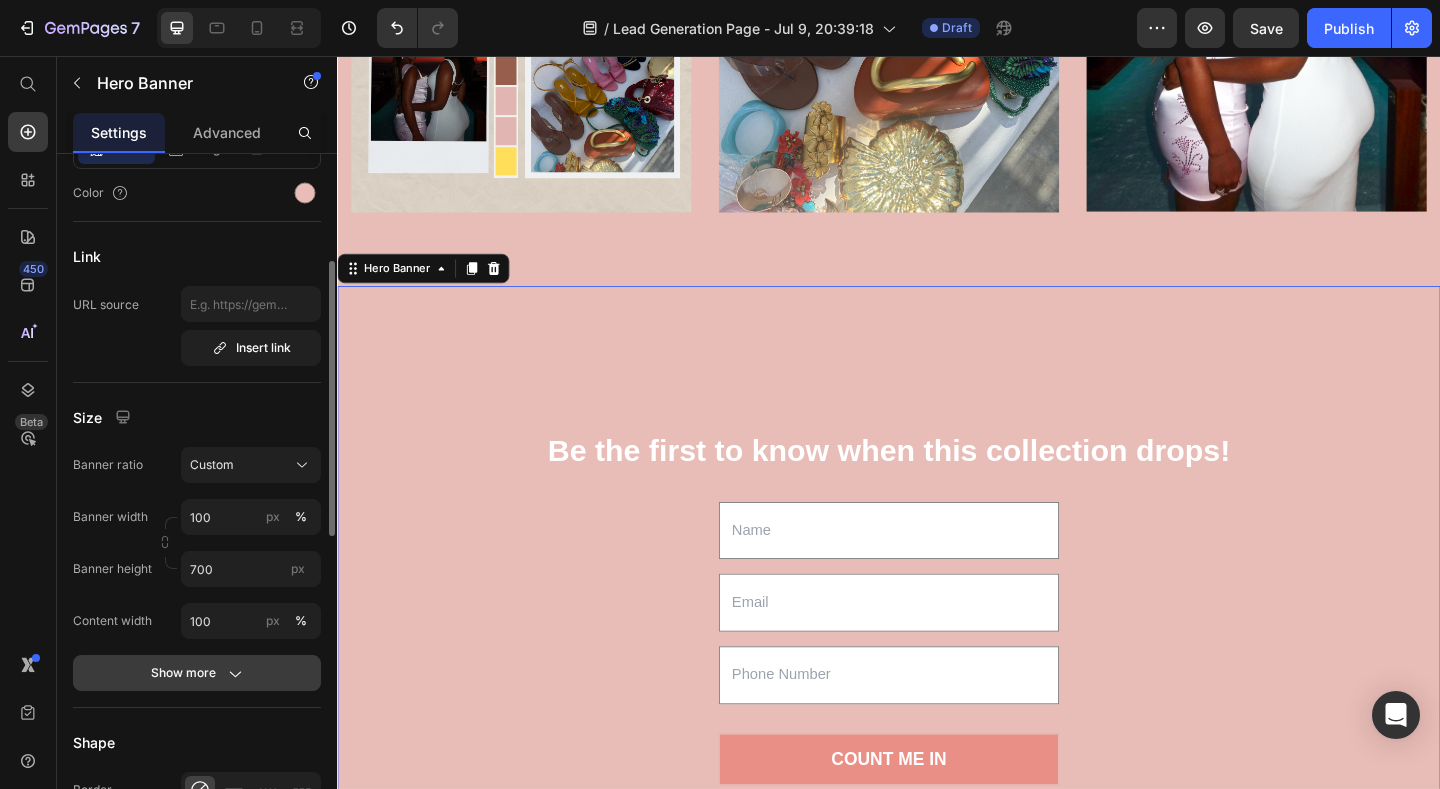 click on "Show more" 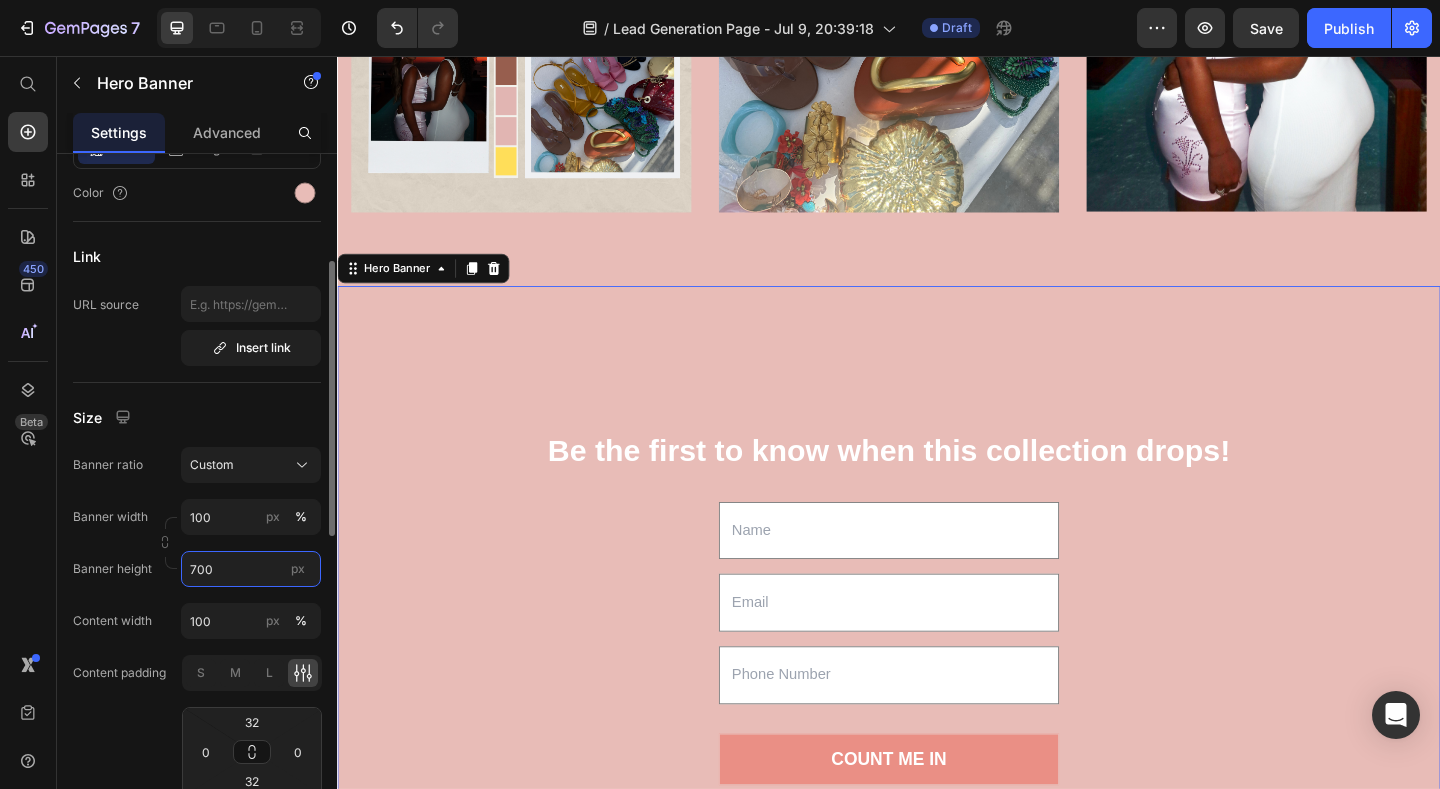 click on "700" at bounding box center (251, 569) 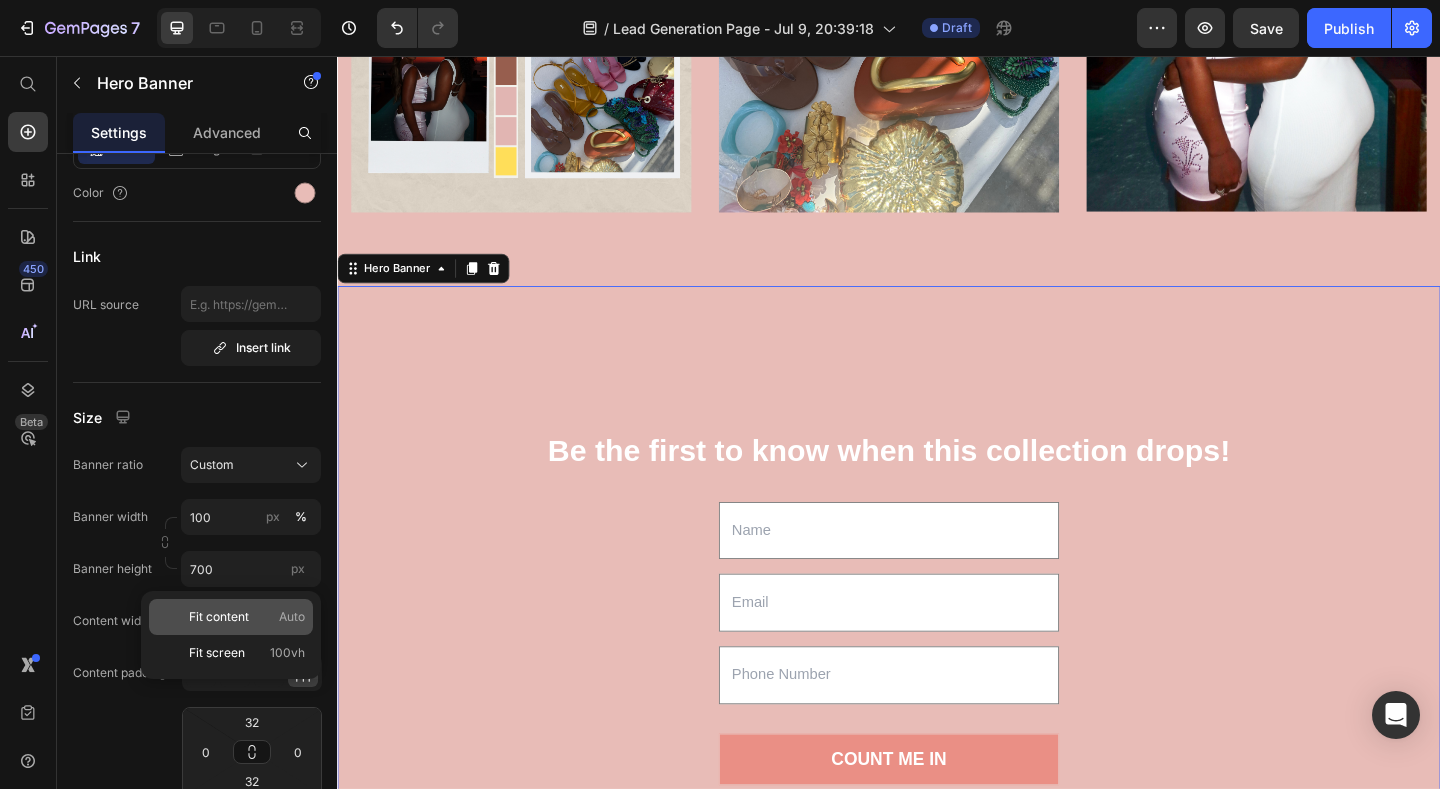 click on "Fit content" at bounding box center [219, 617] 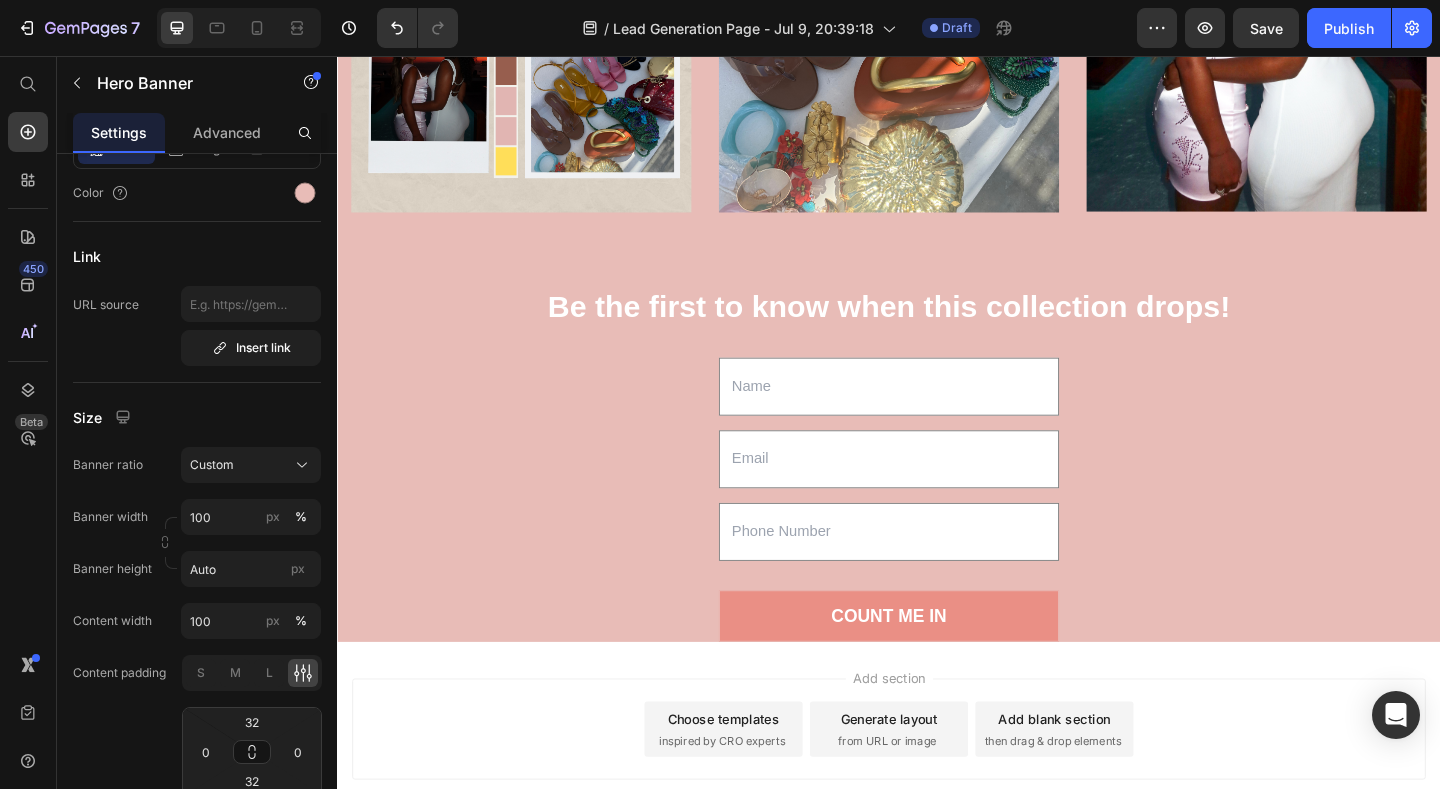 click on "Add section Choose templates inspired by CRO experts Generate layout from URL or image Add blank section then drag & drop elements" at bounding box center [937, 816] 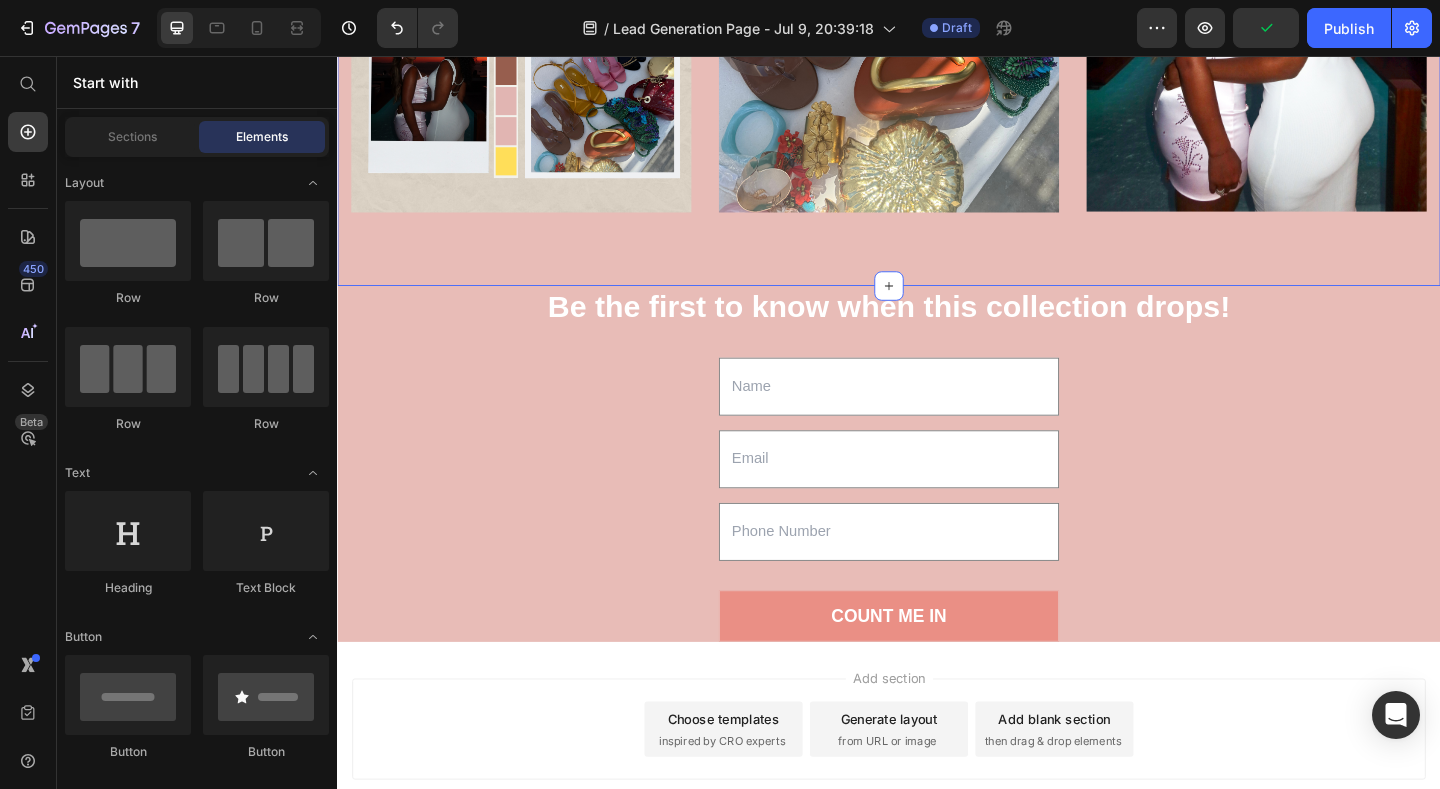 click on "For The Sunset Chasers, lifestyle lovers who always play dress up Heading Row Image Image Image Row Section 4" at bounding box center [937, -113] 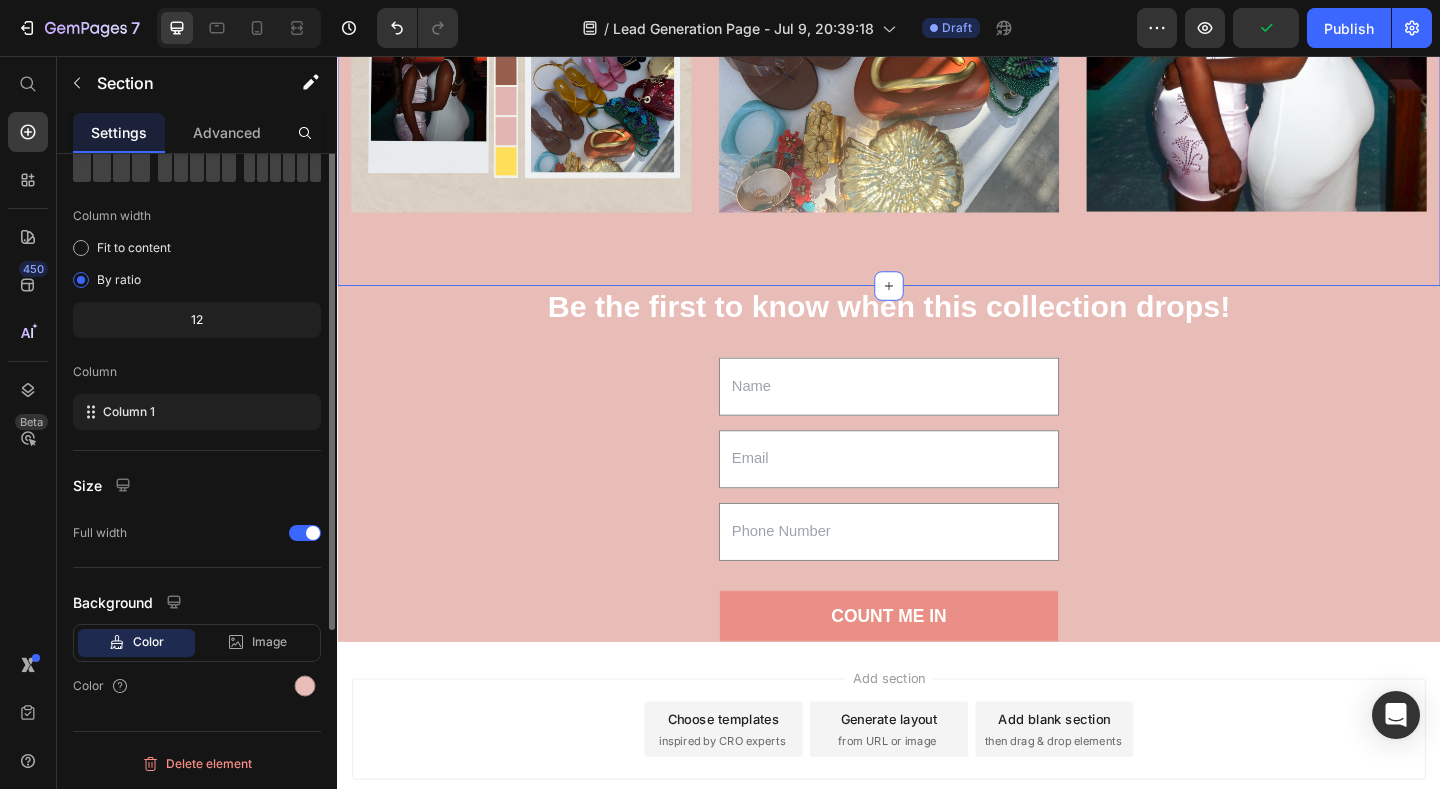 scroll, scrollTop: 0, scrollLeft: 0, axis: both 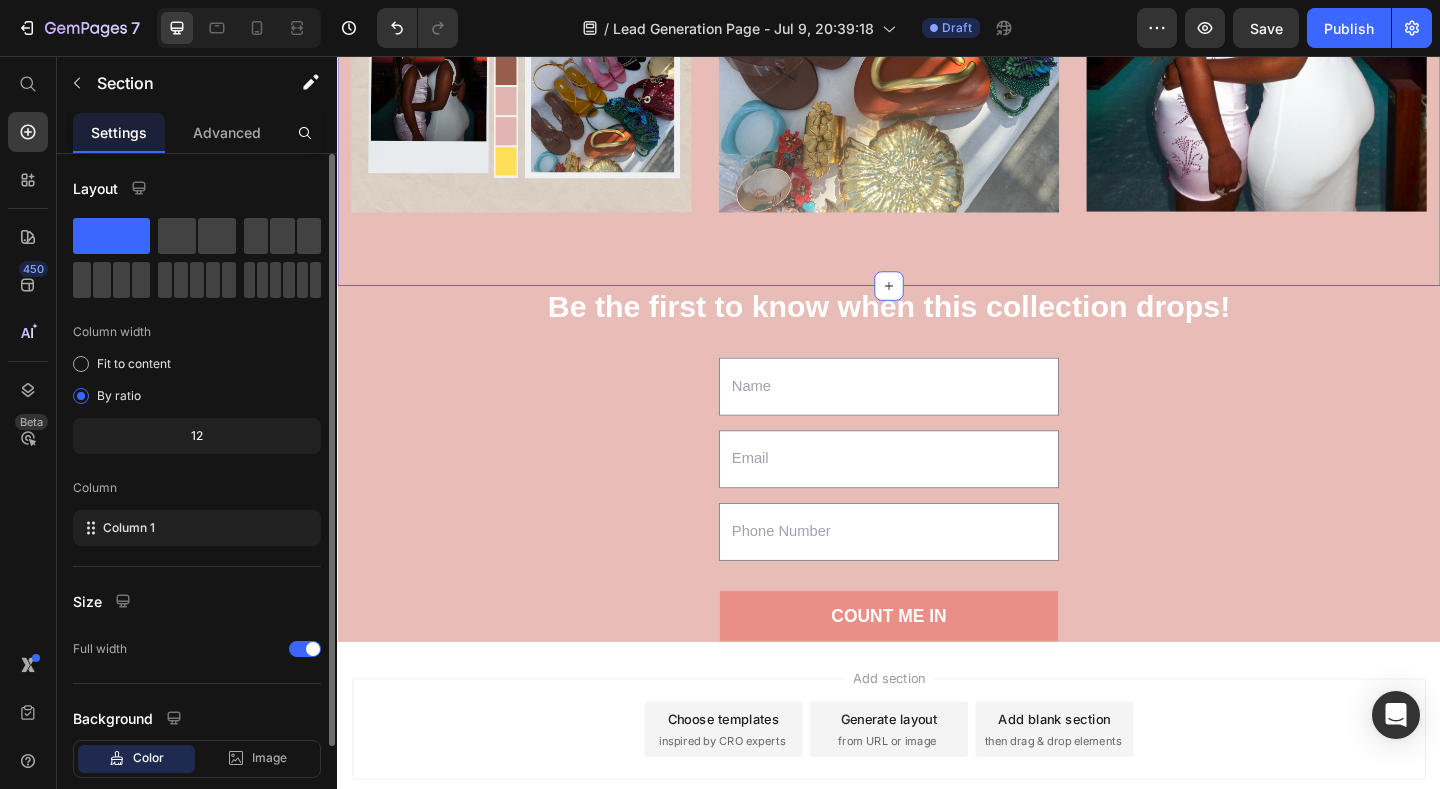 click on "Size" at bounding box center (197, 601) 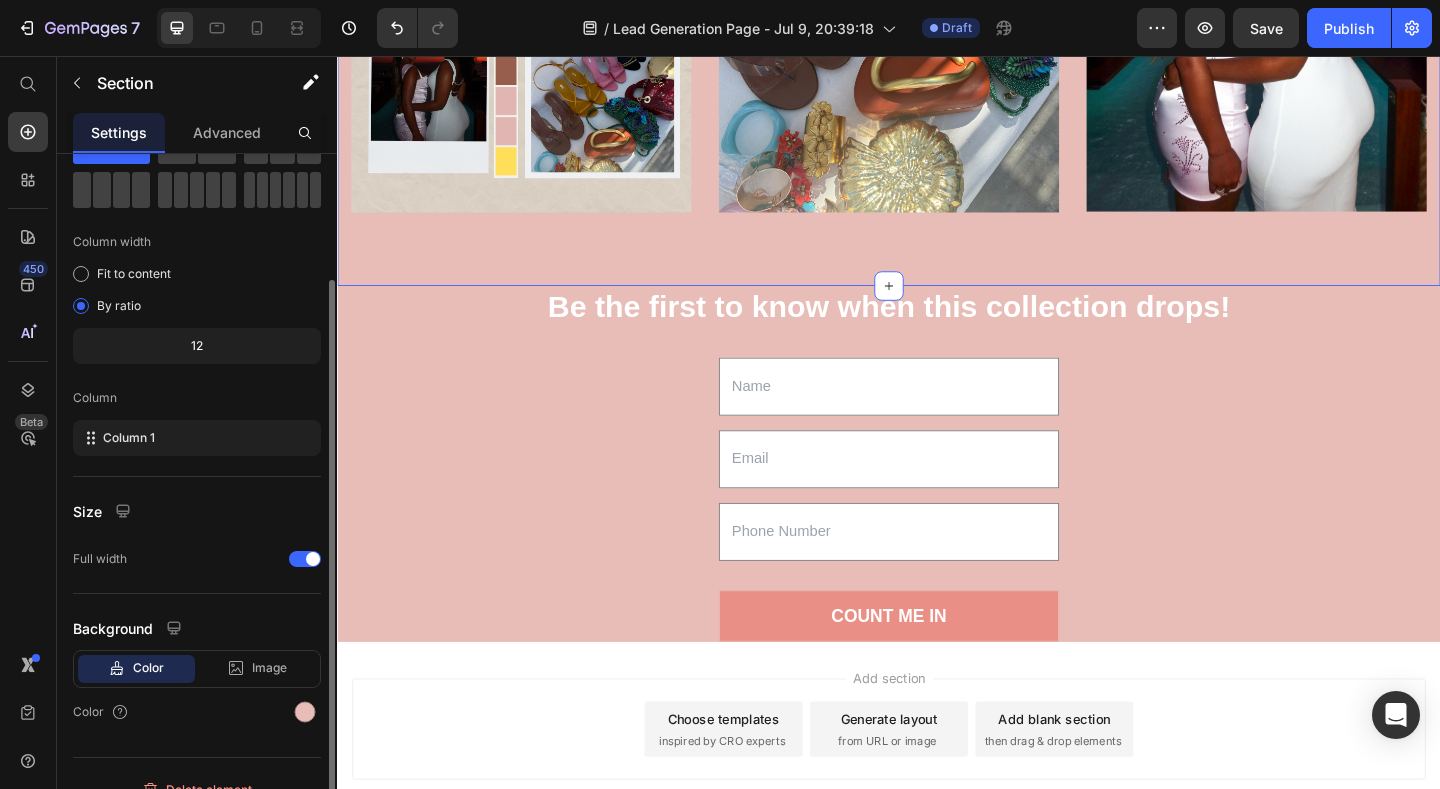 scroll, scrollTop: 116, scrollLeft: 0, axis: vertical 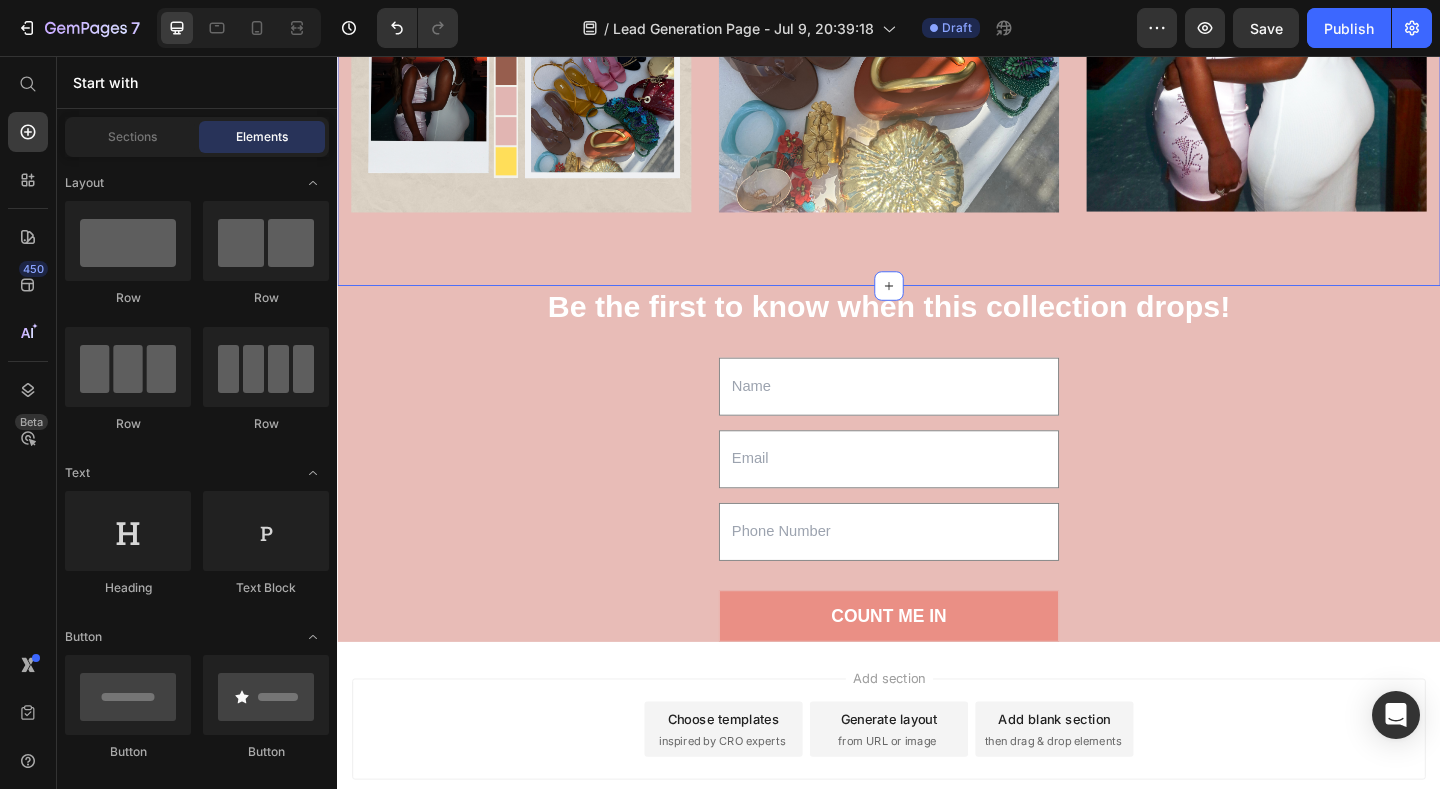 click on "Add section Choose templates inspired by CRO experts Generate layout from URL or image Add blank section then drag & drop elements" at bounding box center (937, 788) 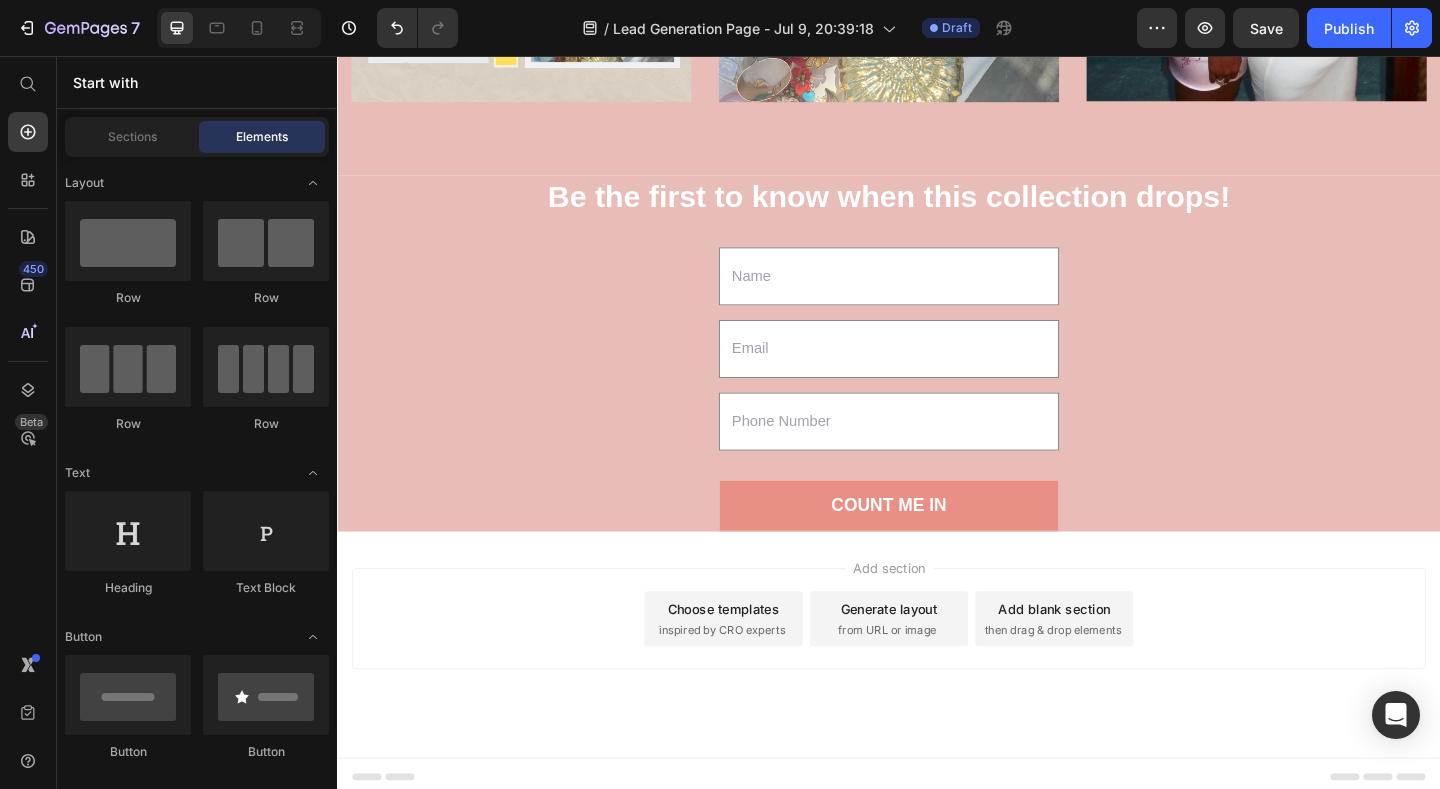 scroll, scrollTop: 1785, scrollLeft: 0, axis: vertical 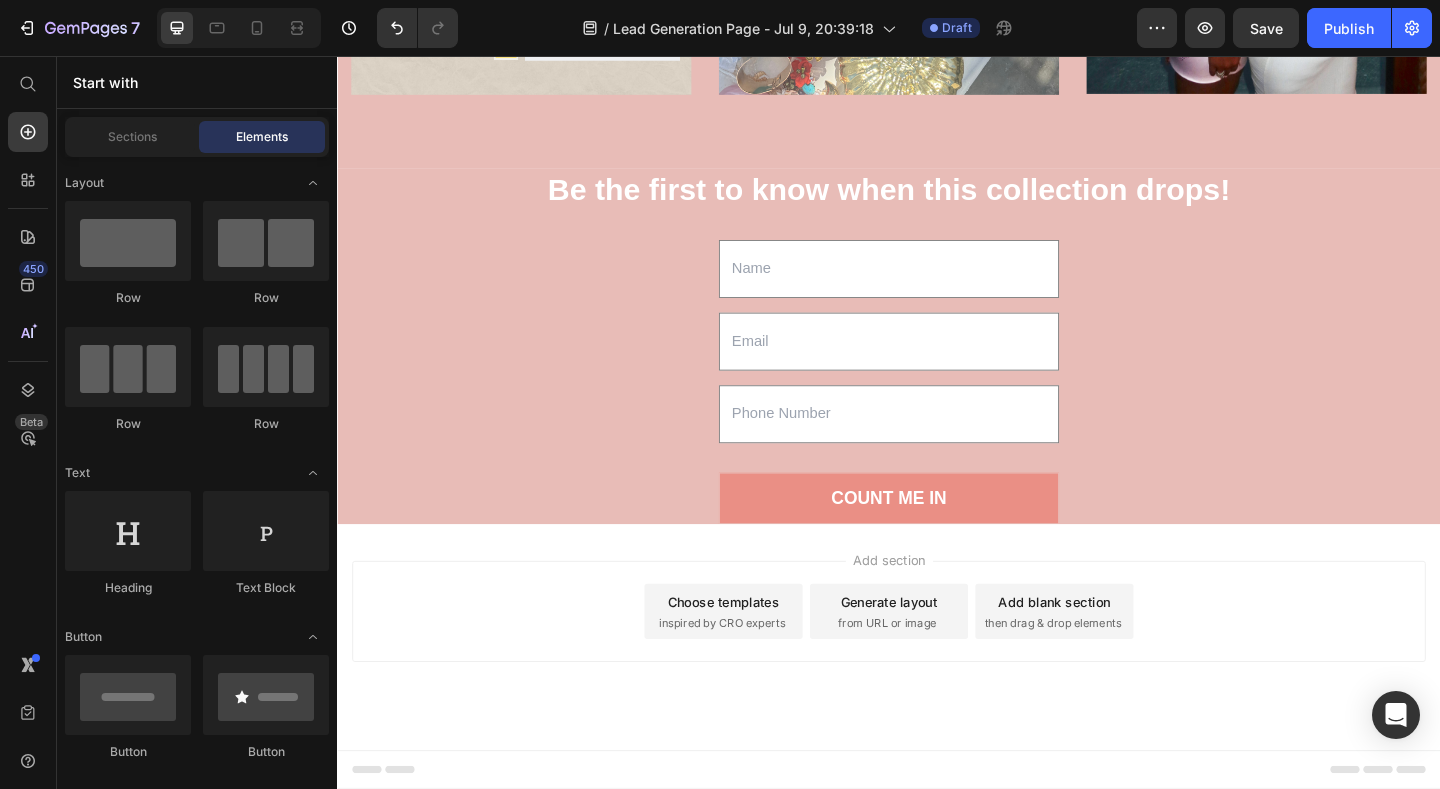 click on "Add section Choose templates inspired by CRO experts Generate layout from URL or image Add blank section then drag & drop elements" at bounding box center [937, 688] 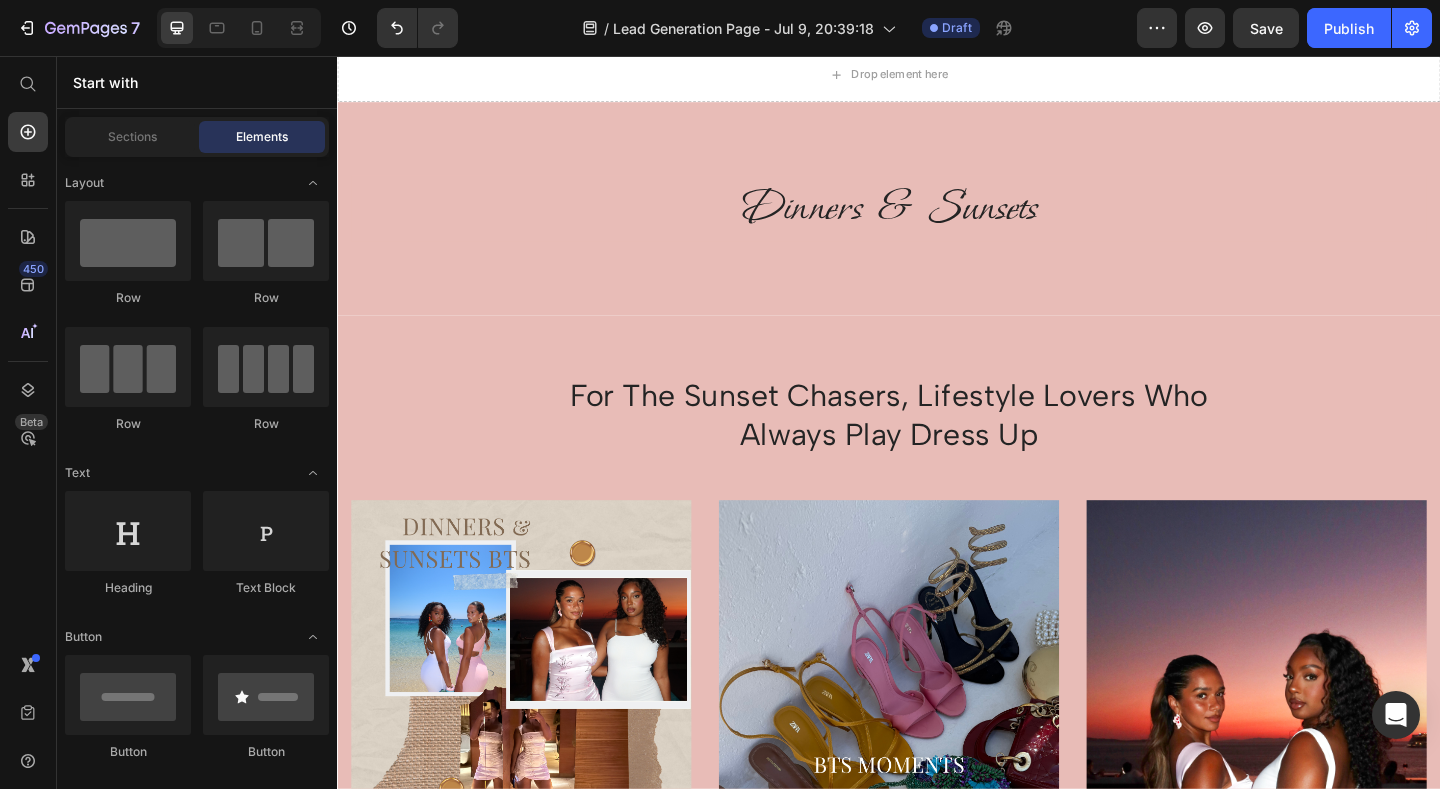 scroll, scrollTop: 785, scrollLeft: 0, axis: vertical 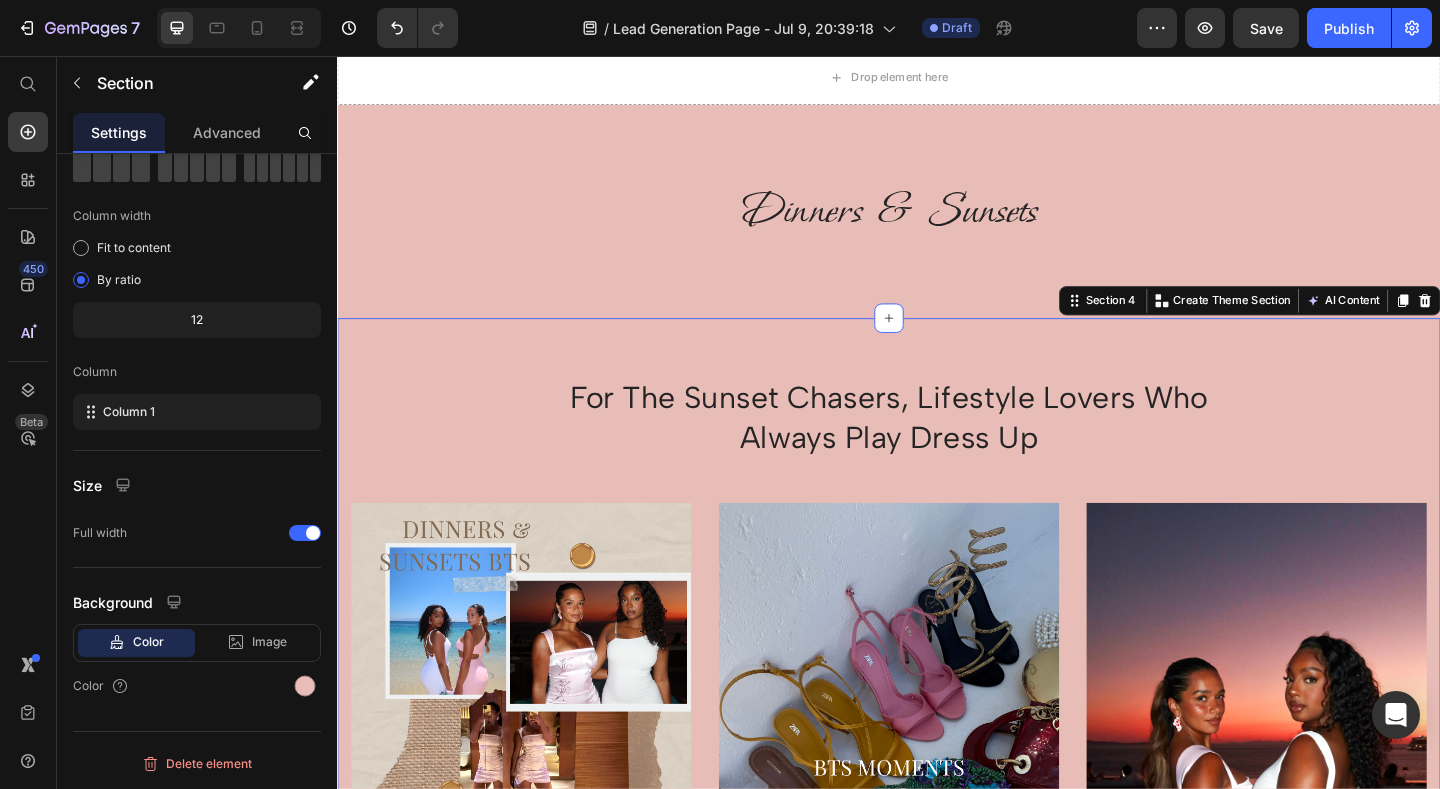 click on "For The Sunset Chasers, lifestyle lovers who always play dress up Heading Row Image Image Image Row" at bounding box center (937, 719) 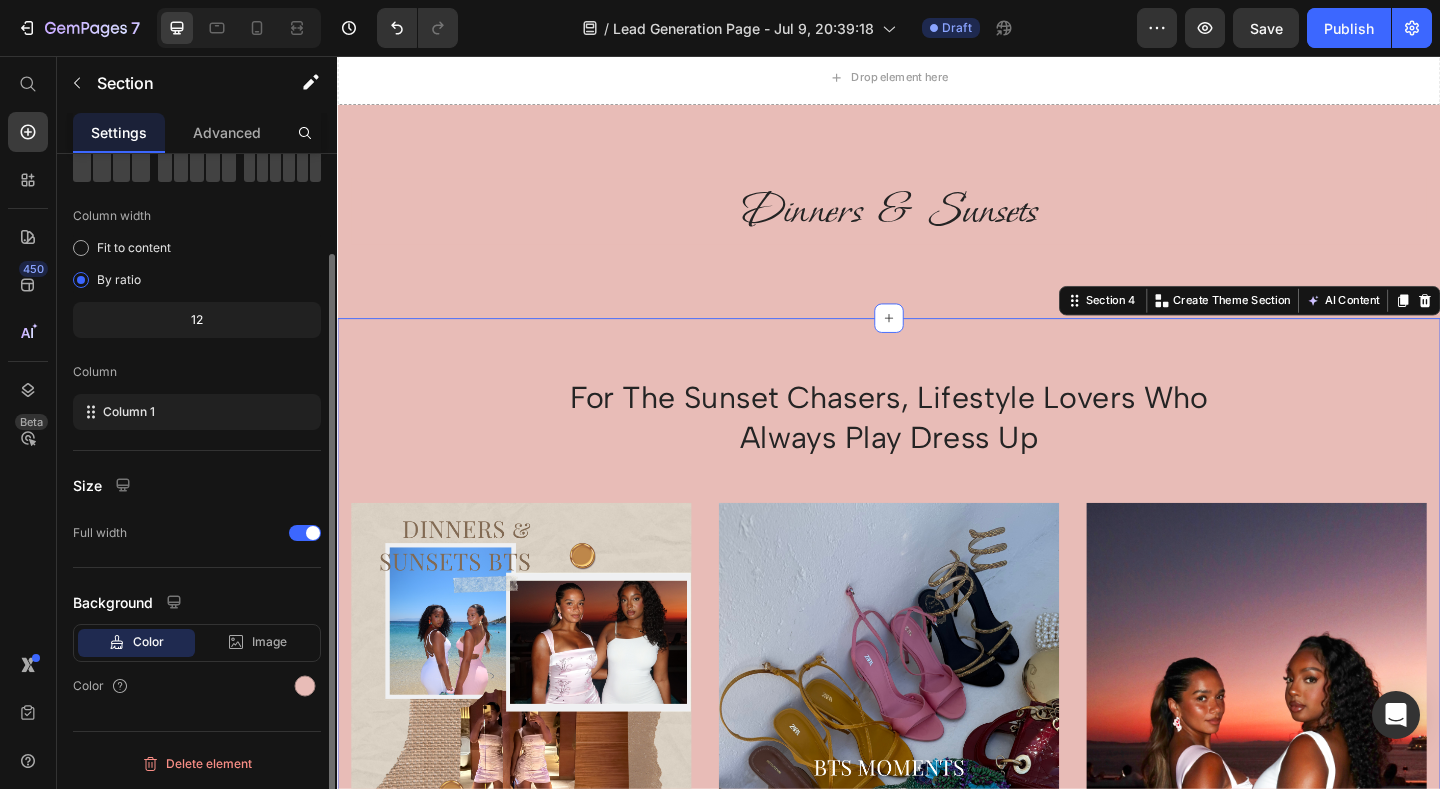 click on "Size" at bounding box center (197, 485) 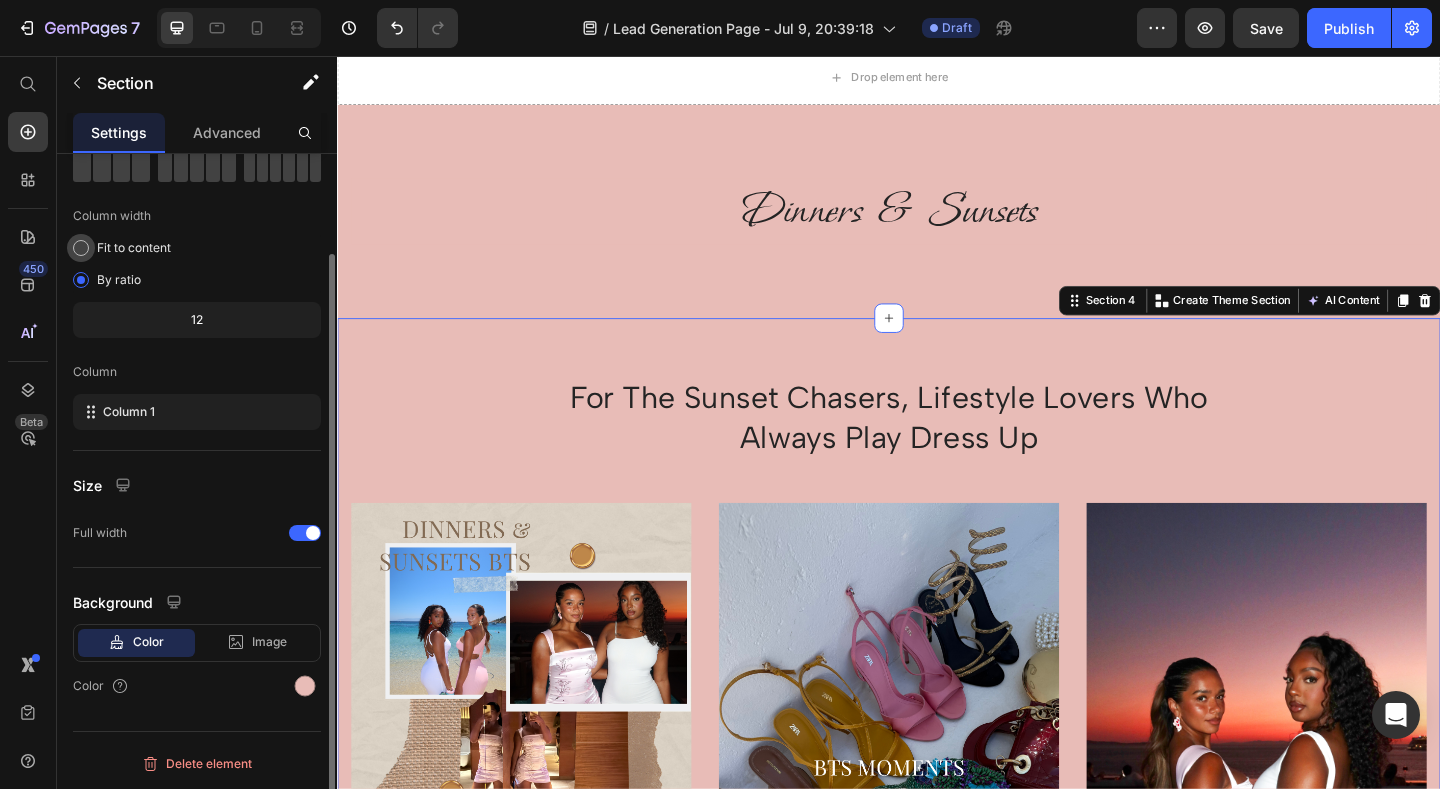 click at bounding box center (81, 248) 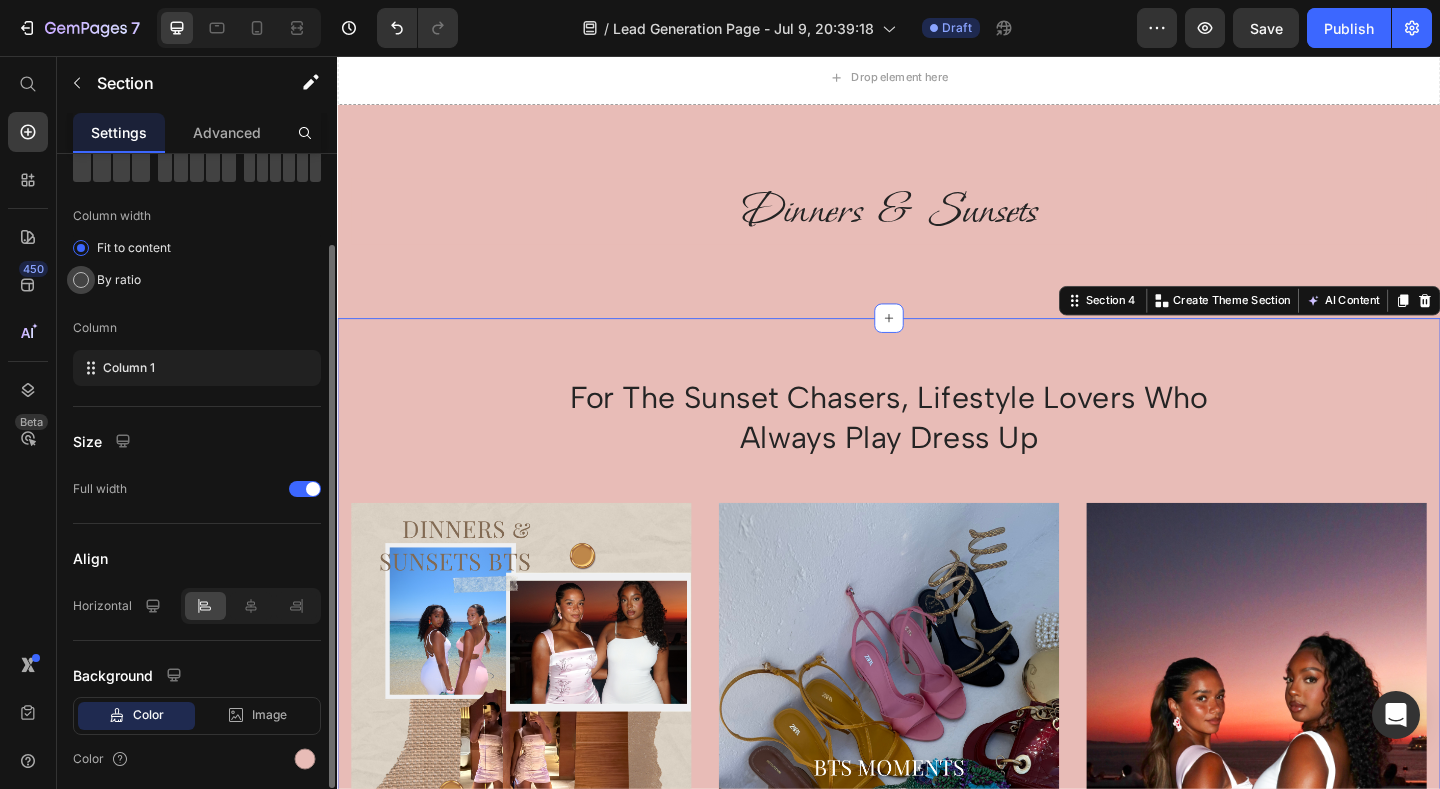 click on "By ratio" 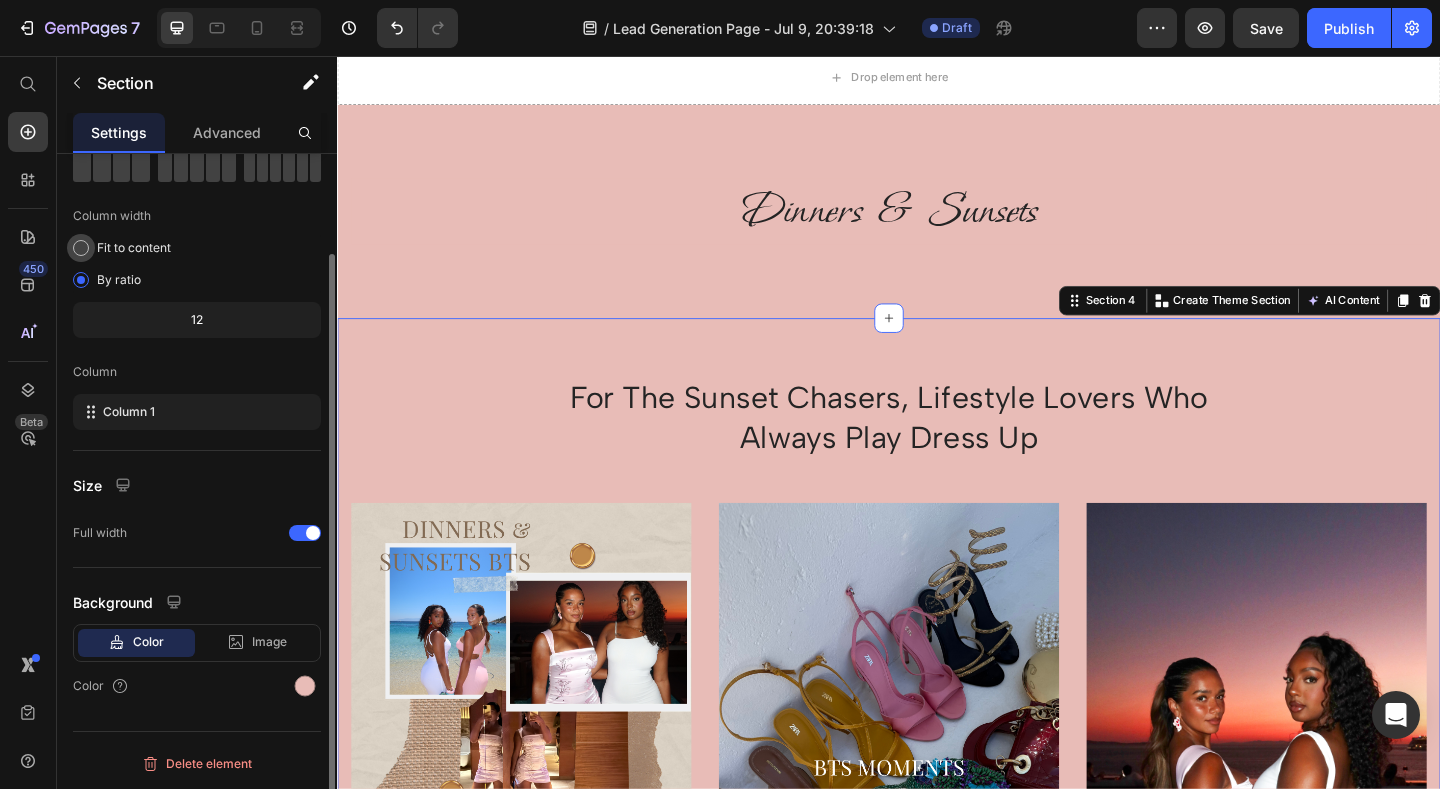 click at bounding box center [81, 248] 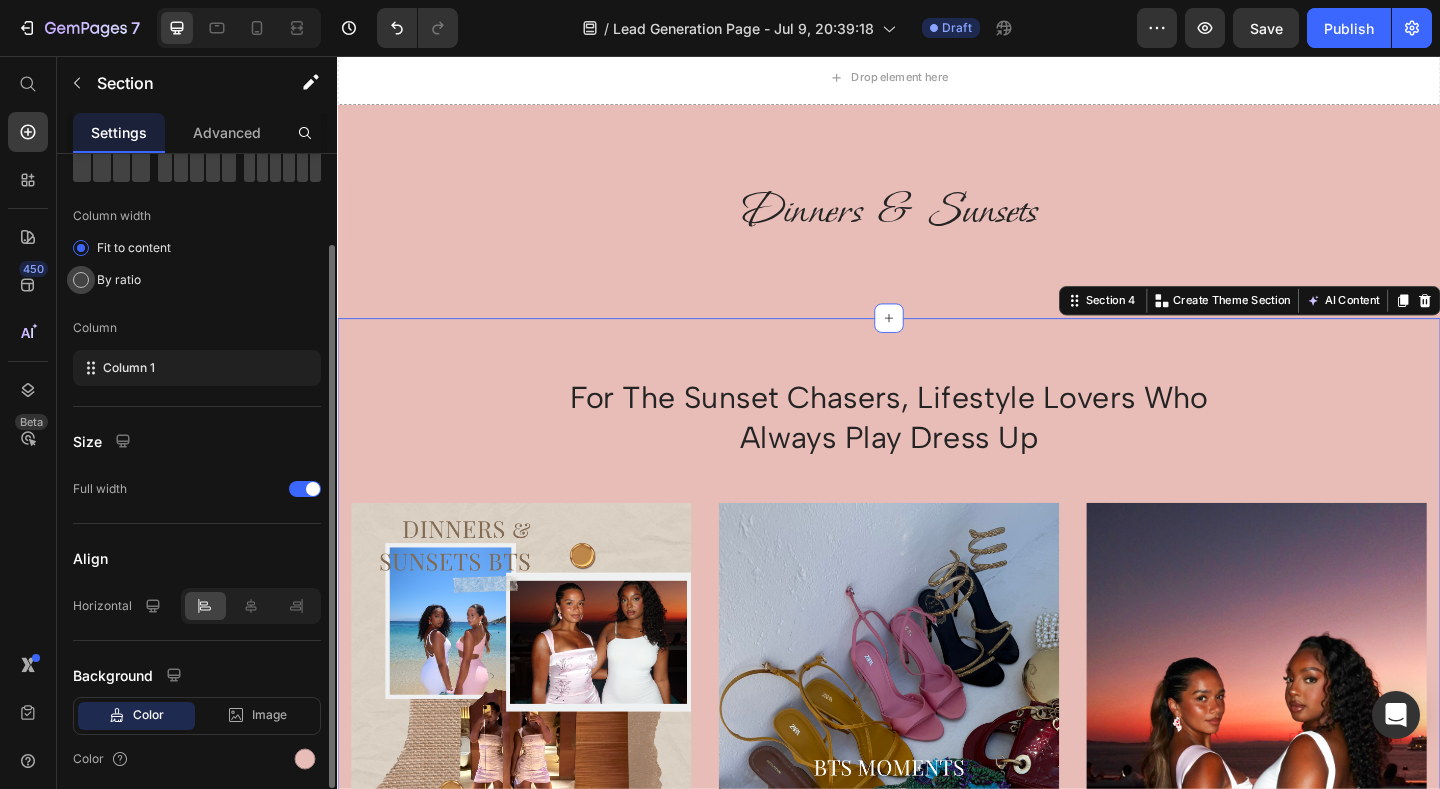 click at bounding box center (81, 280) 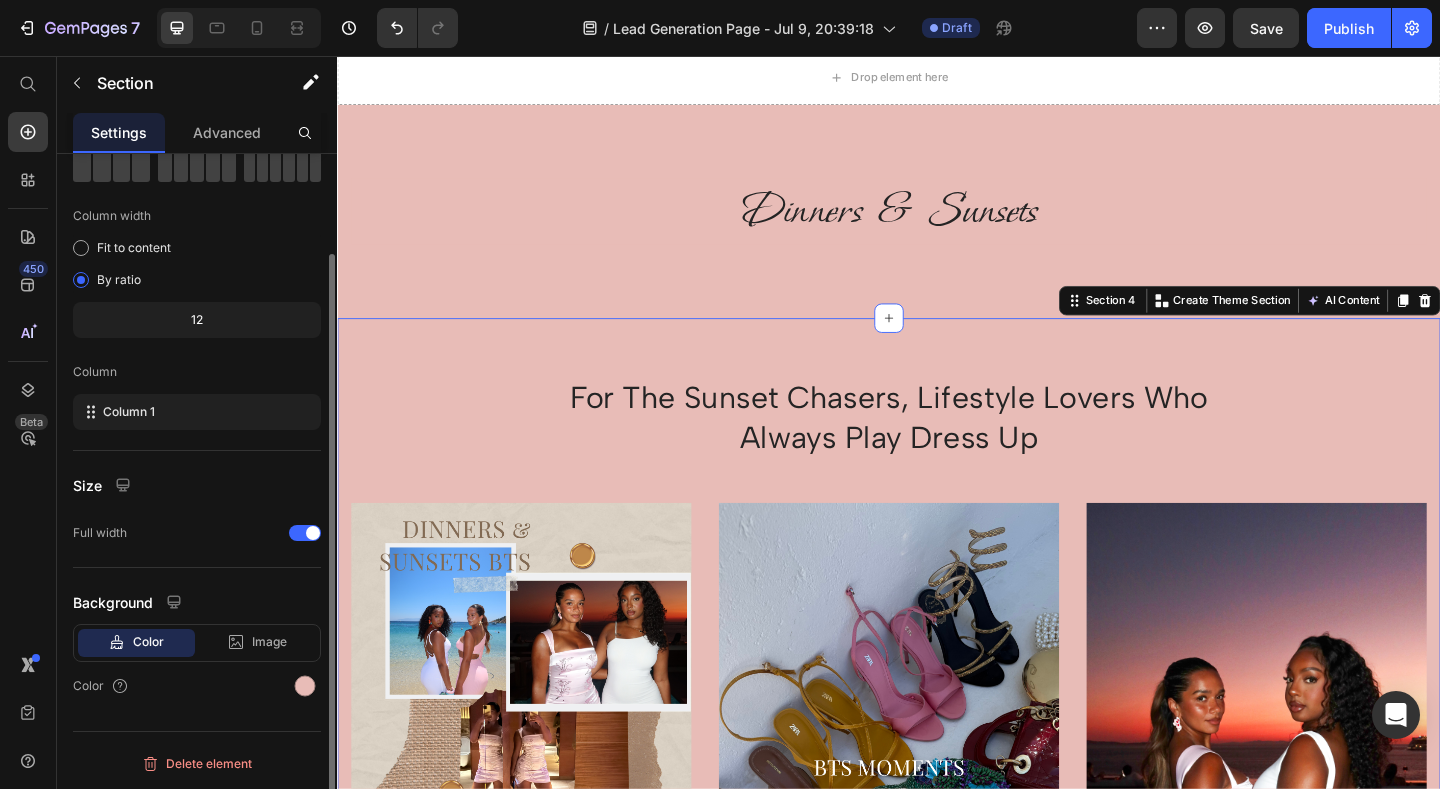 click on "12" 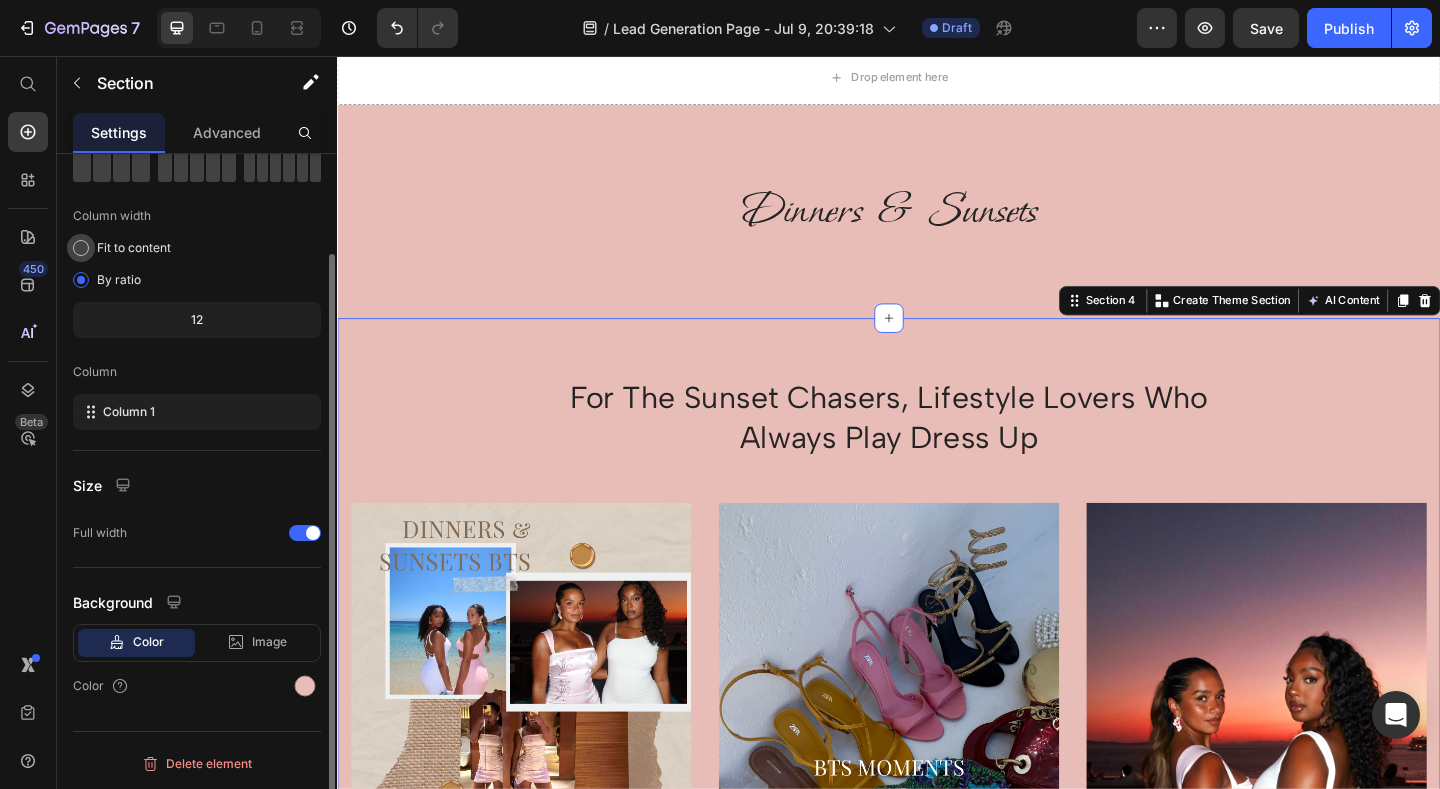 click on "Fit to content" 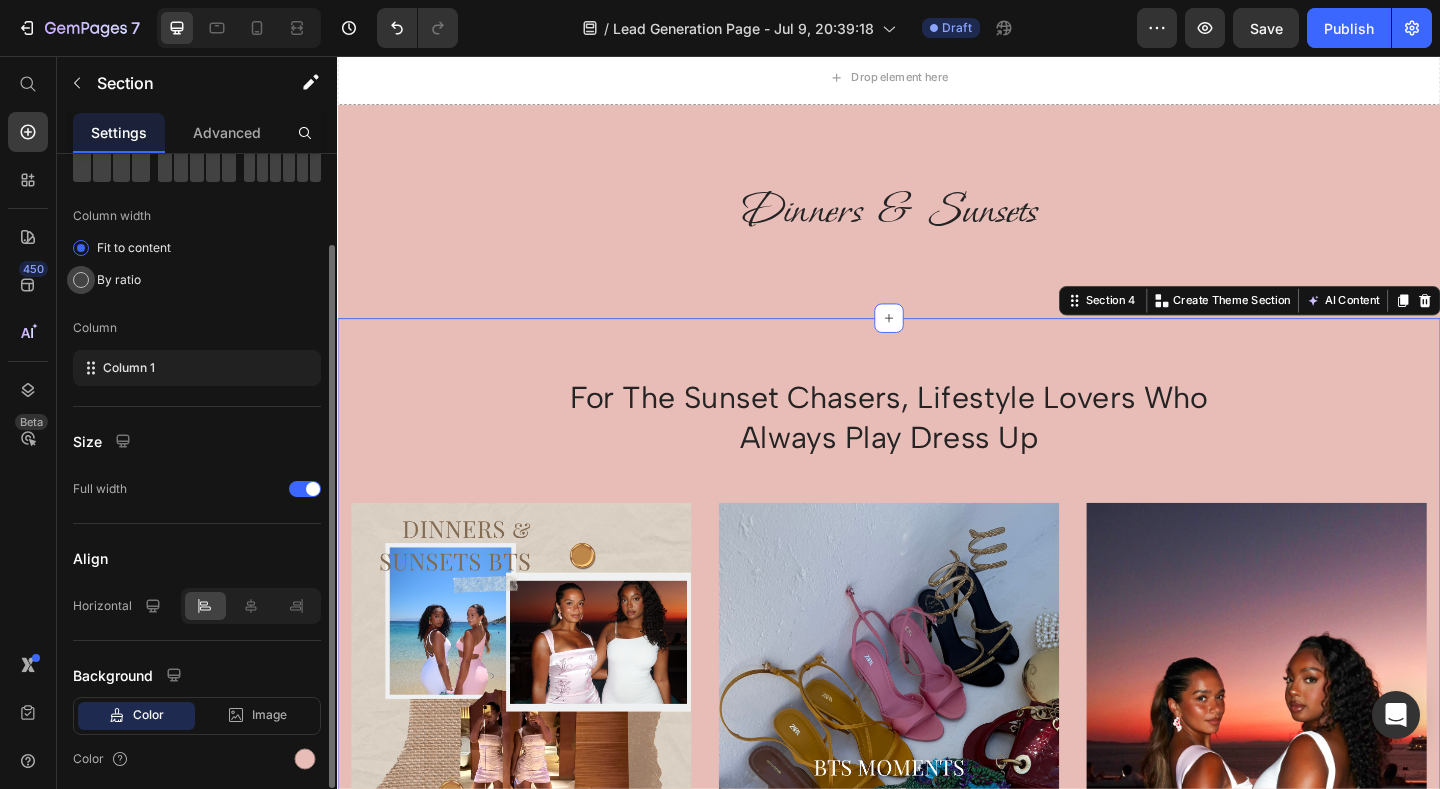click on "By ratio" at bounding box center (119, 280) 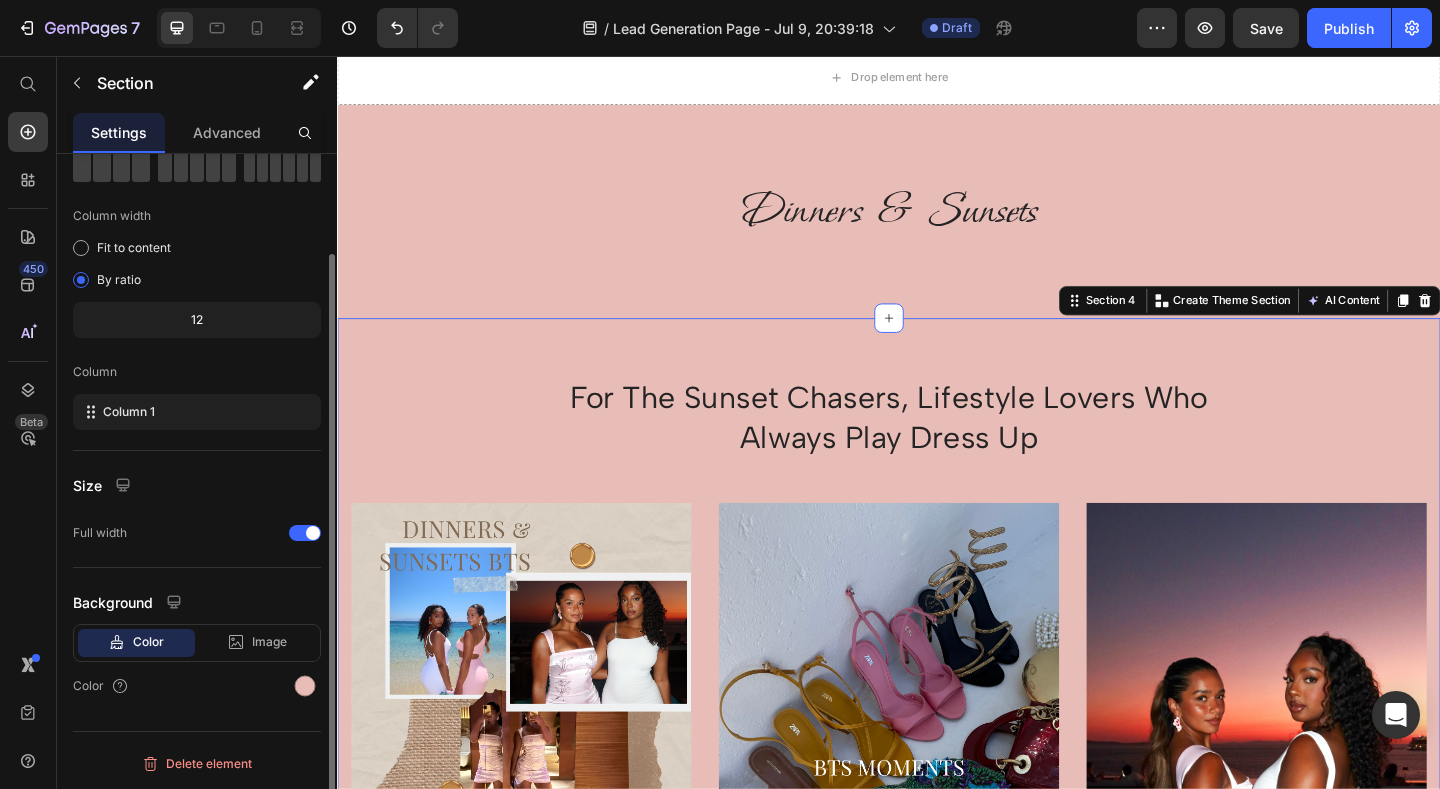 click on "12" 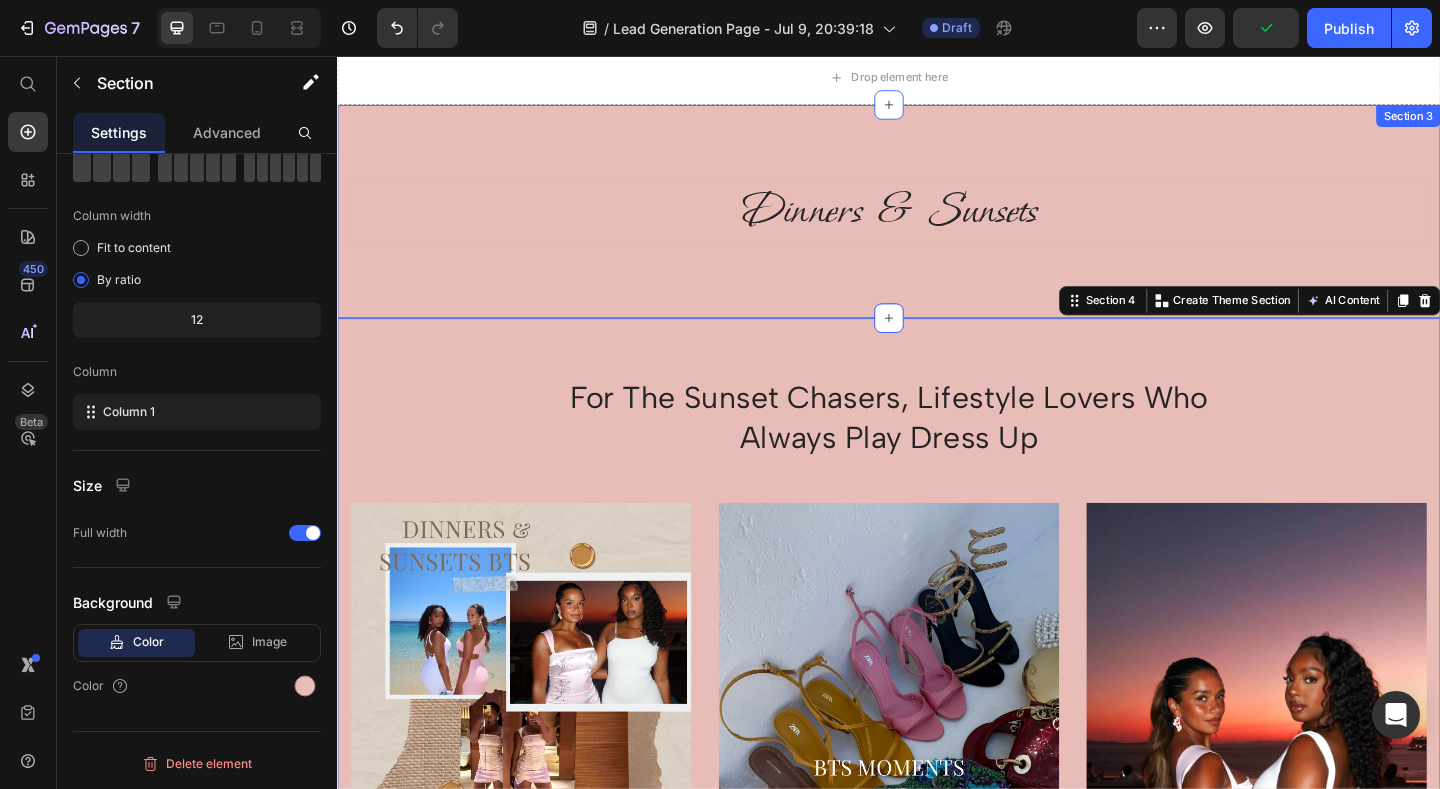 click on "Dinners & Sunsets" at bounding box center (937, 225) 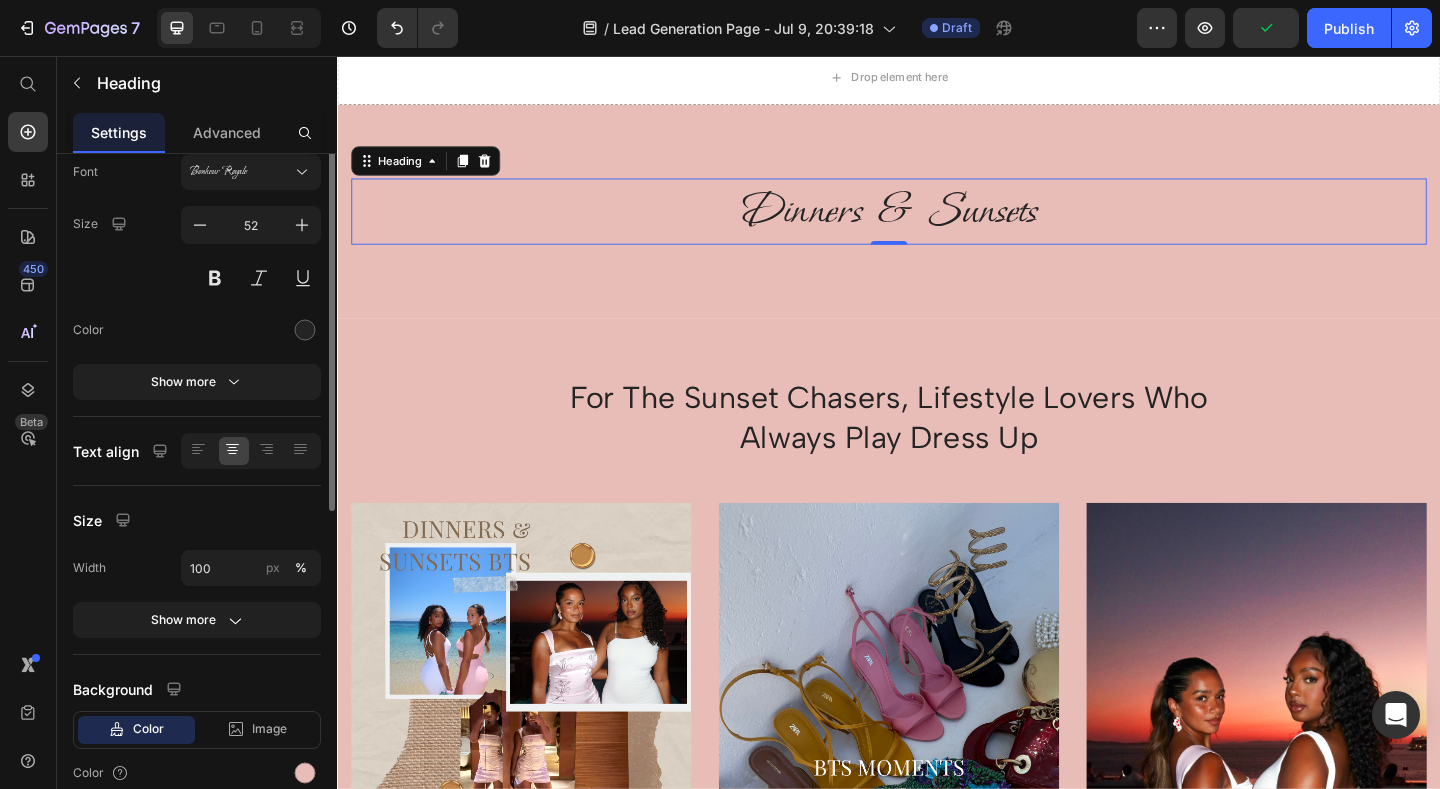 scroll, scrollTop: 0, scrollLeft: 0, axis: both 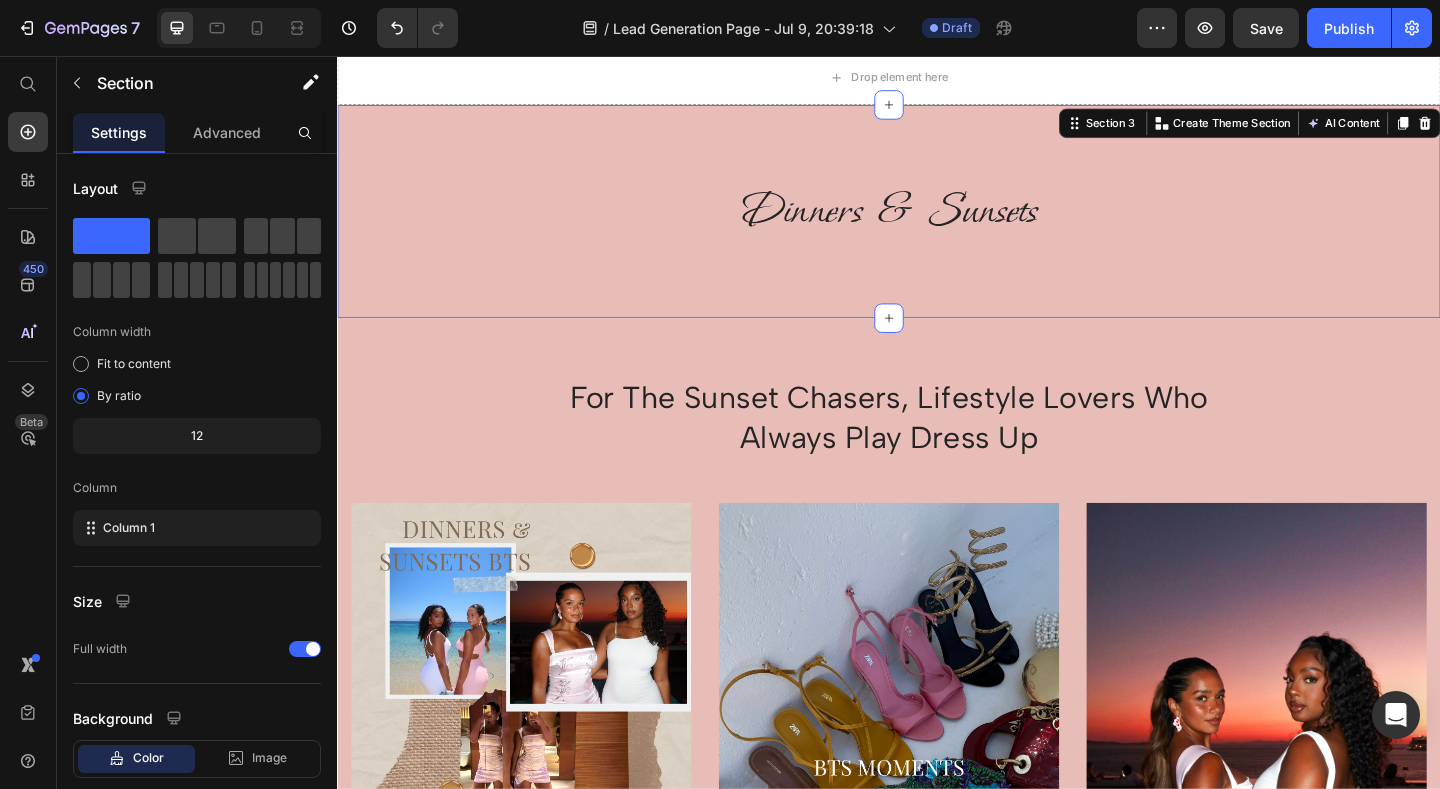 click on "Dinners & Sunsets Heading Row Section 3 You can create reusable sections Create Theme Section AI Content Write with GemAI What would you like to describe here? Tone and Voice Persuasive Product Cut Out Pearl Mini Dress Show more Generate" at bounding box center (937, 225) 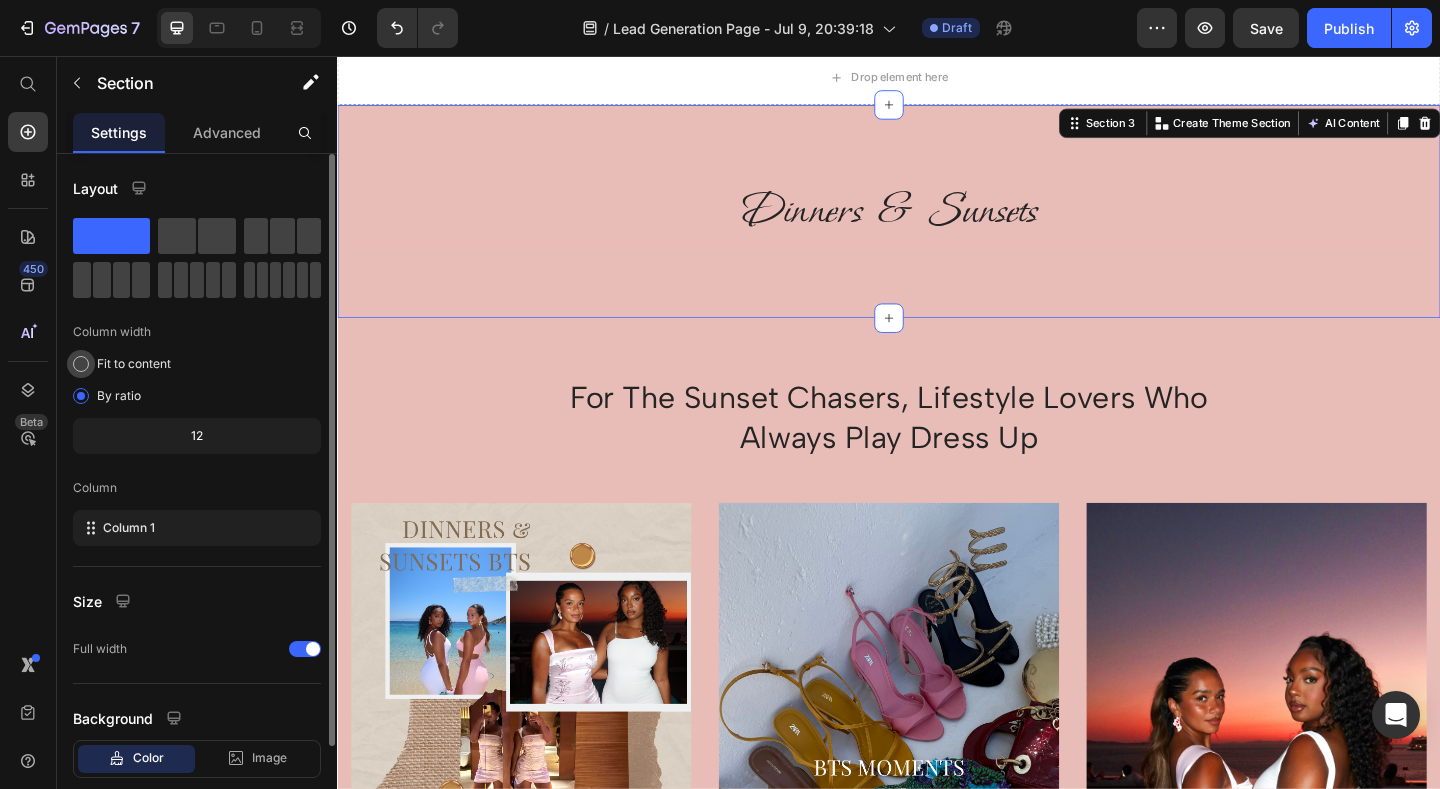 click on "Fit to content" at bounding box center (134, 364) 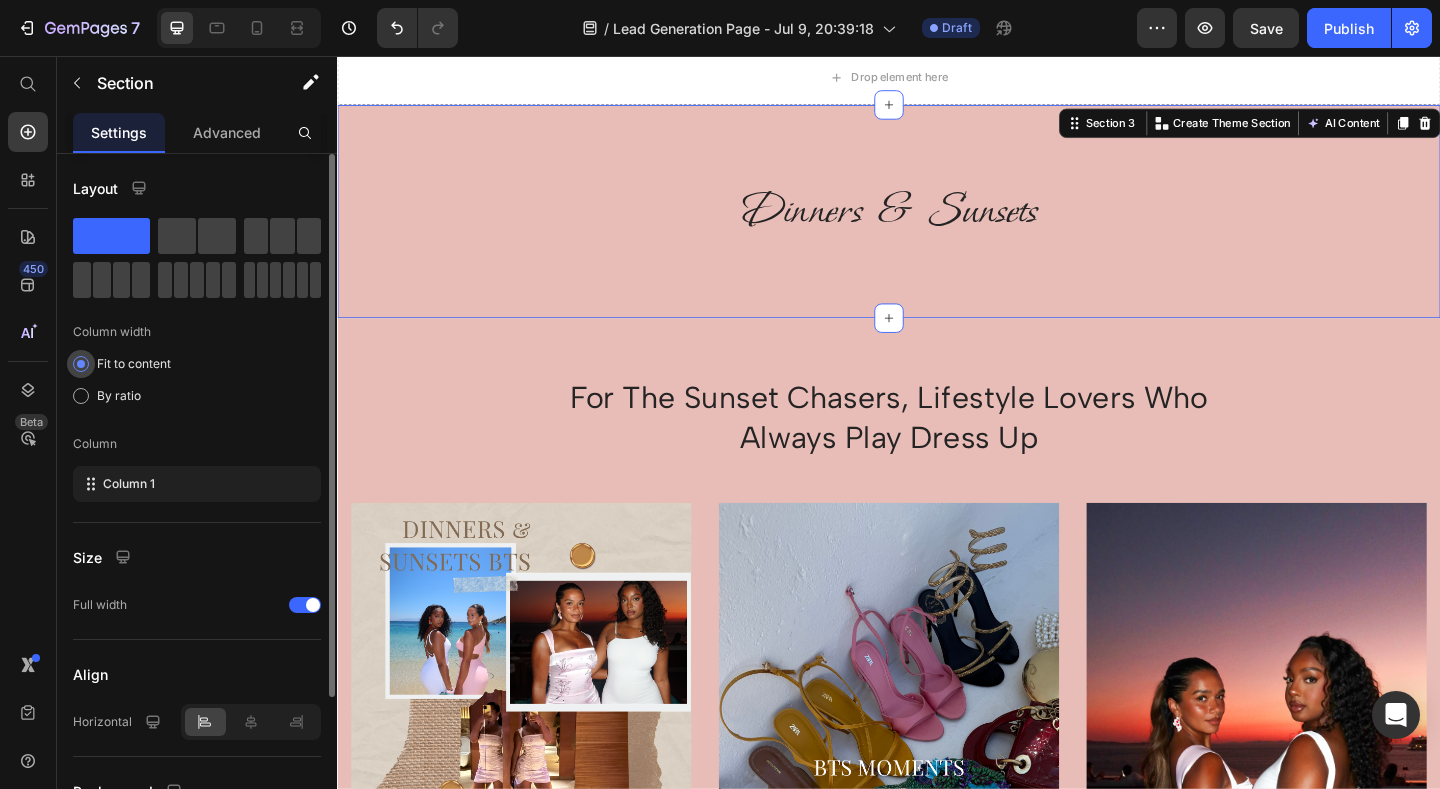 click at bounding box center [81, 364] 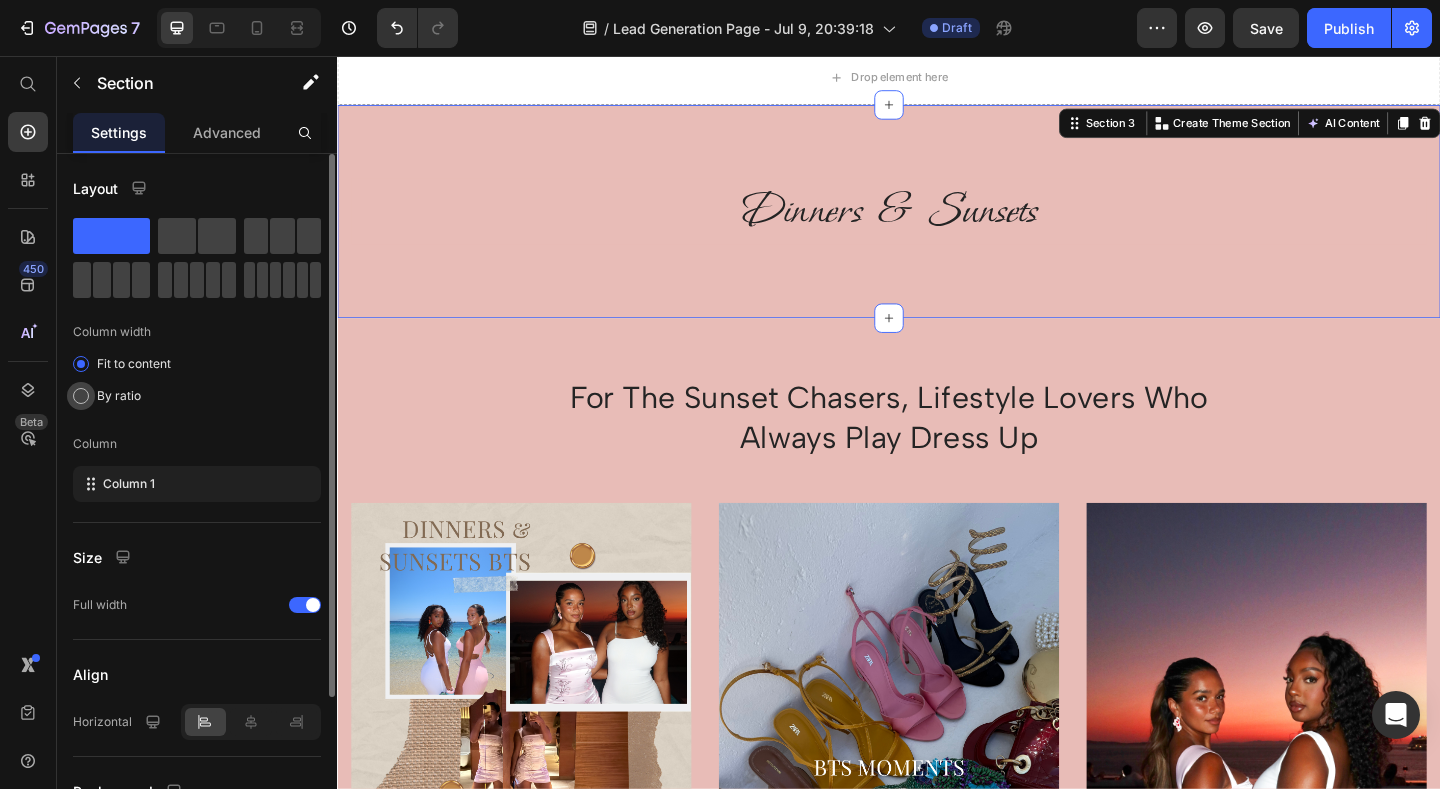 click on "By ratio" 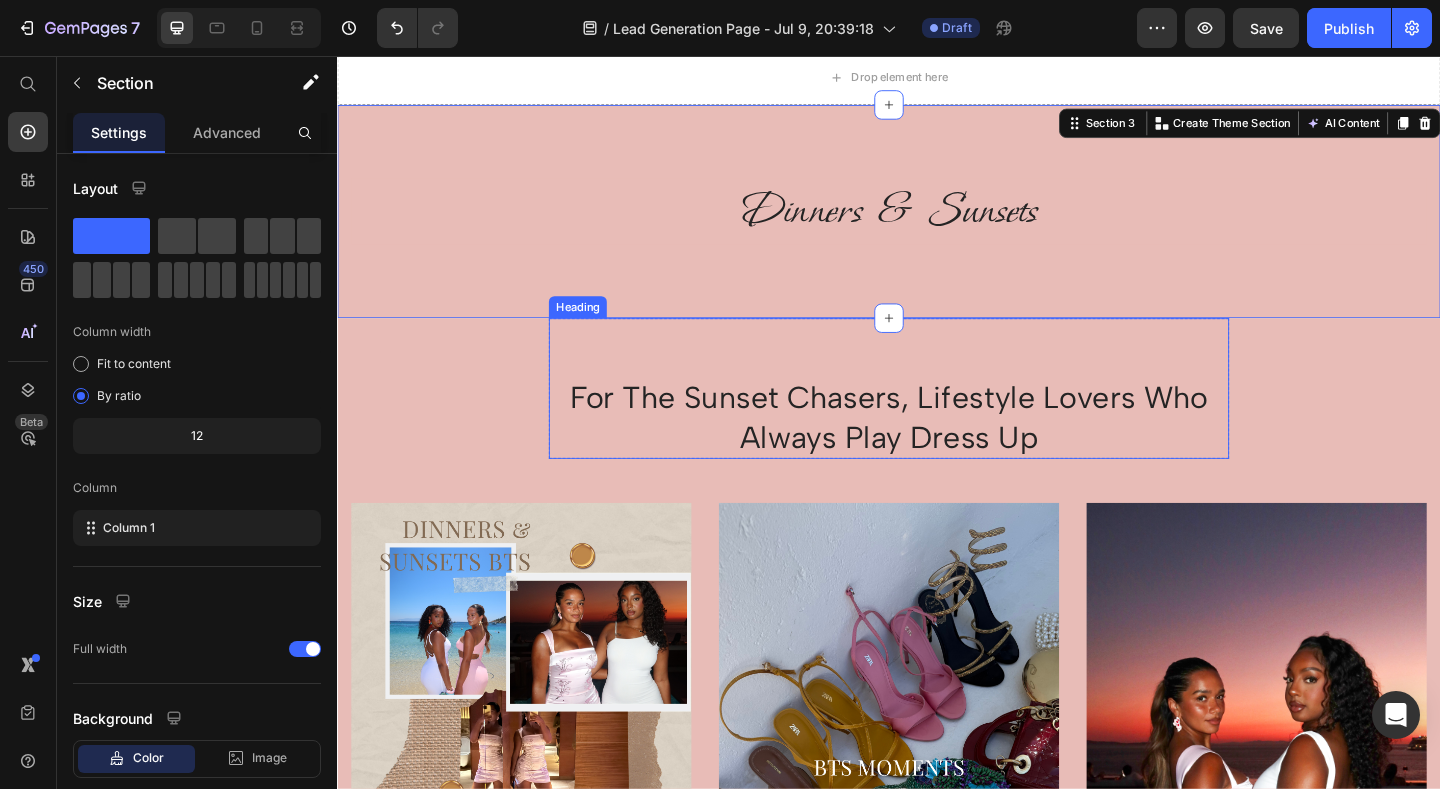 click on "For The Sunset Chasers, lifestyle lovers who always play dress up" at bounding box center (937, 450) 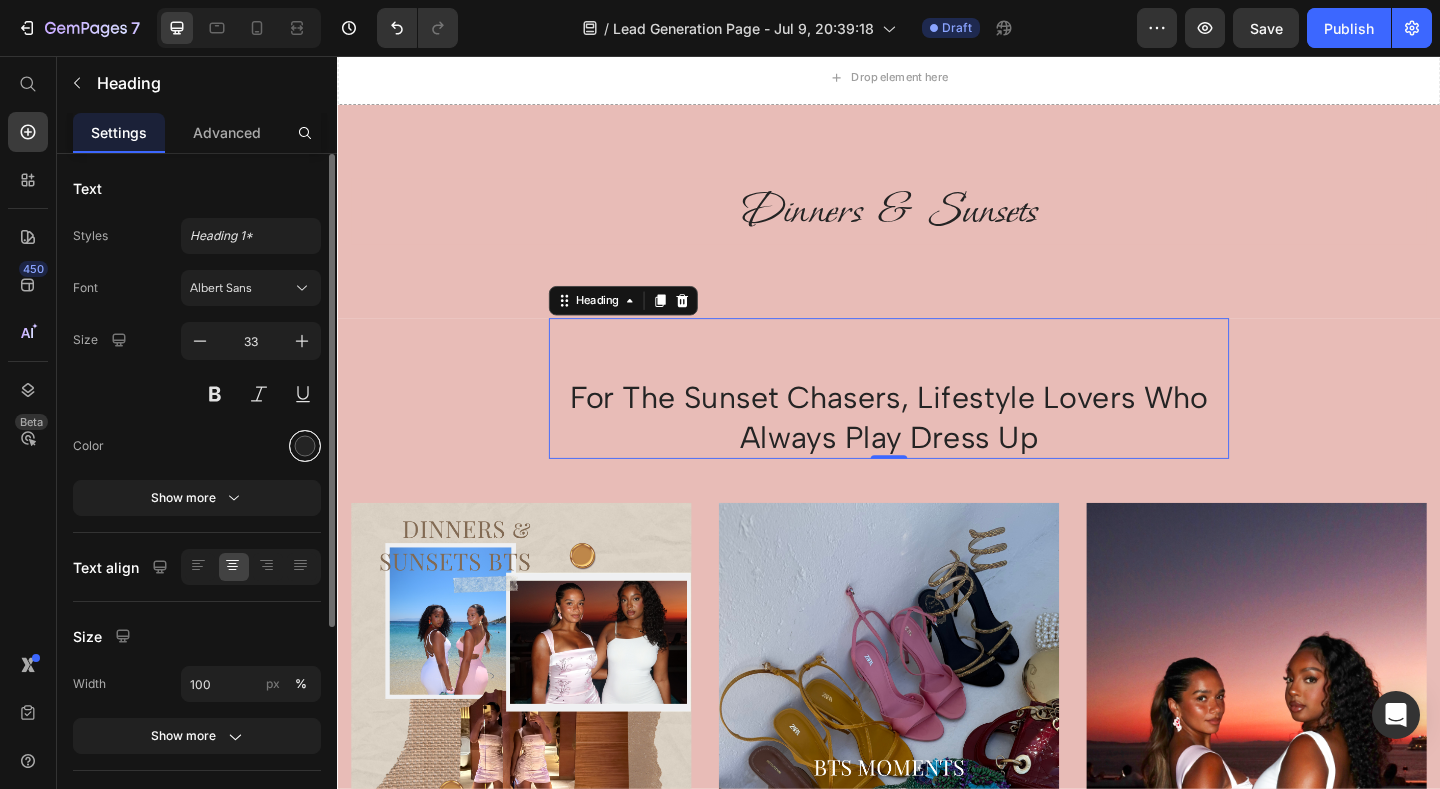 click at bounding box center [305, 446] 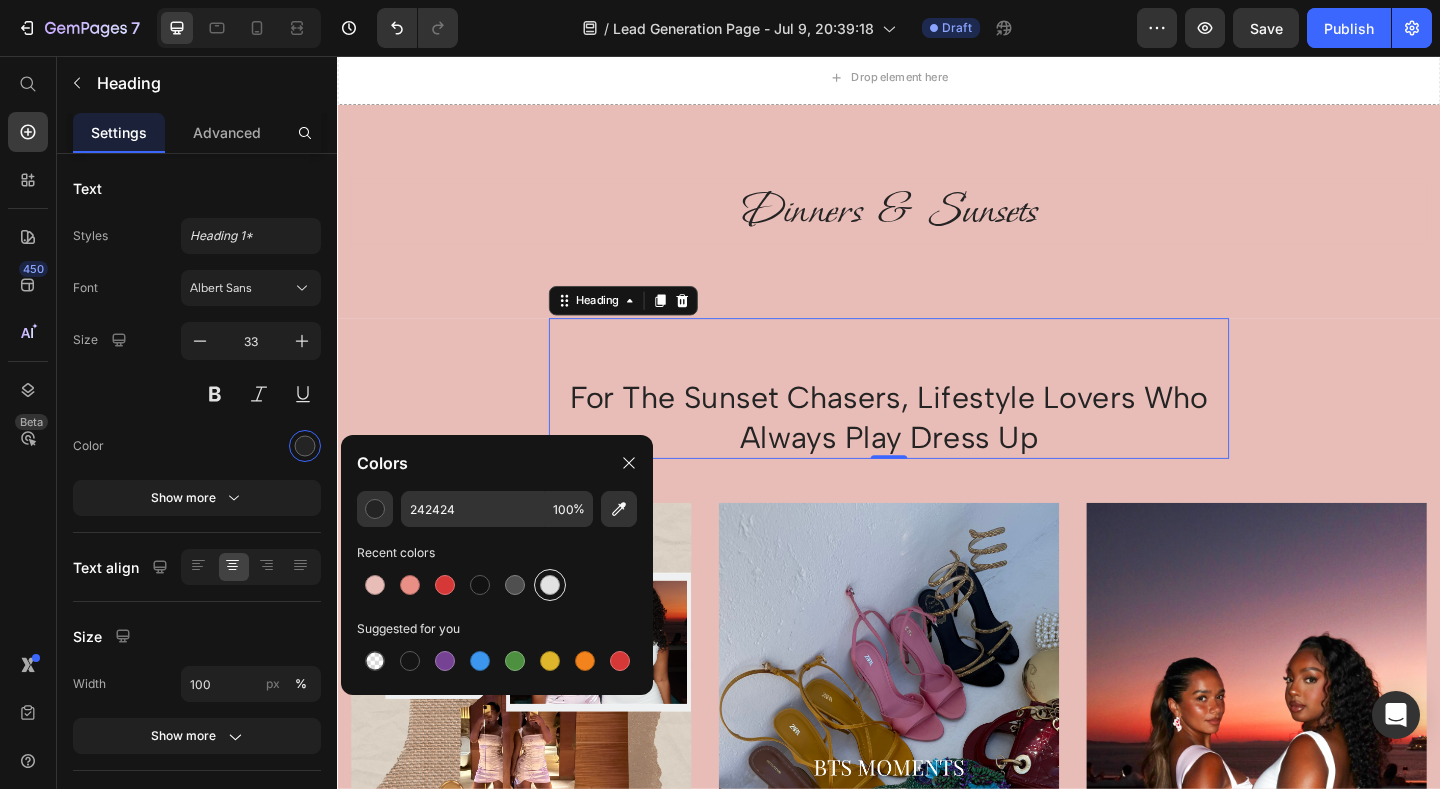 click at bounding box center (550, 585) 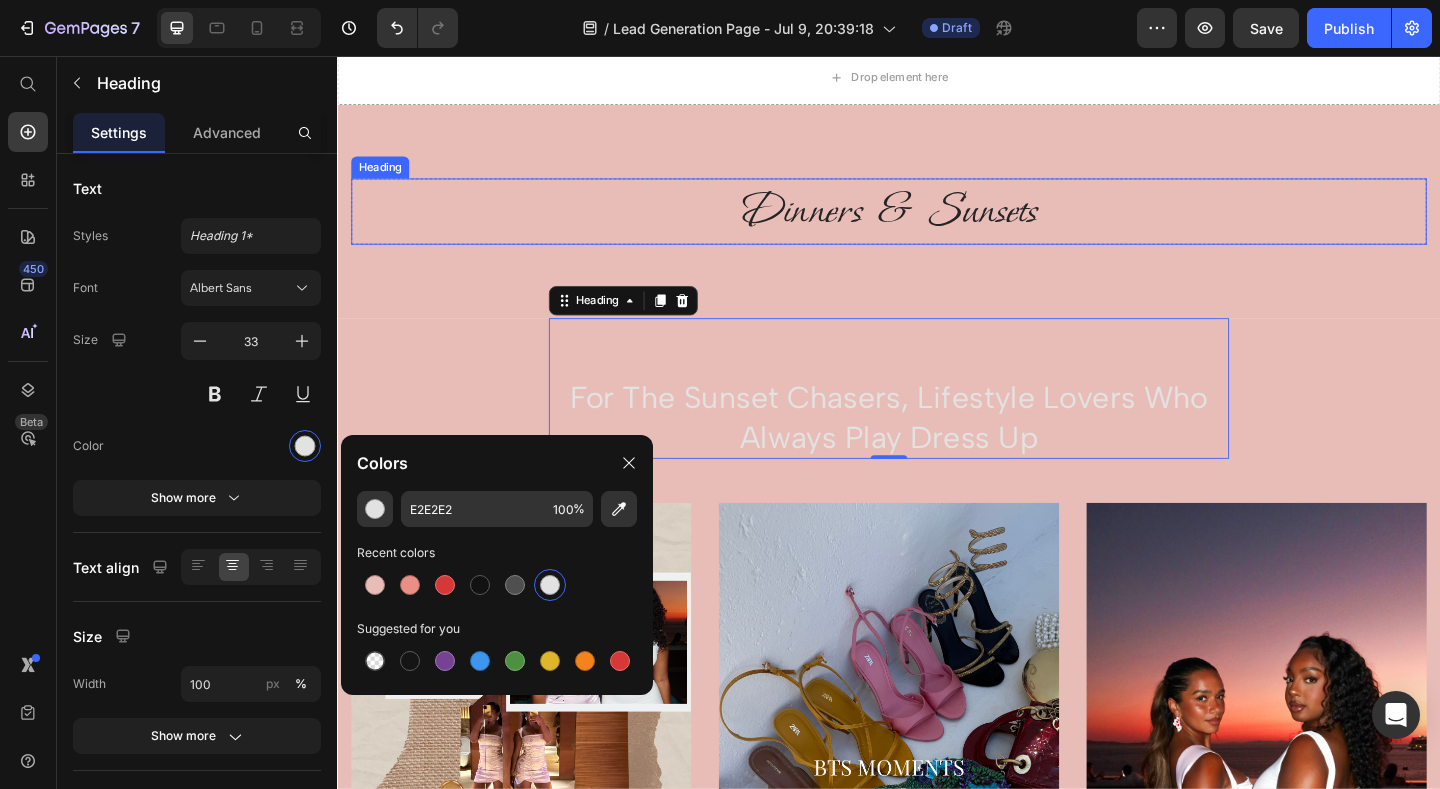 click on "Dinners & Sunsets" at bounding box center [937, 225] 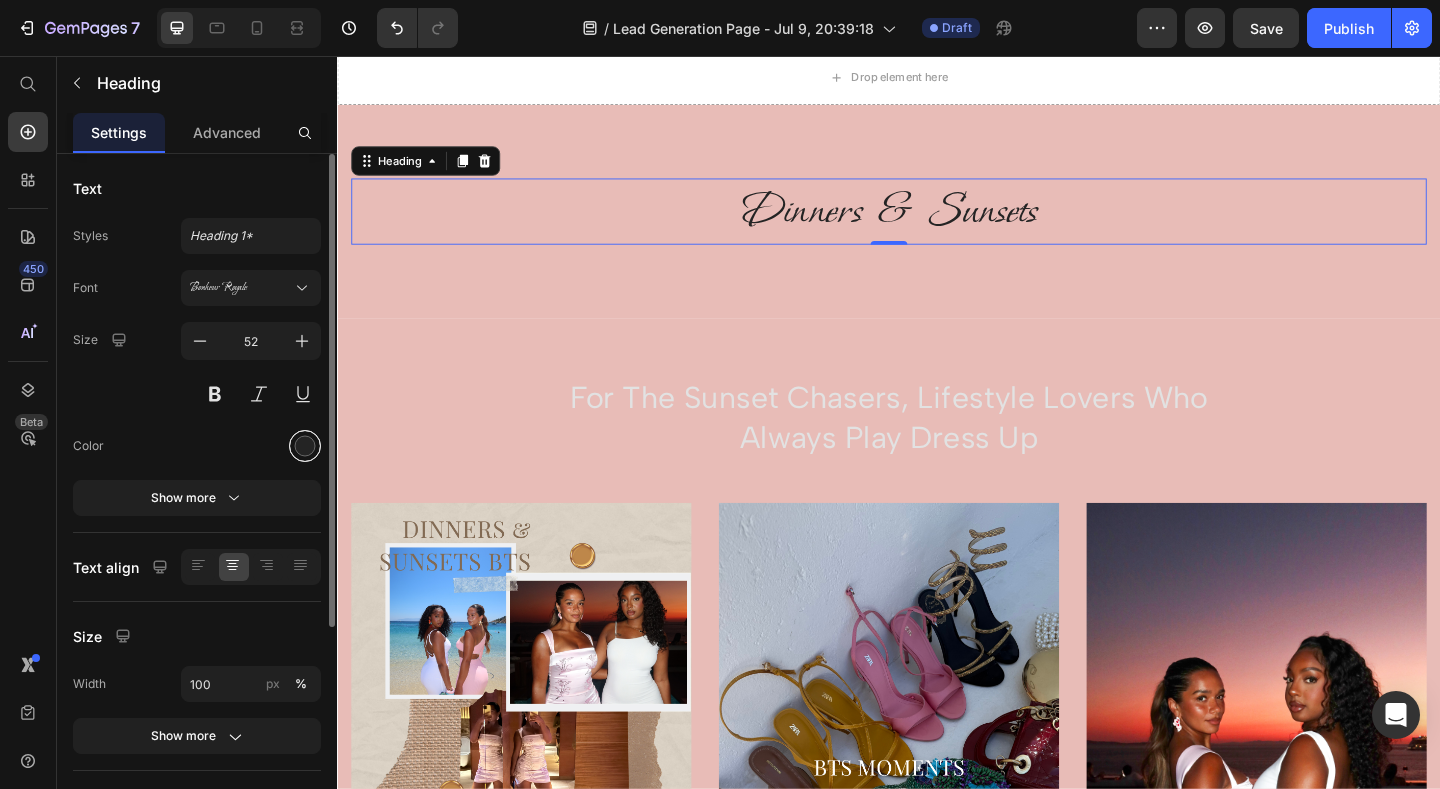 click at bounding box center (305, 446) 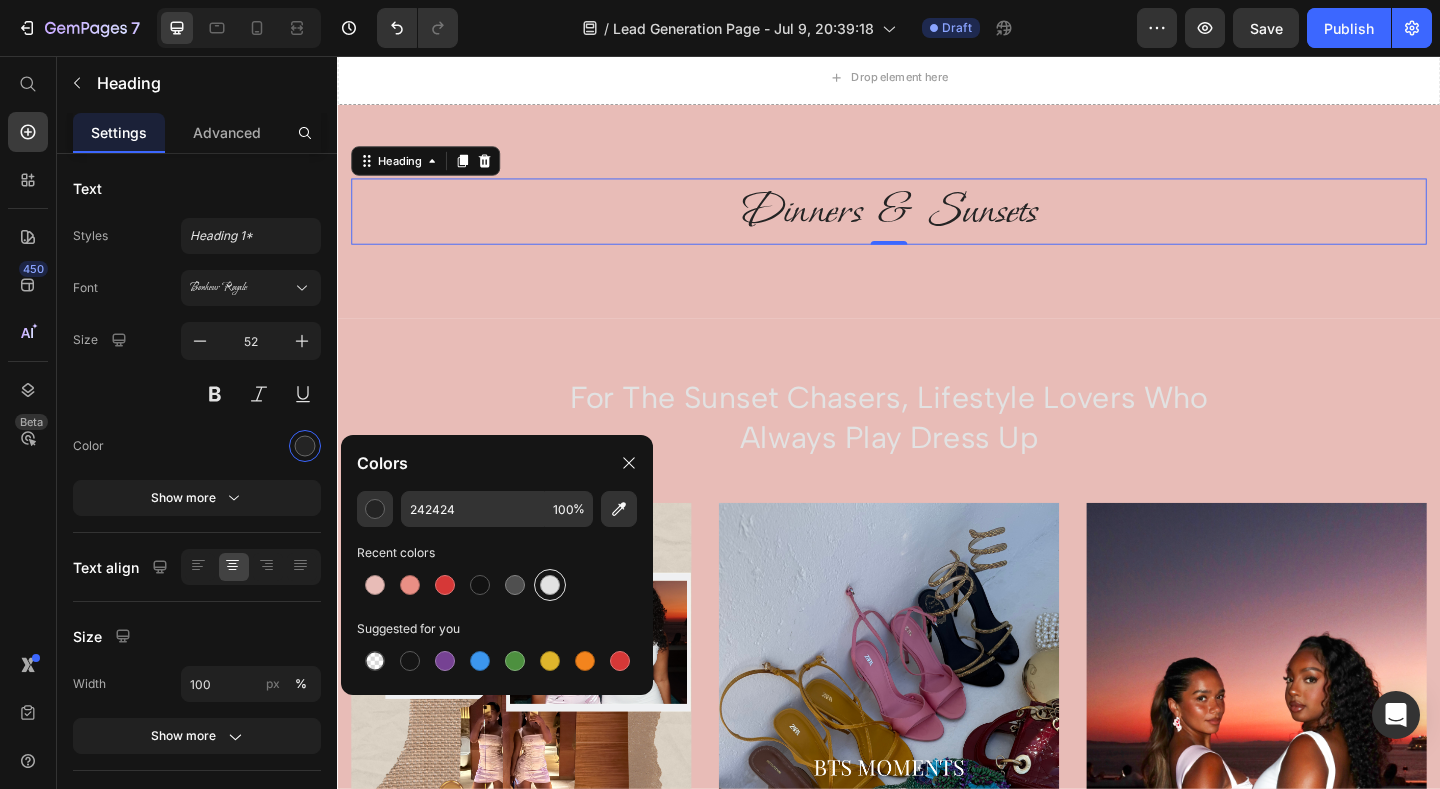 click at bounding box center [550, 585] 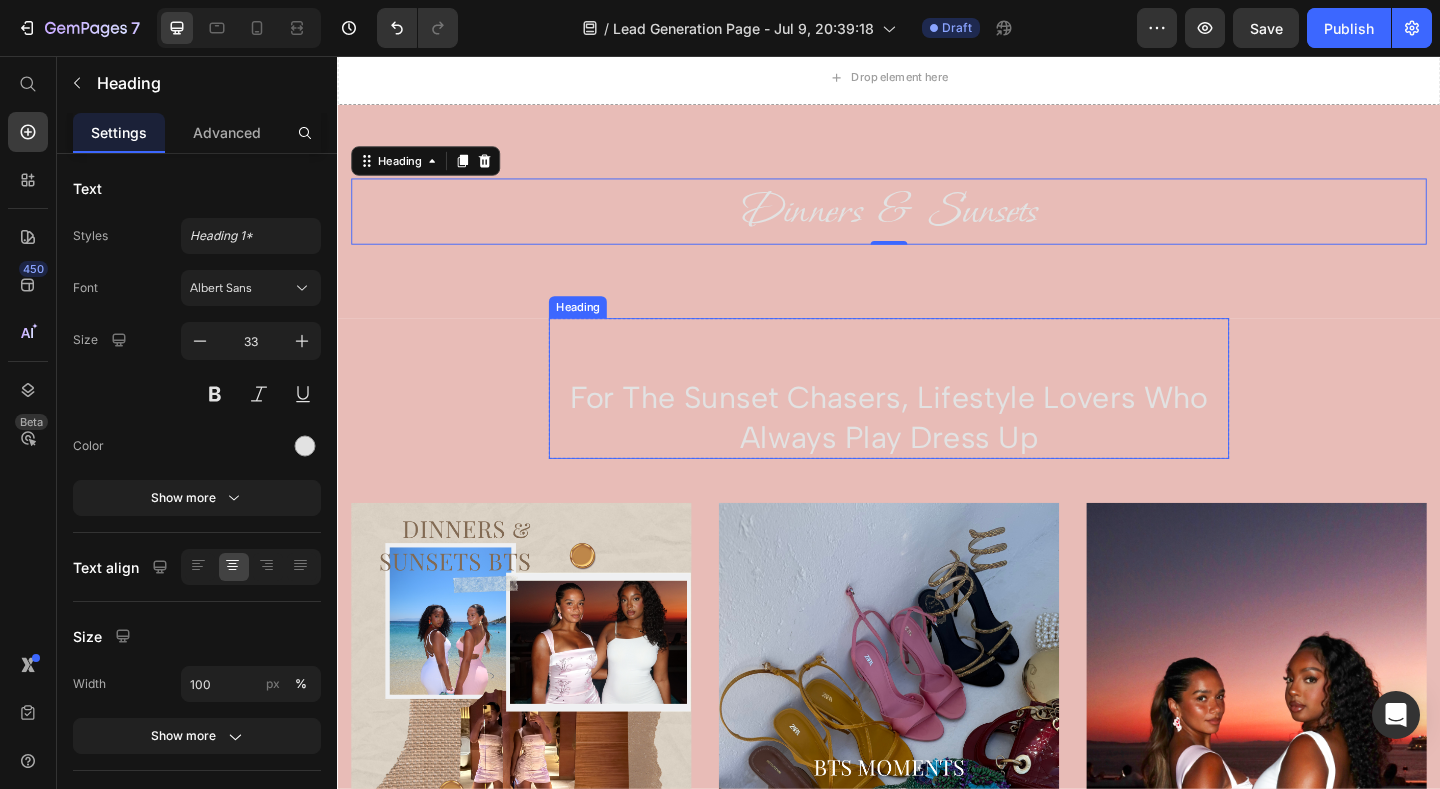 click on "For The Sunset Chasers, lifestyle lovers who always play dress up Heading" at bounding box center (937, 418) 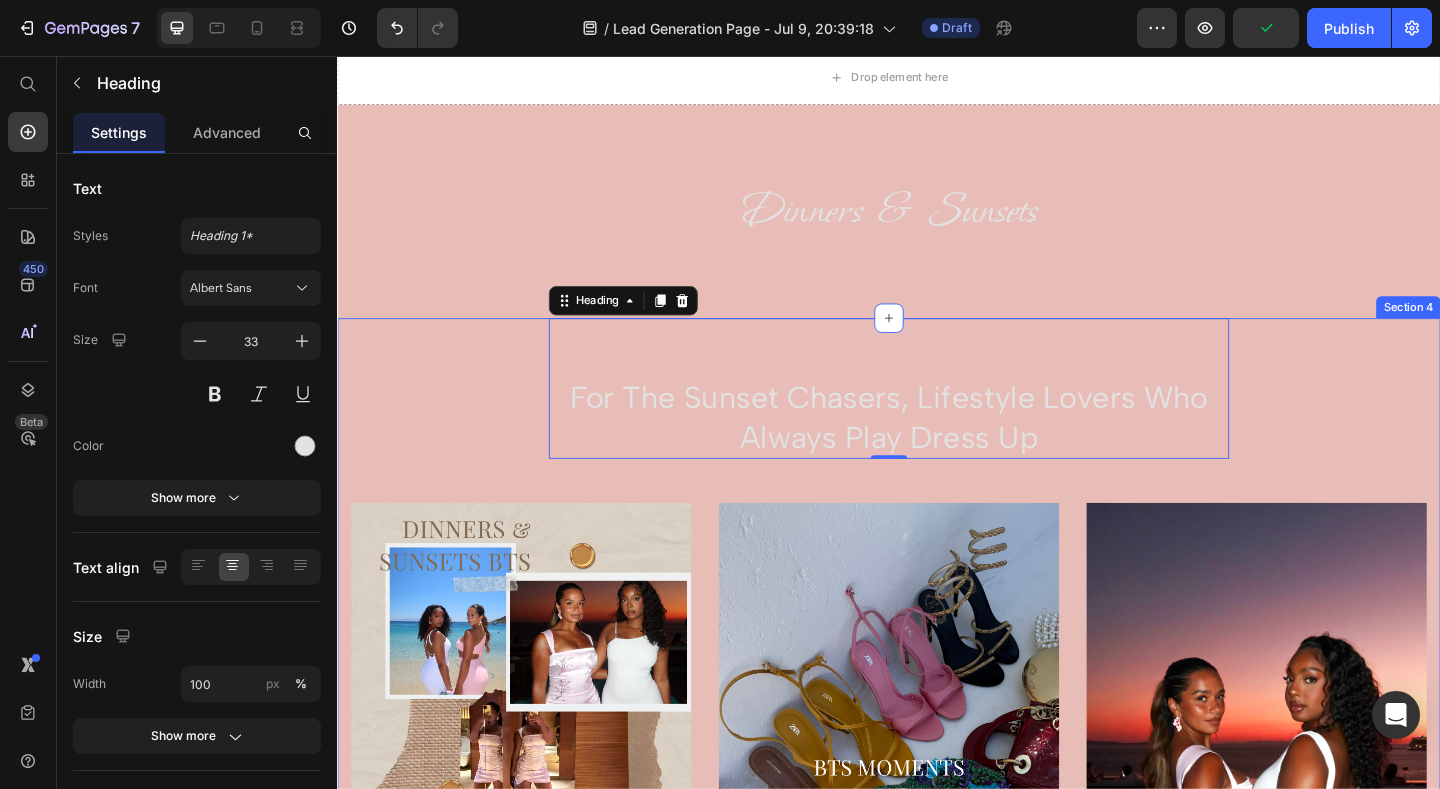 click on "For The Sunset Chasers, lifestyle lovers who always play dress up Heading 0 Row Image Image Image Row" at bounding box center [937, 719] 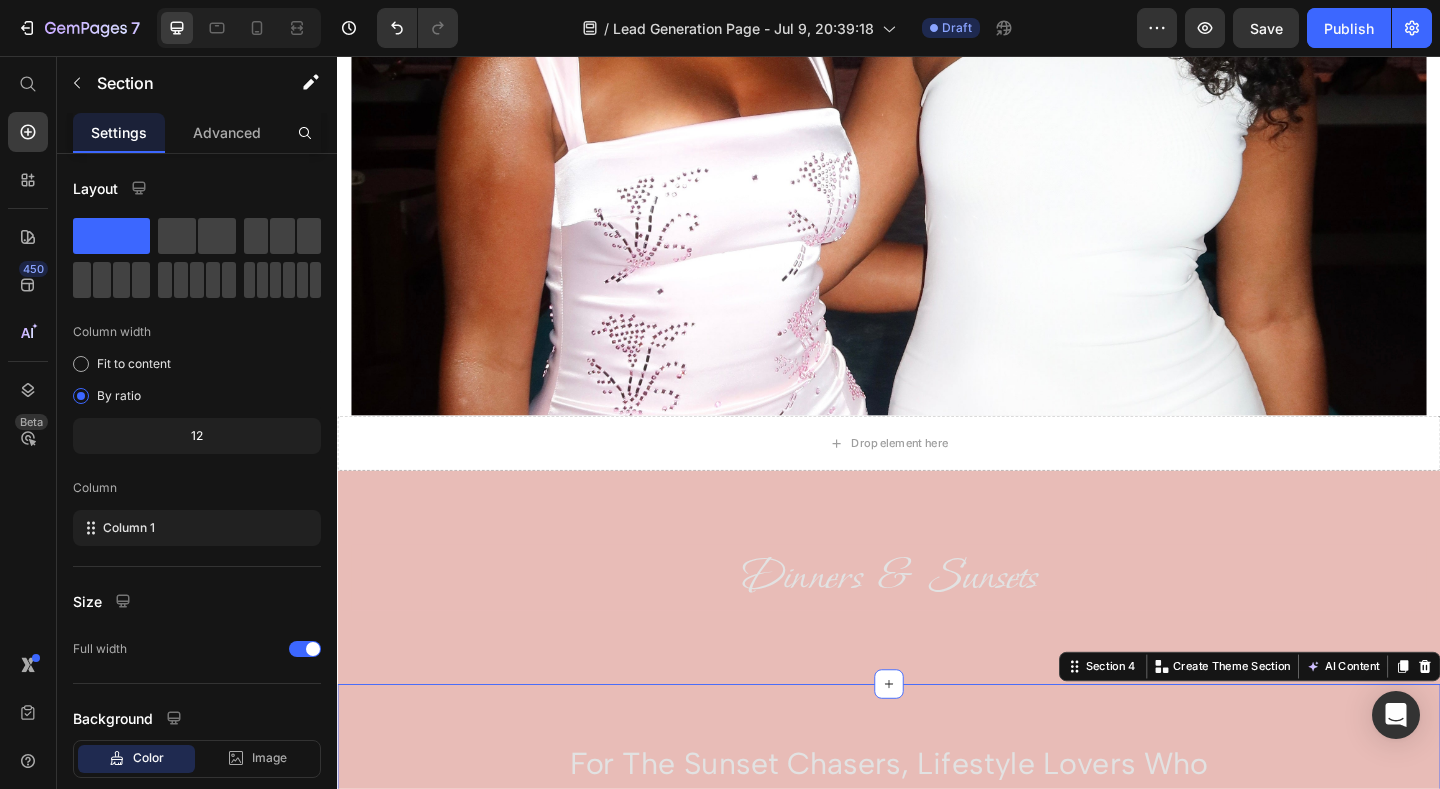 scroll, scrollTop: 385, scrollLeft: 0, axis: vertical 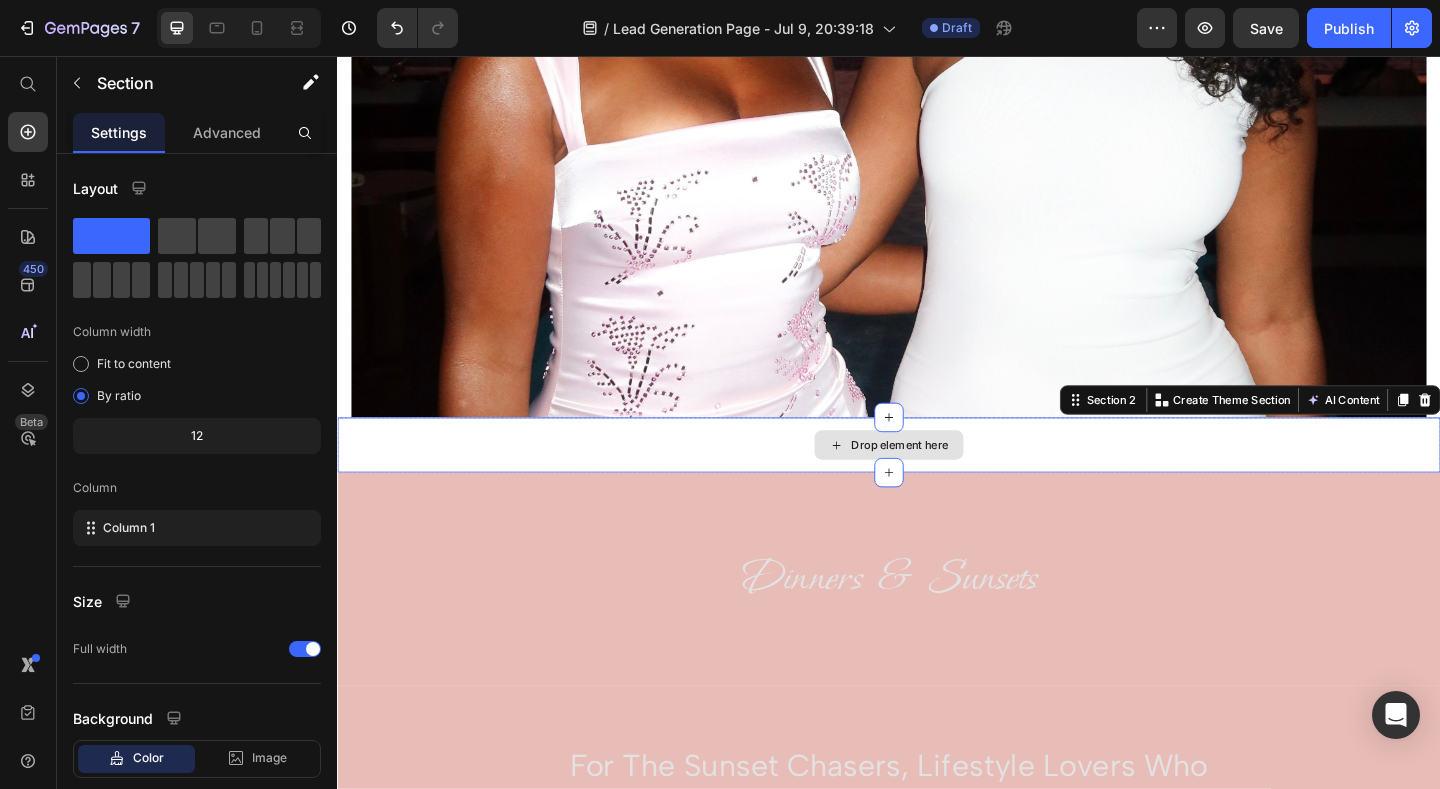 click on "Drop element here" at bounding box center [937, 479] 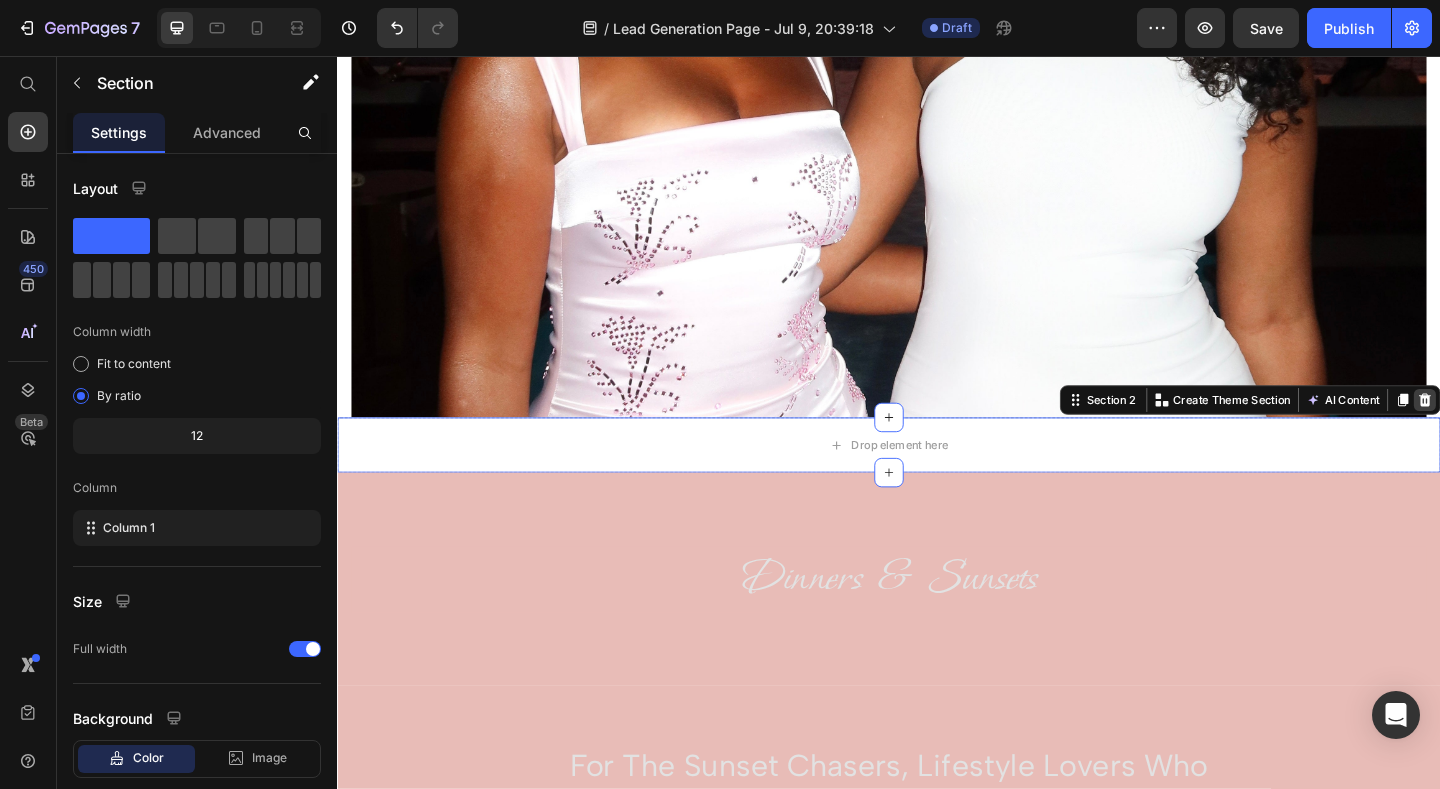 click 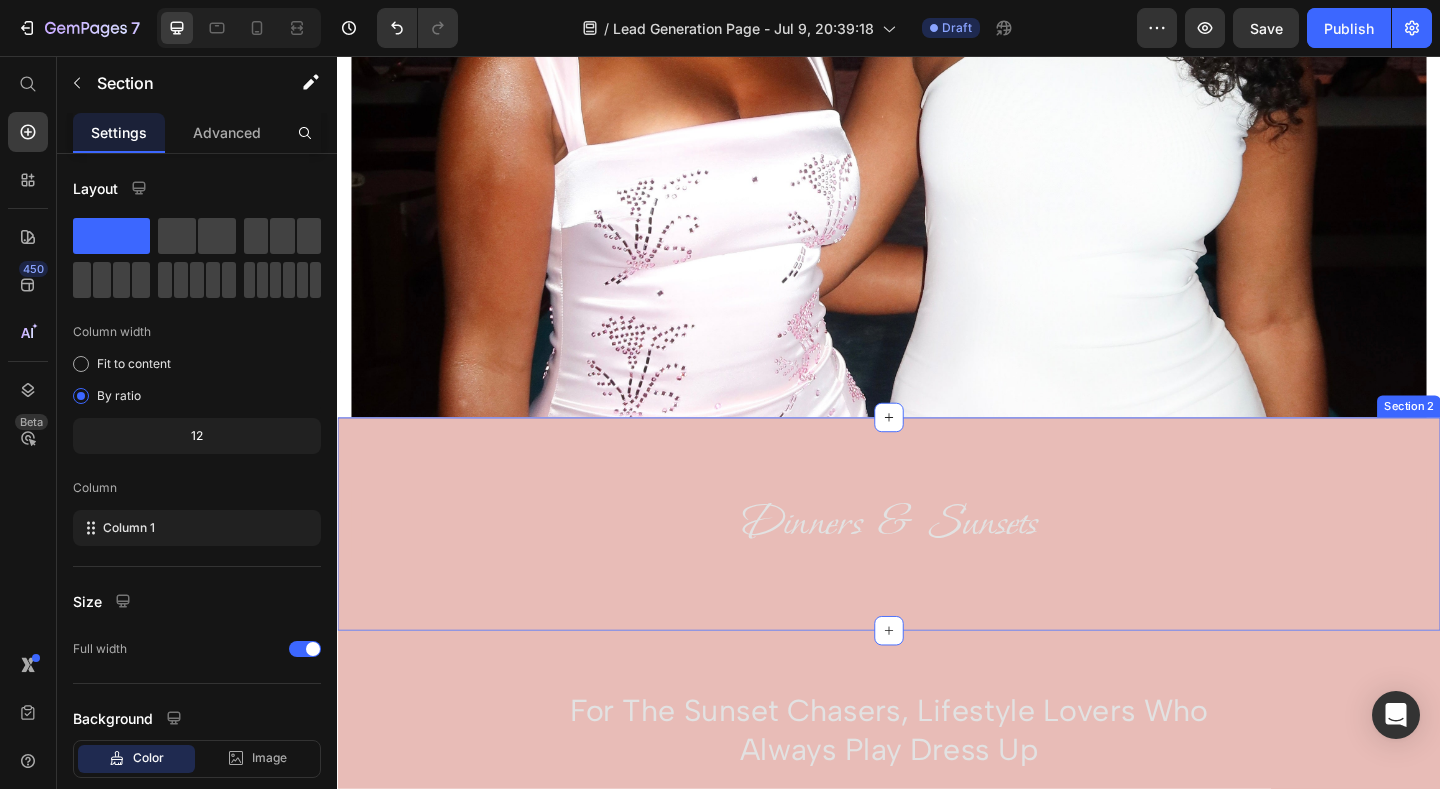 click on "Dinners & Sunsets  Heading Row Section 2" at bounding box center [937, 565] 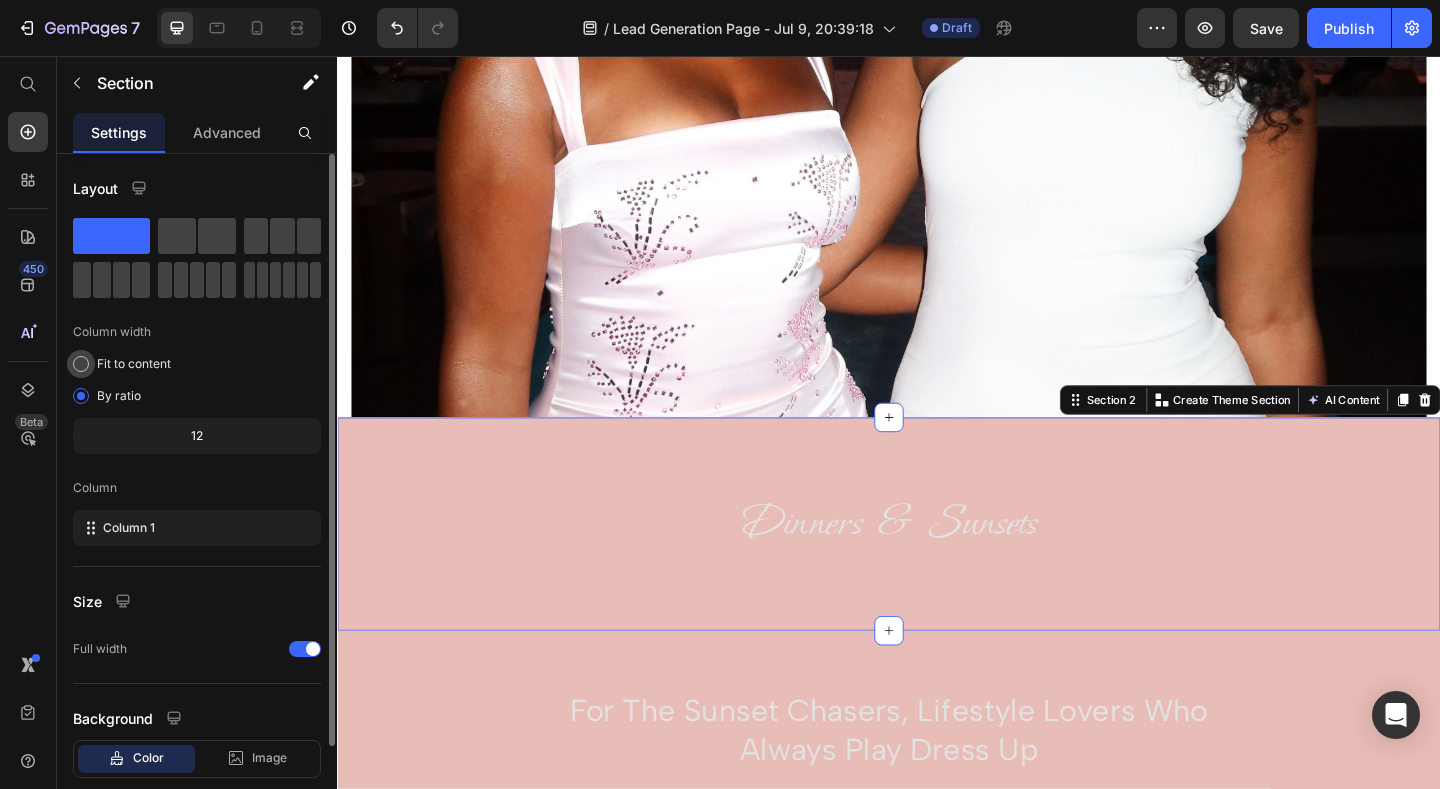 click at bounding box center [81, 364] 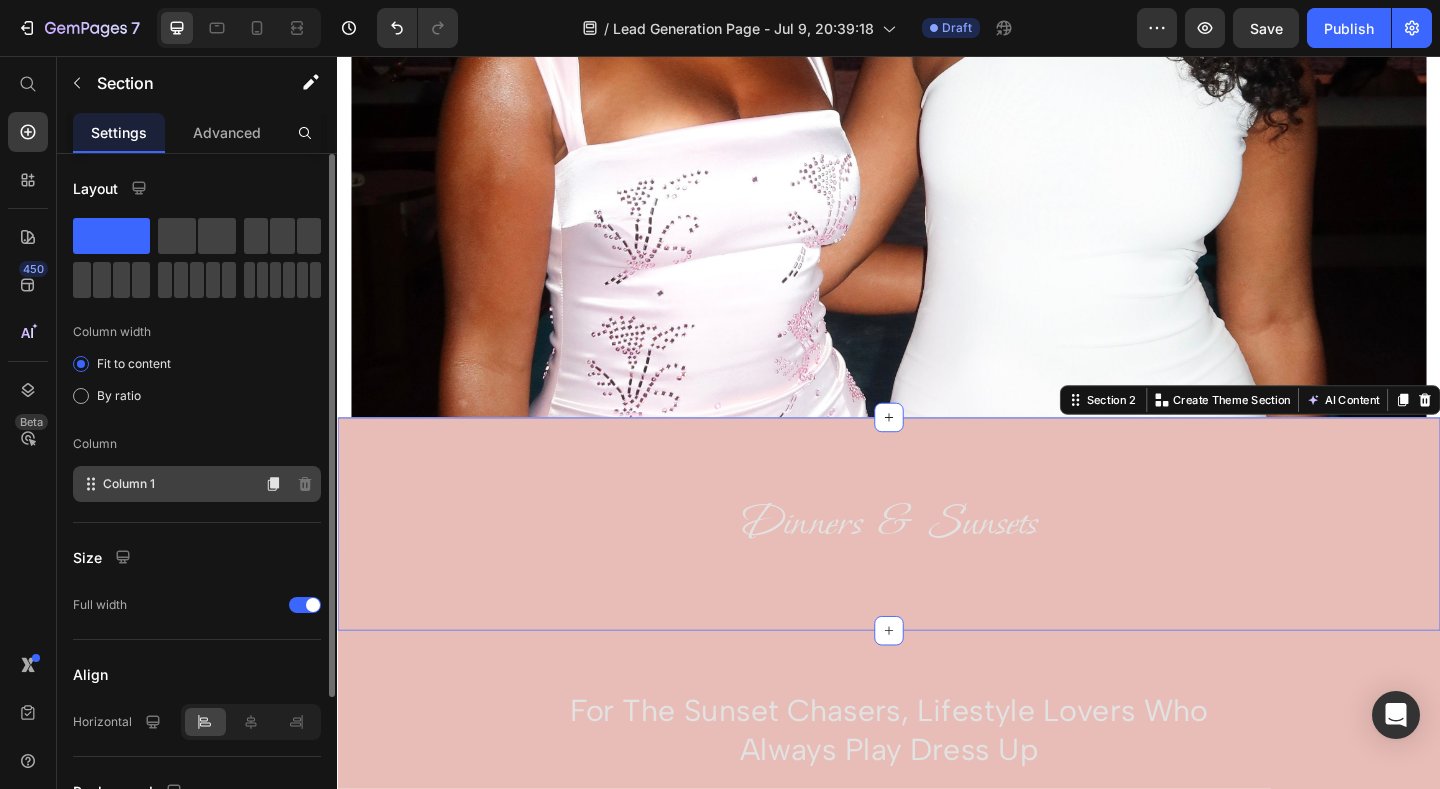 click on "Column 1" 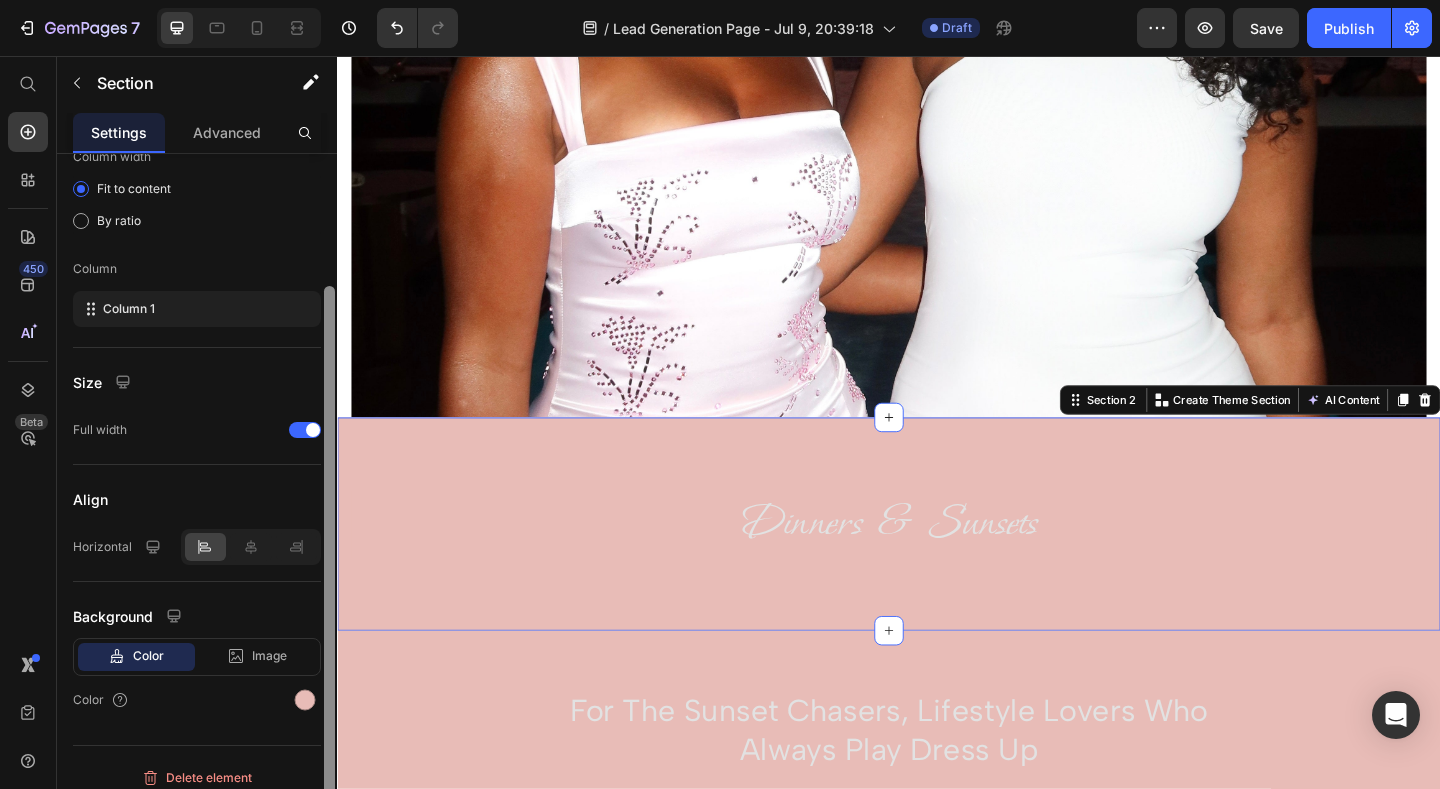 scroll, scrollTop: 189, scrollLeft: 0, axis: vertical 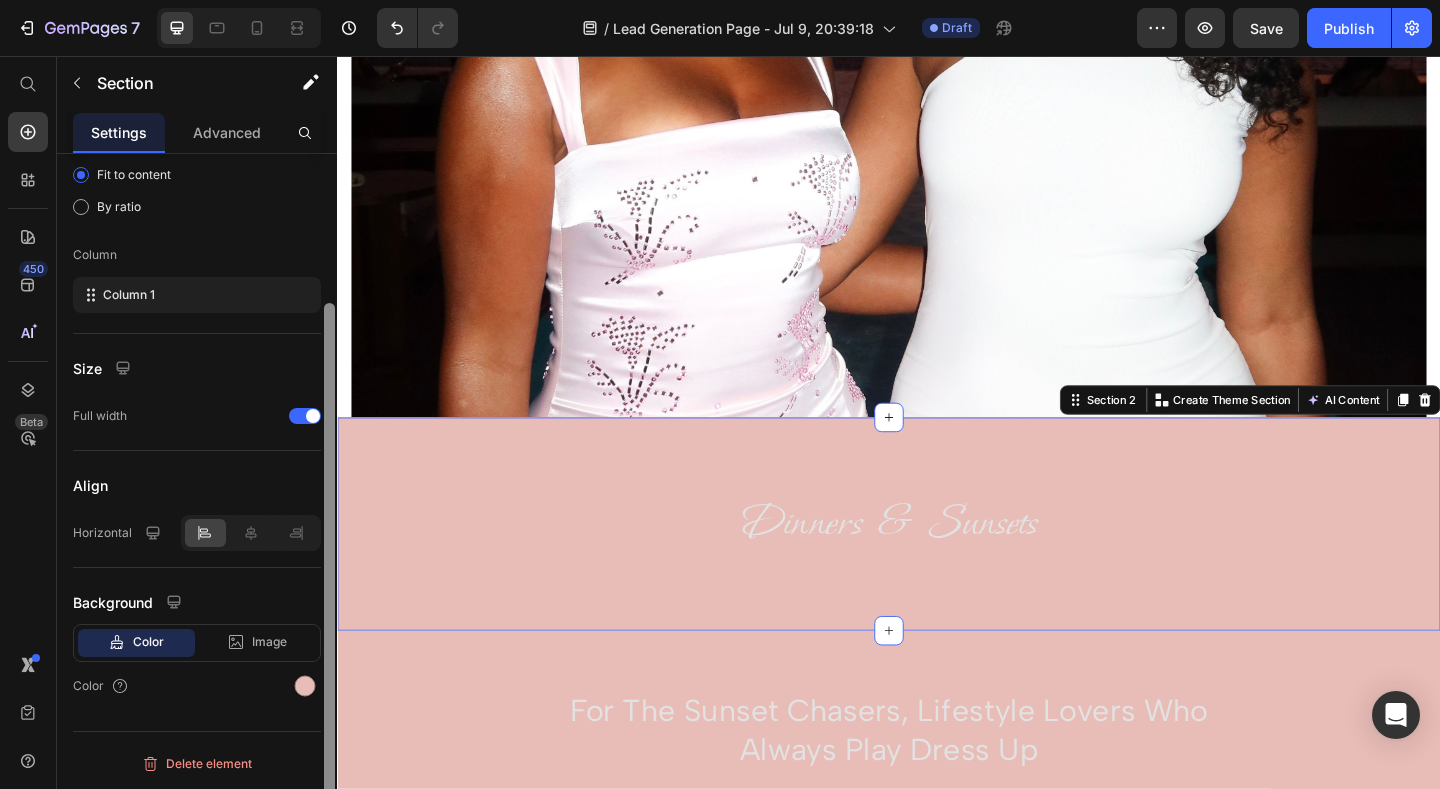 drag, startPoint x: 328, startPoint y: 541, endPoint x: 335, endPoint y: 726, distance: 185.13239 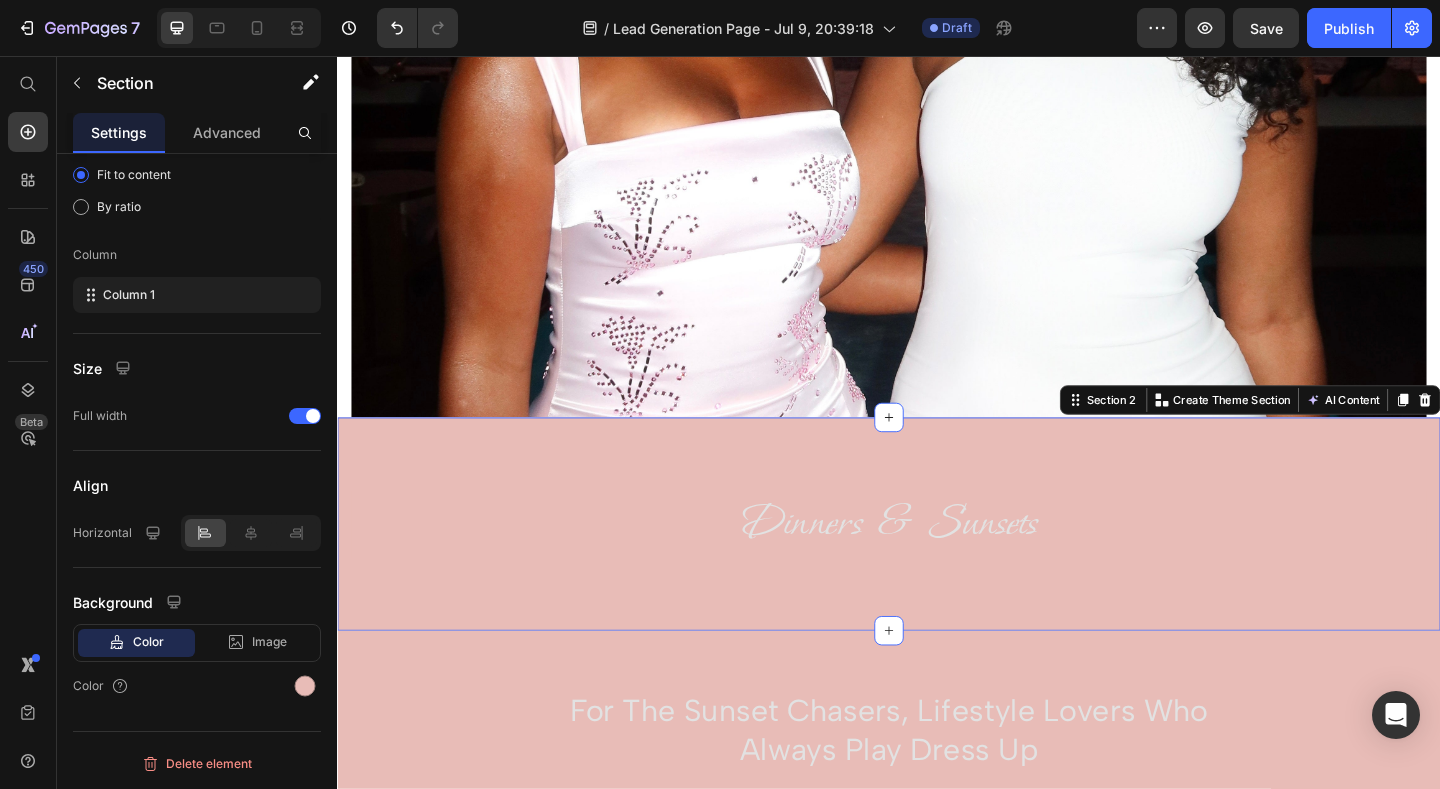 click on "Dinners & Sunsets  Heading Row Section 2   You can create reusable sections Create Theme Section AI Content Write with GemAI What would you like to describe here? Tone and Voice Persuasive Product Cut Out Pearl Mini Dress Show more Generate" at bounding box center (937, 565) 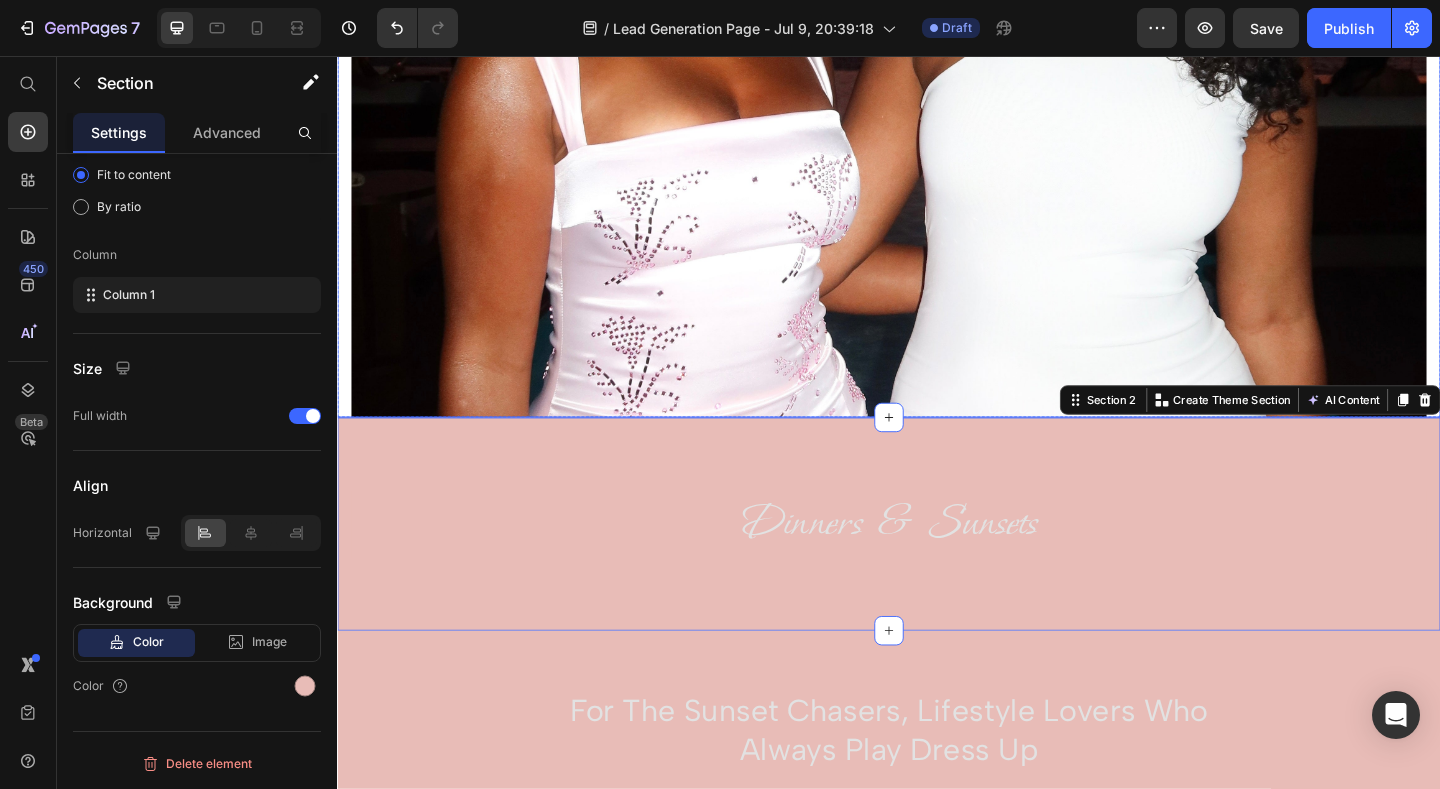 click on "Drop element here Hero Banner" at bounding box center (937, 80) 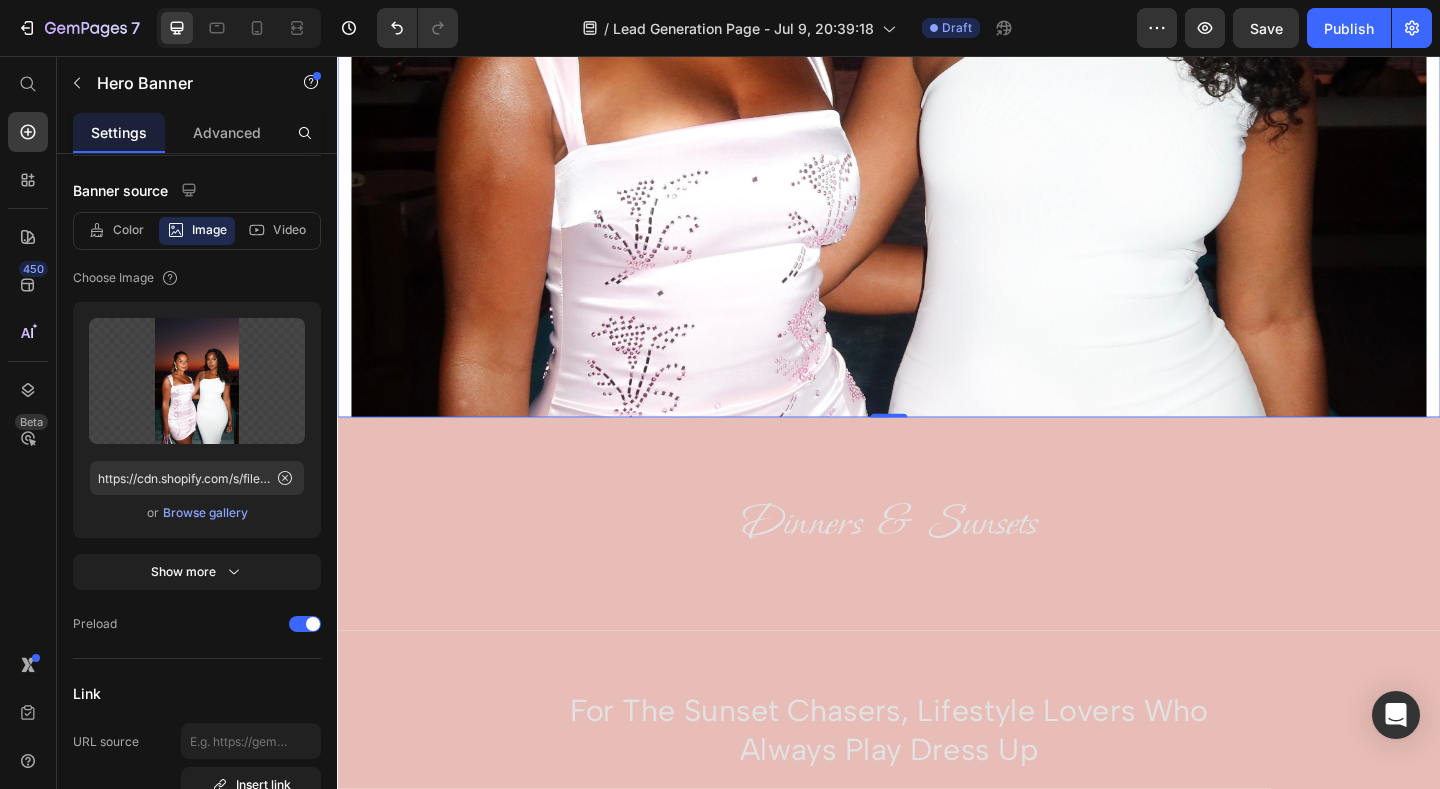 scroll, scrollTop: 0, scrollLeft: 0, axis: both 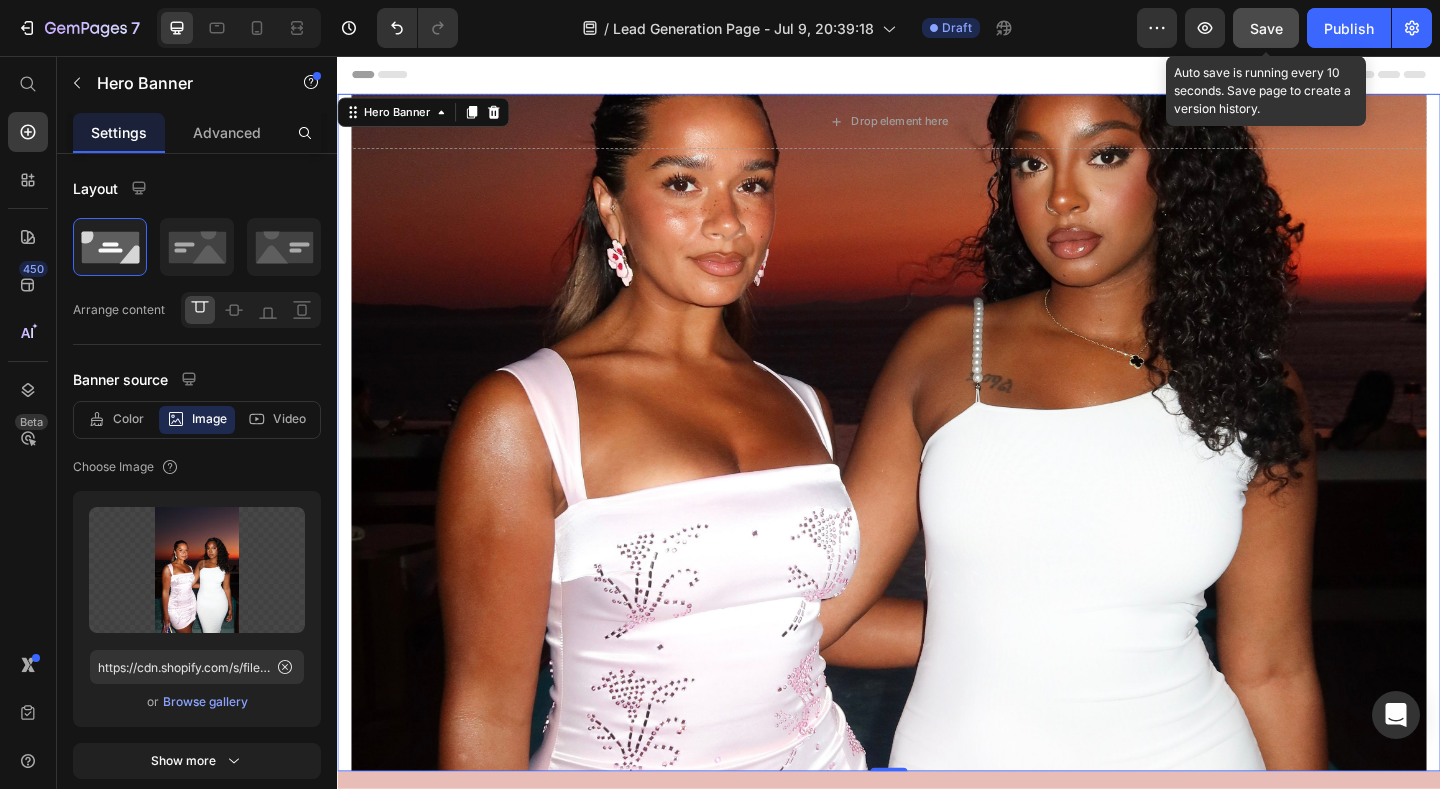 click on "Save" at bounding box center [1266, 28] 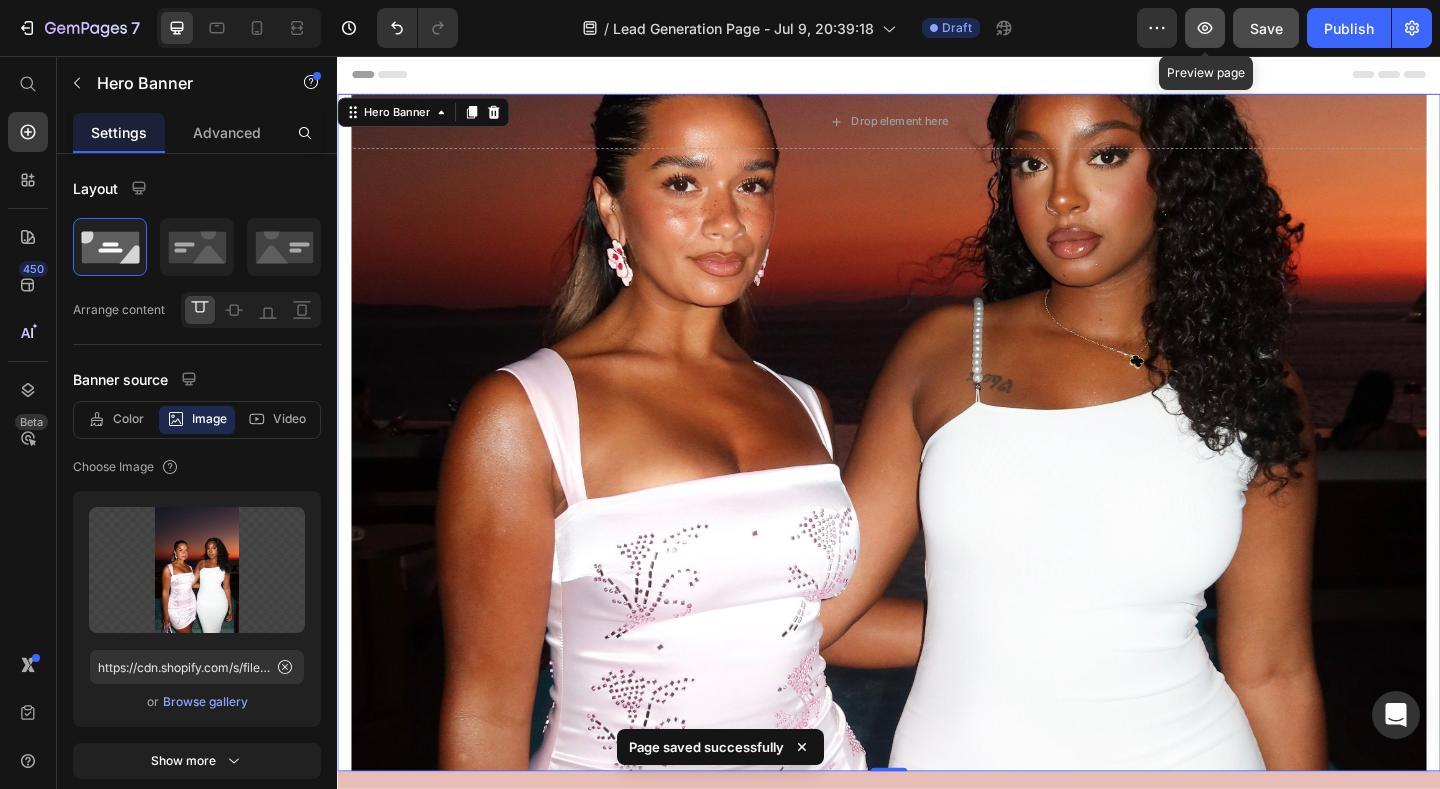 click 